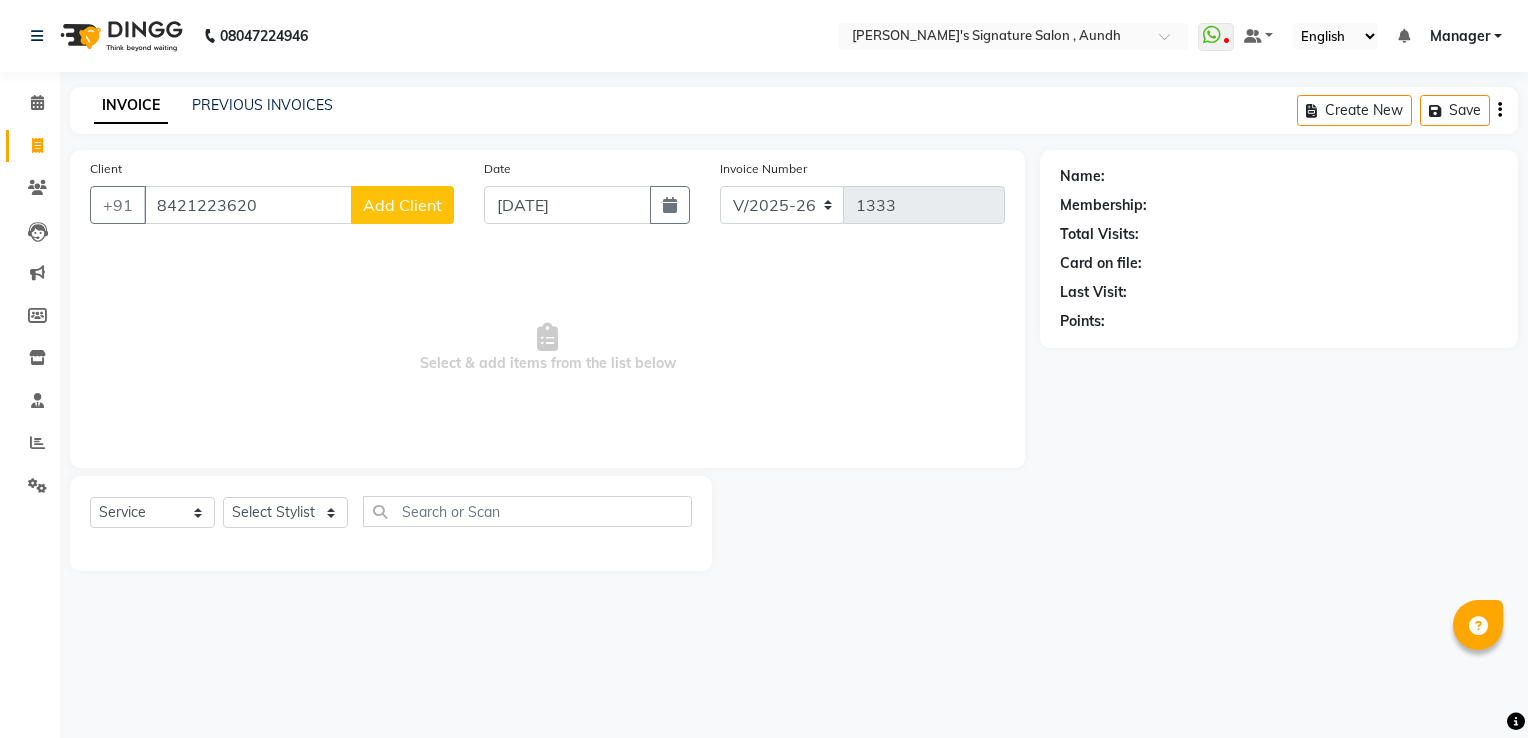 select on "6342" 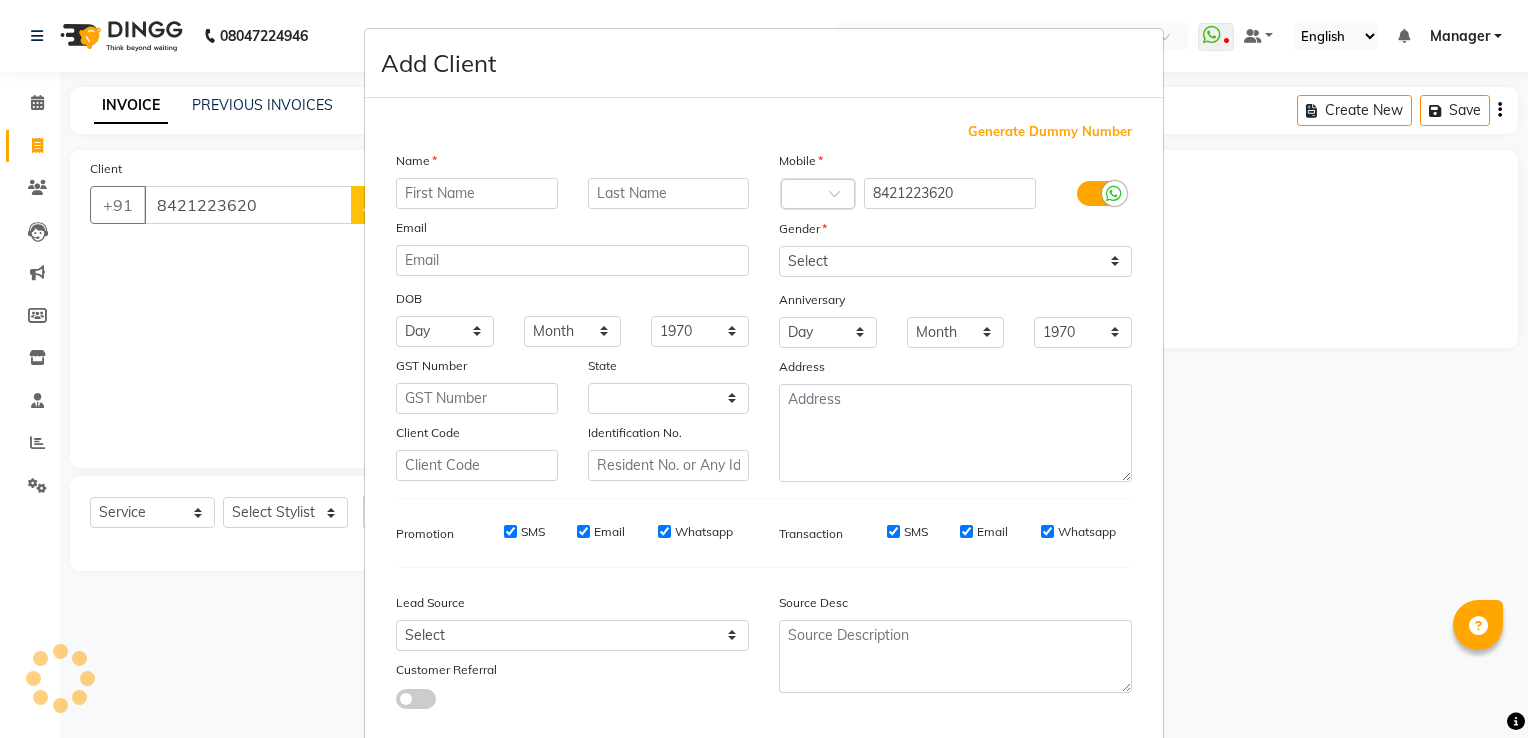 select on "22" 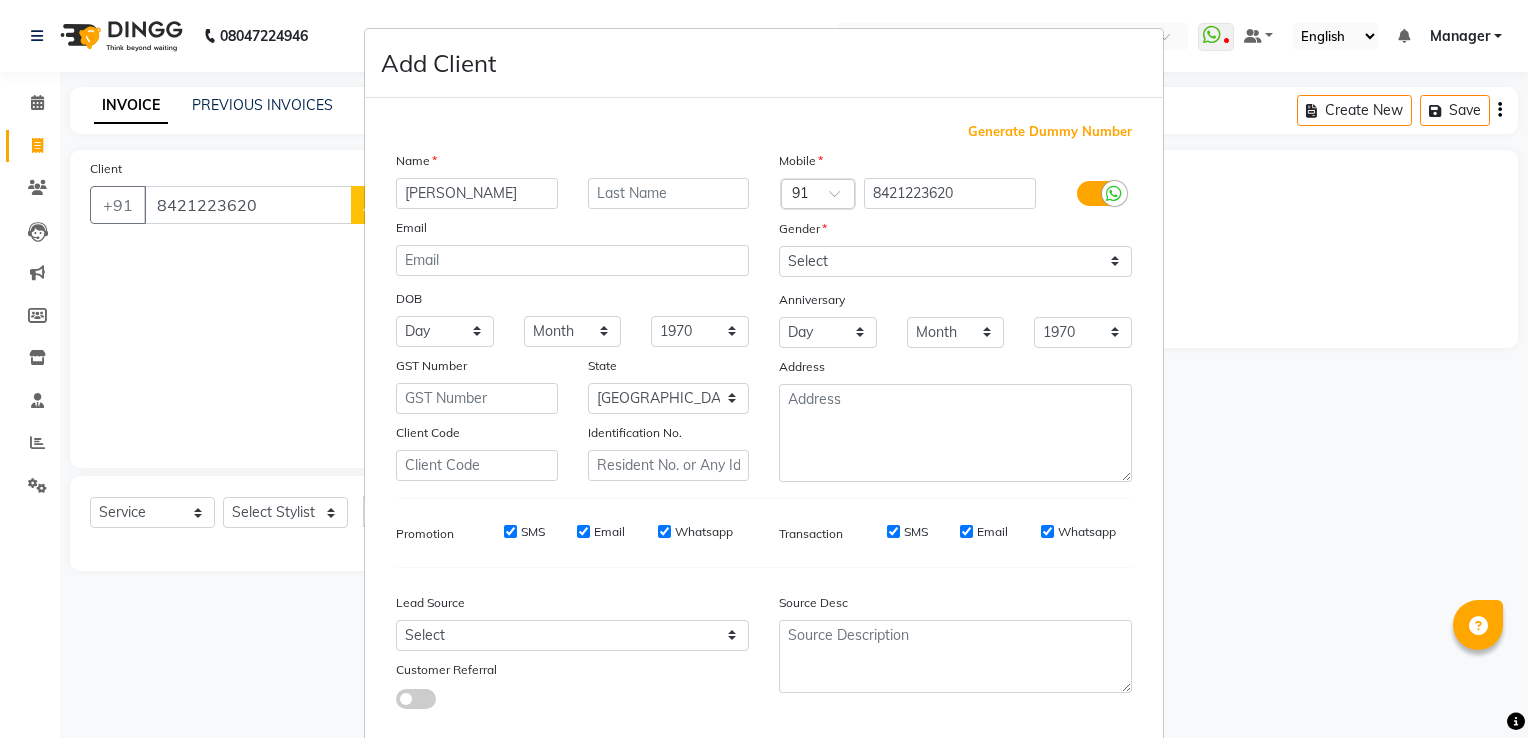 type on "[PERSON_NAME]" 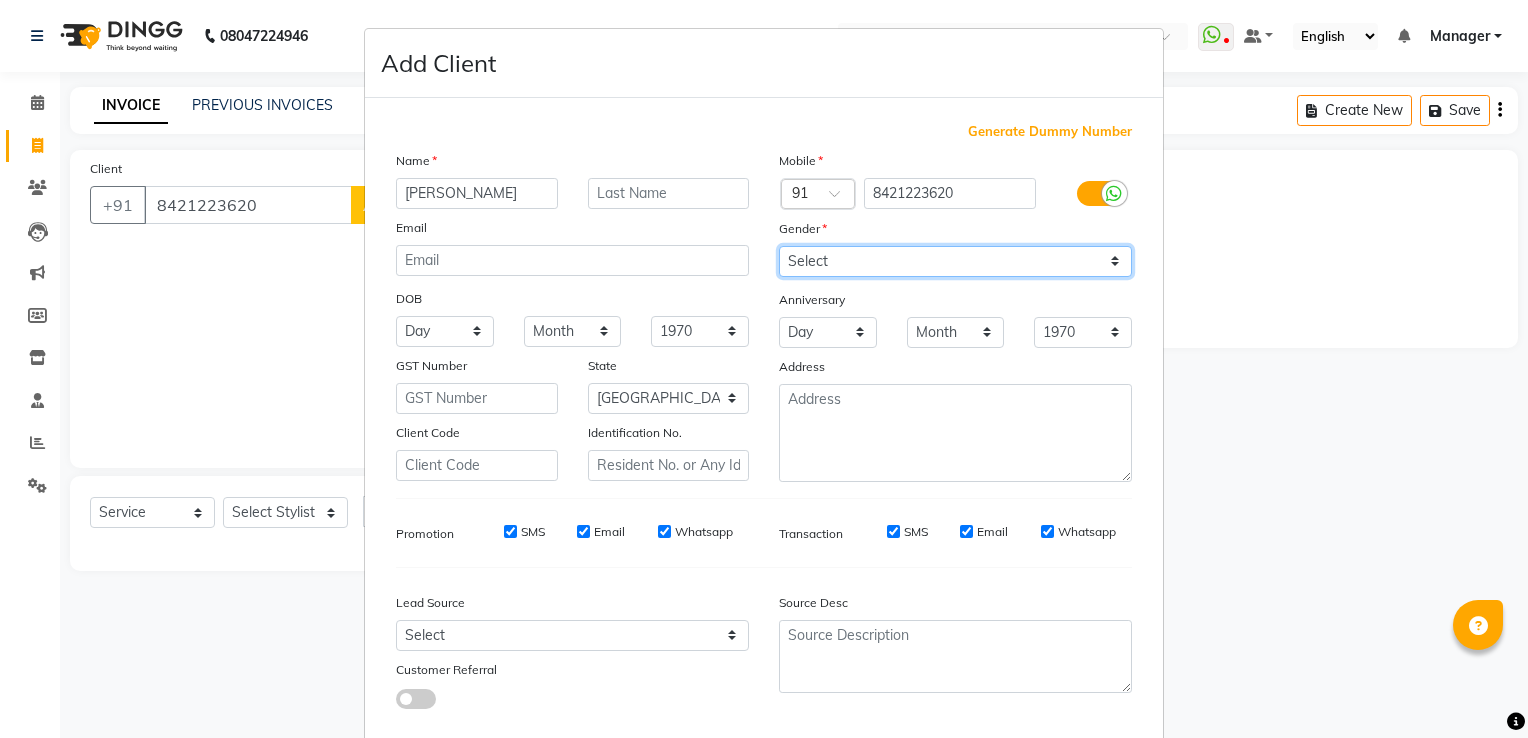 click on "Select [DEMOGRAPHIC_DATA] [DEMOGRAPHIC_DATA] Other Prefer Not To Say" at bounding box center (955, 261) 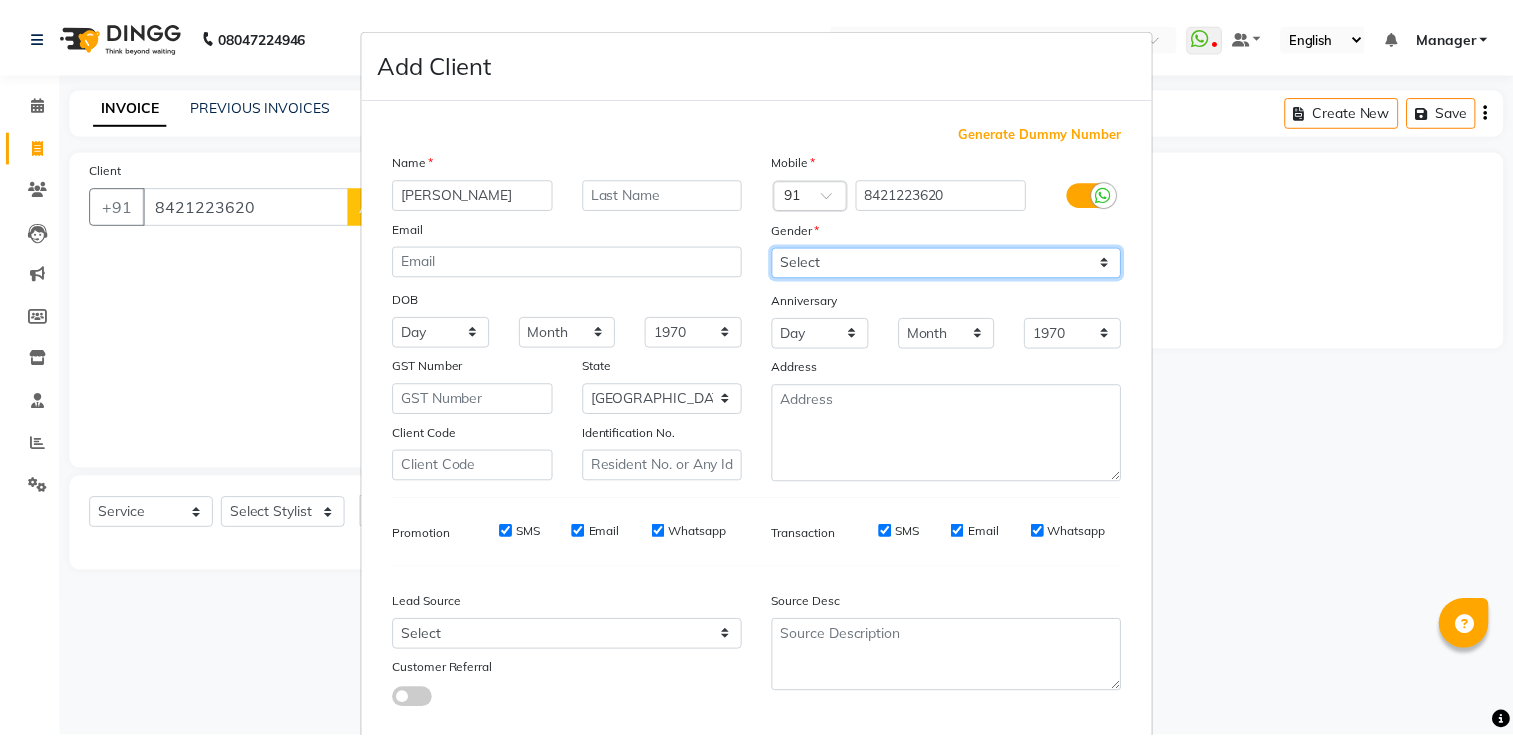scroll, scrollTop: 118, scrollLeft: 0, axis: vertical 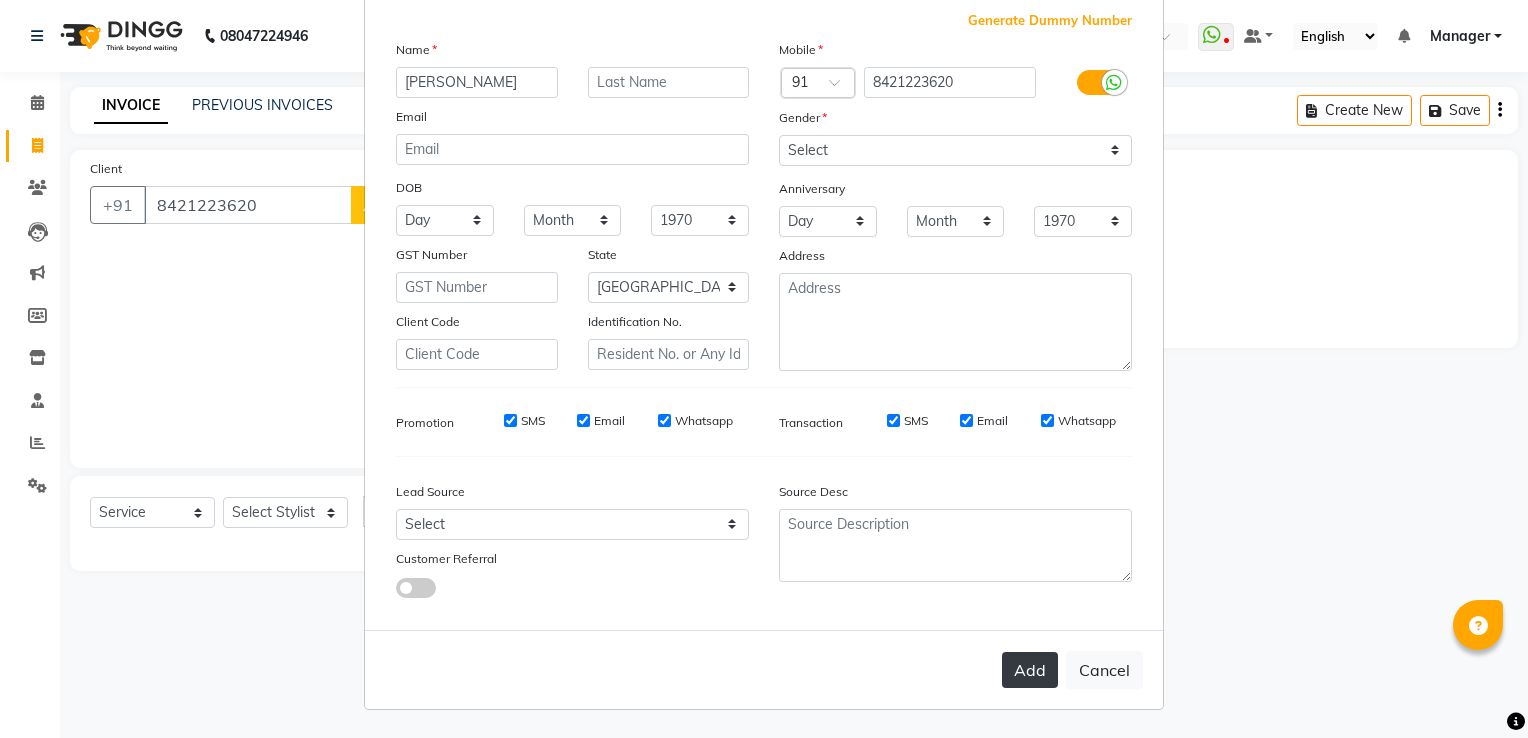 click on "Add" at bounding box center (1030, 670) 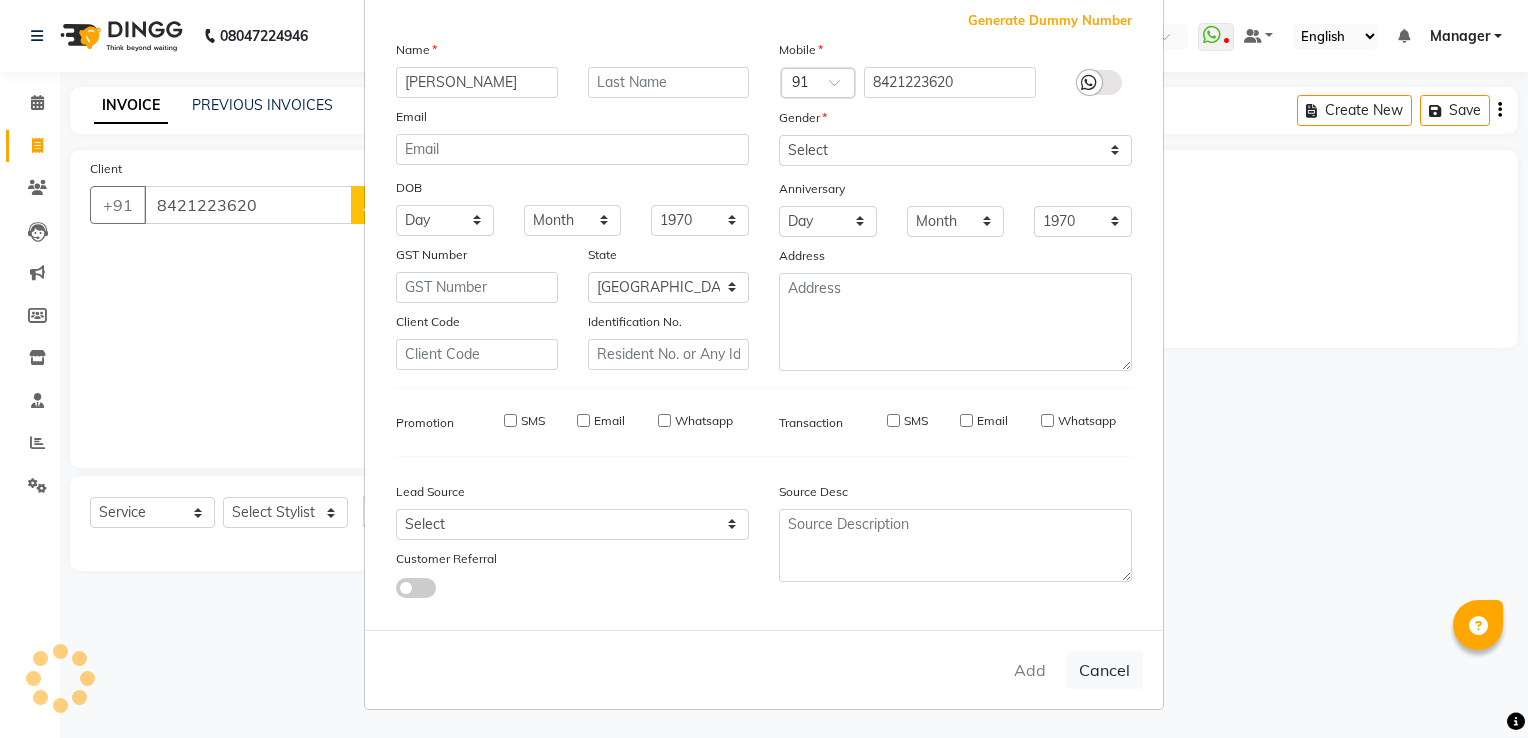 type on "84******20" 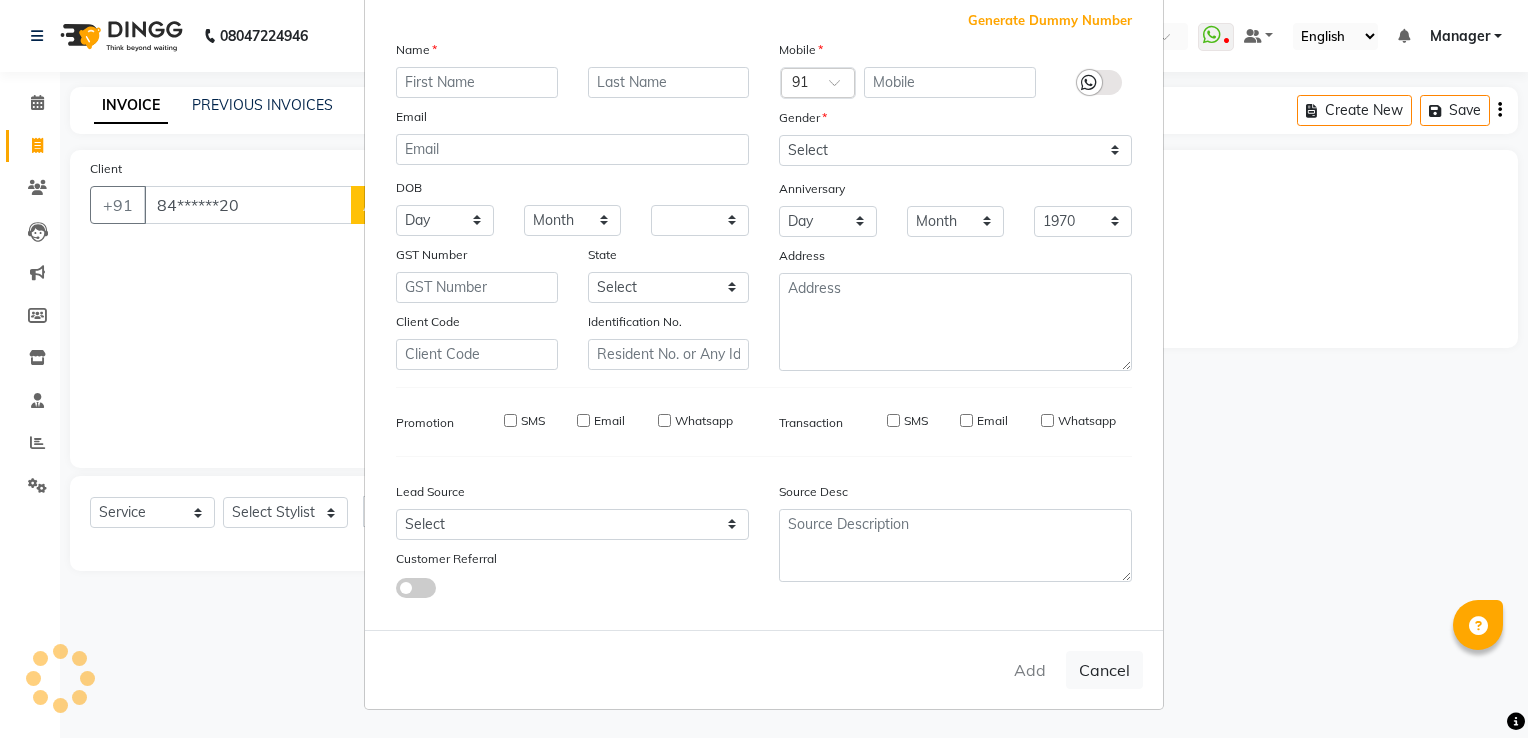 select 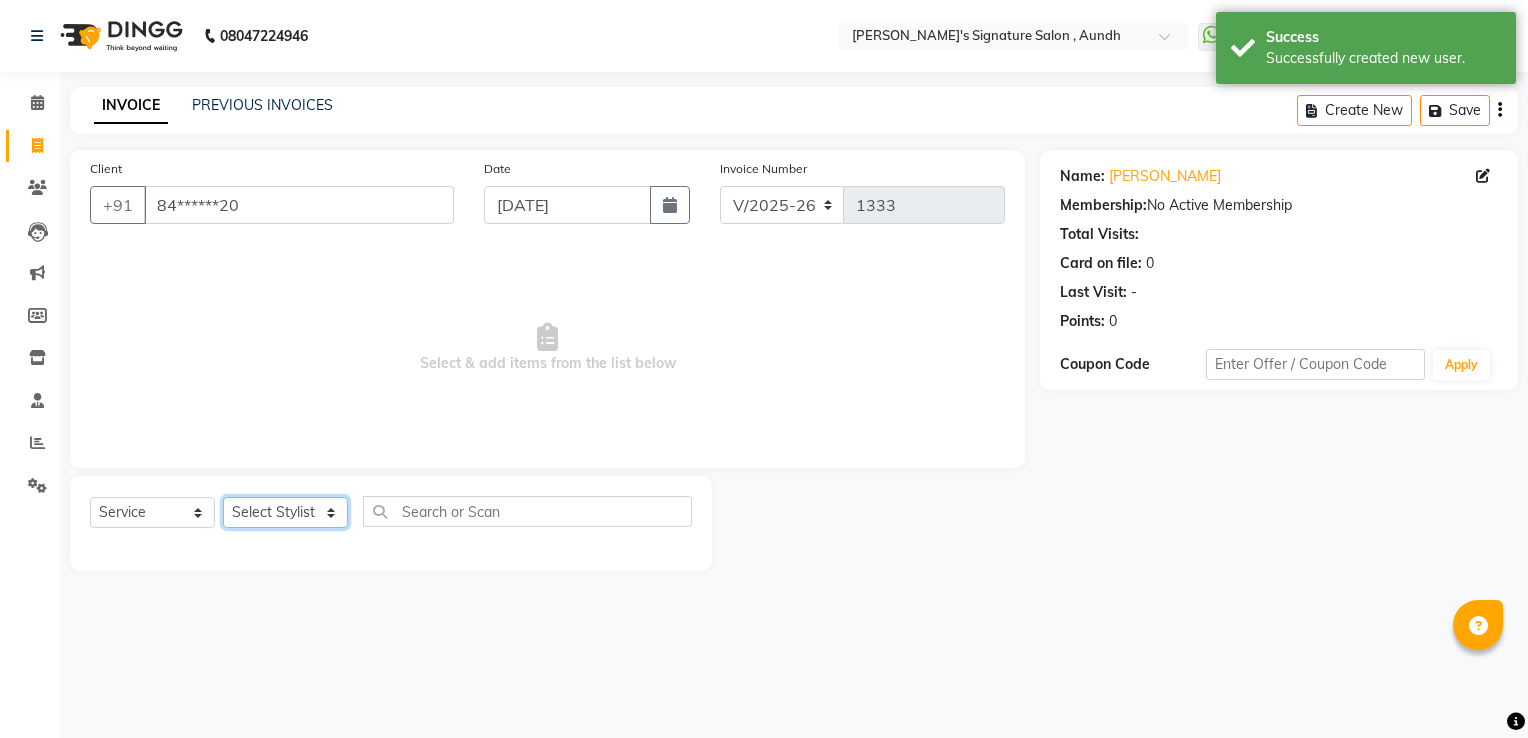 click on "Select Stylist Ankit  [PERSON_NAME] SAUDAGAR DEVA SIR Diya [PERSON_NAME] [PERSON_NAME] Manager [PERSON_NAME] POOJA PRASAN preeti [PERSON_NAME] [PERSON_NAME] sagar vilaskar [PERSON_NAME] [PERSON_NAME] WAKAD 2 SUMIT [PERSON_NAME]" 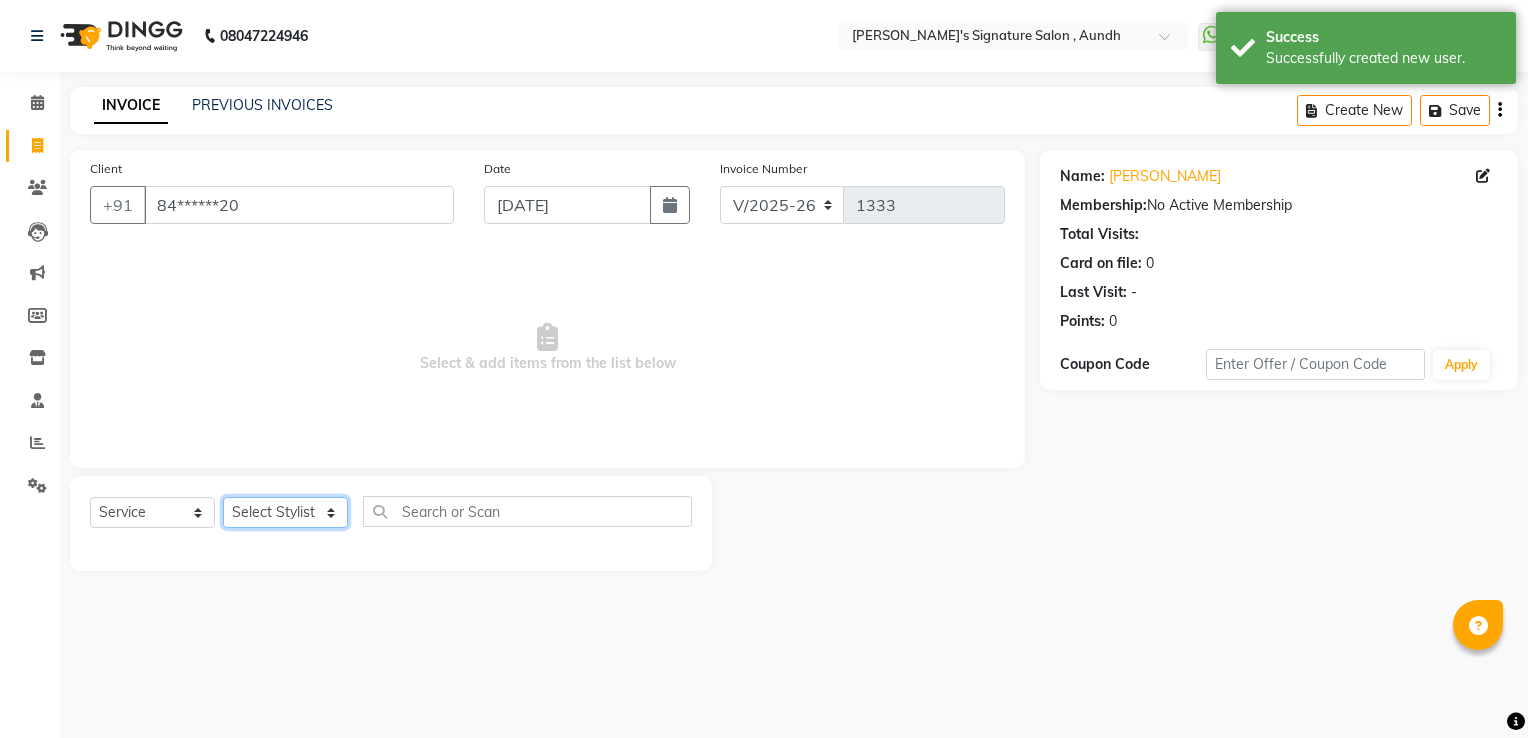 select on "83582" 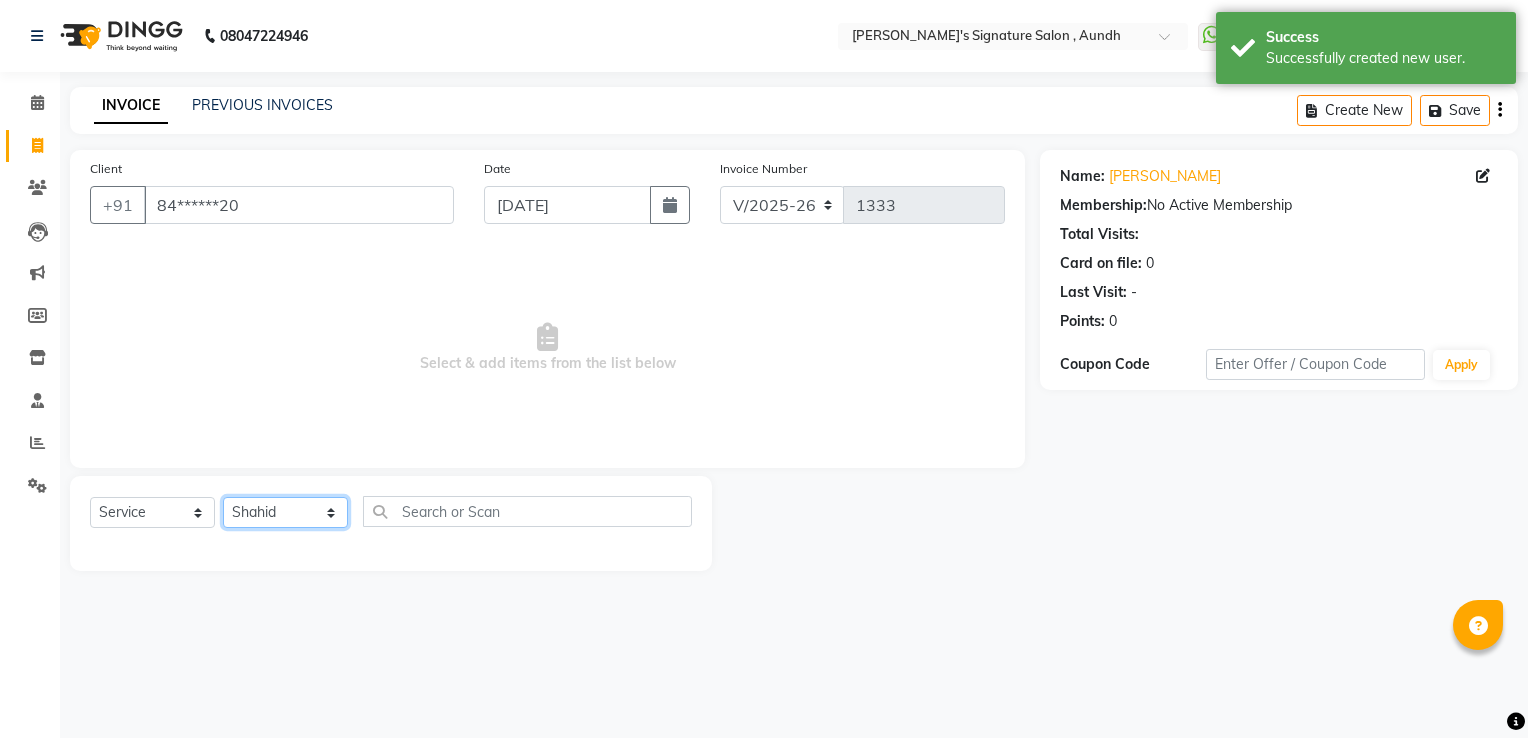 click on "Select Stylist Ankit  [PERSON_NAME] SAUDAGAR DEVA SIR Diya [PERSON_NAME] [PERSON_NAME] Manager [PERSON_NAME] POOJA PRASAN preeti [PERSON_NAME] [PERSON_NAME] sagar vilaskar [PERSON_NAME] [PERSON_NAME] WAKAD 2 SUMIT [PERSON_NAME]" 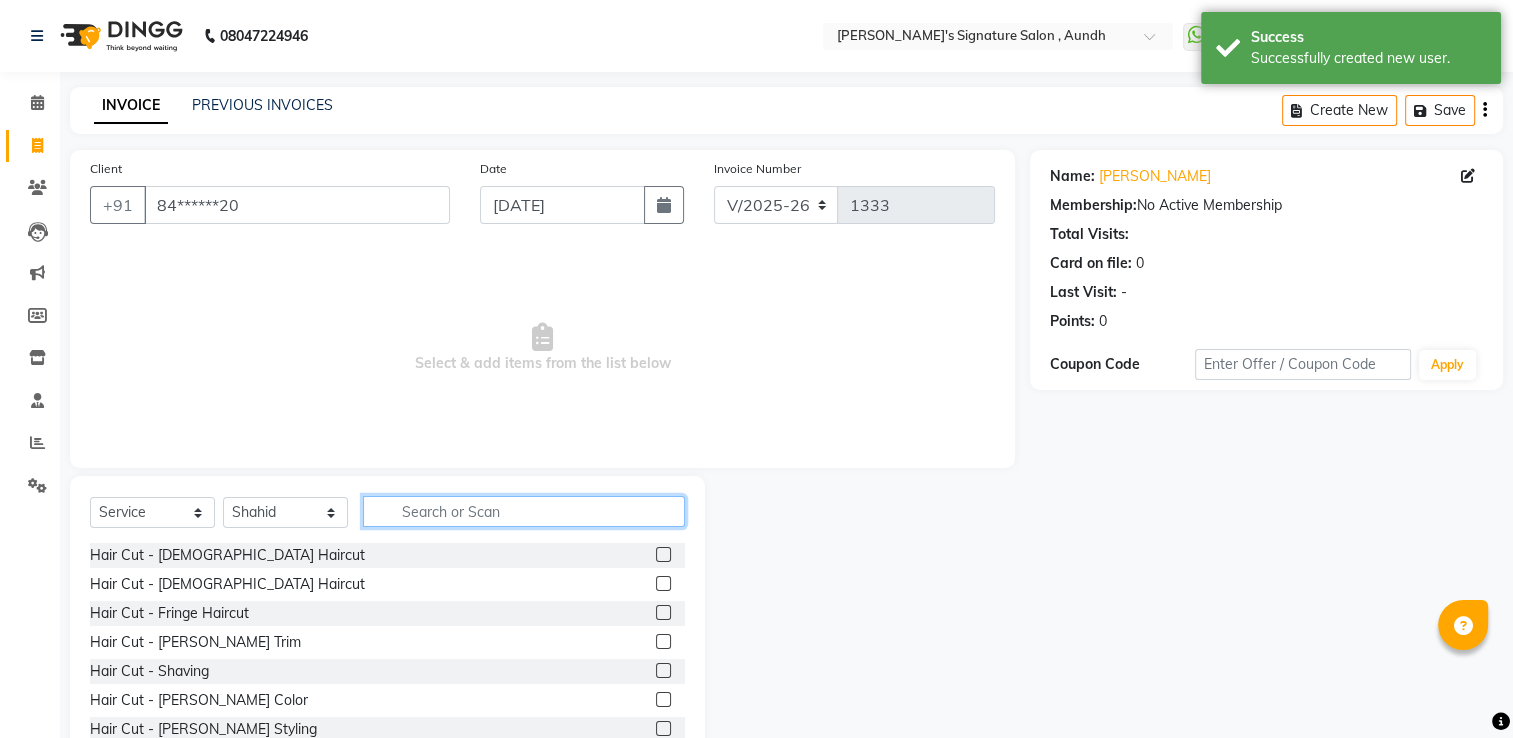 click 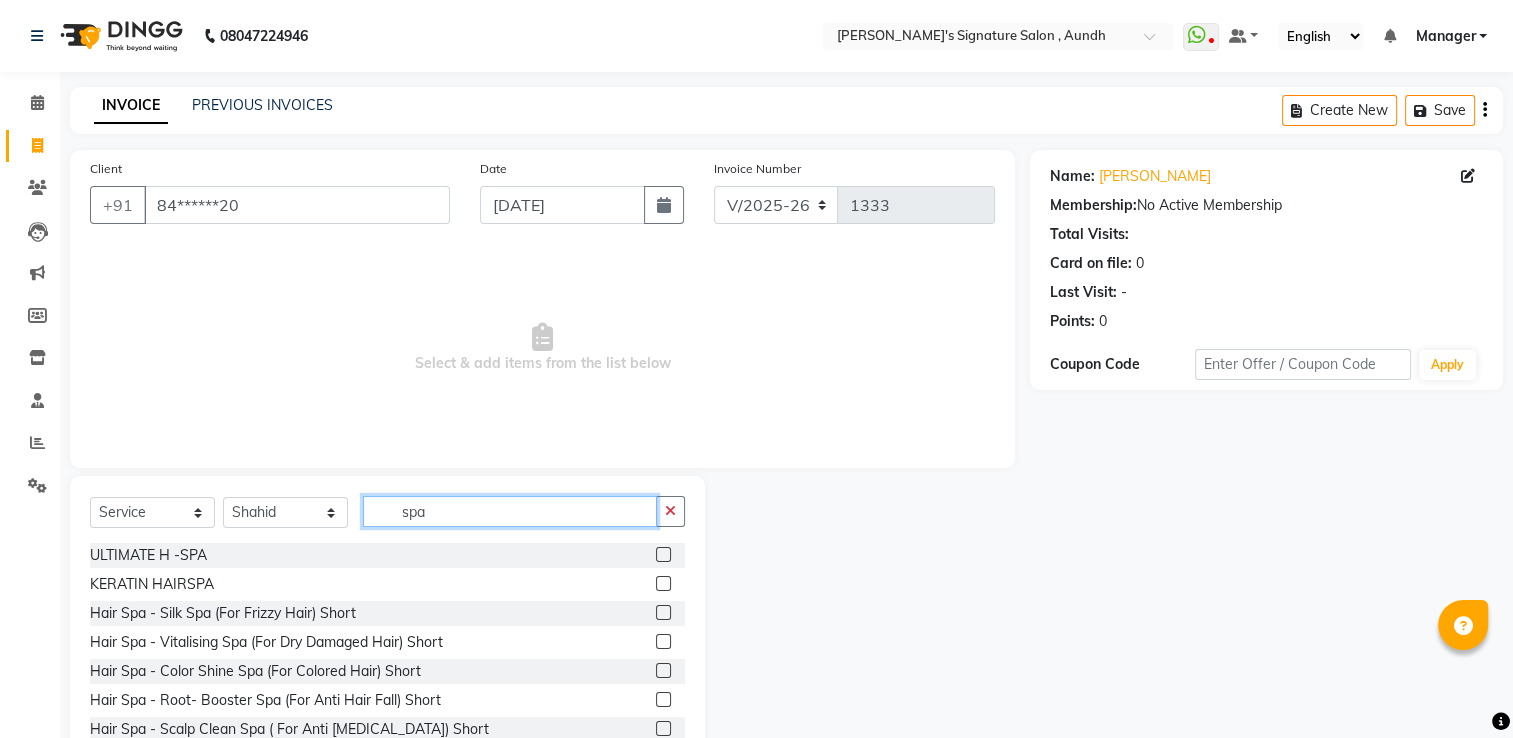 type on "spa" 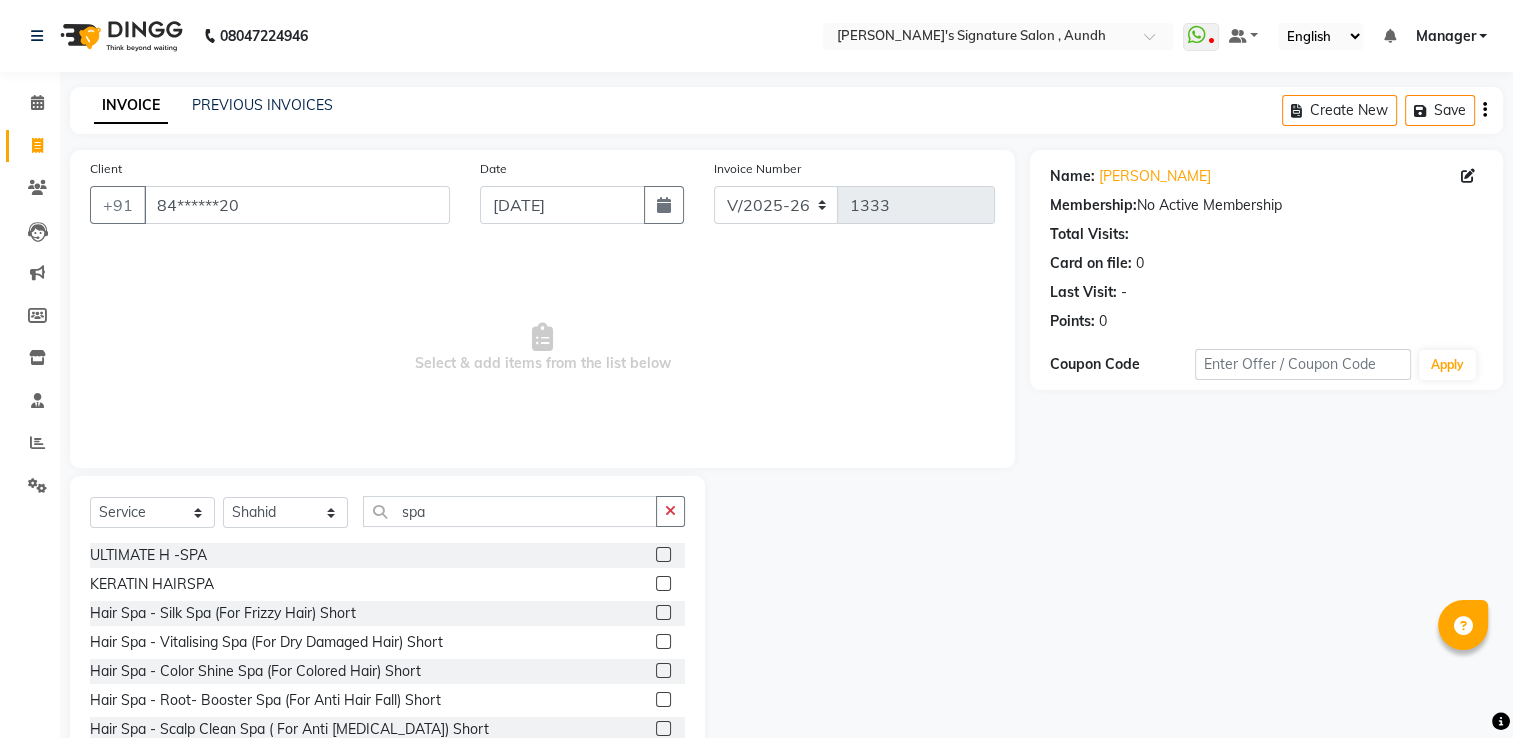 click on "KERATIN HAIRSPA" 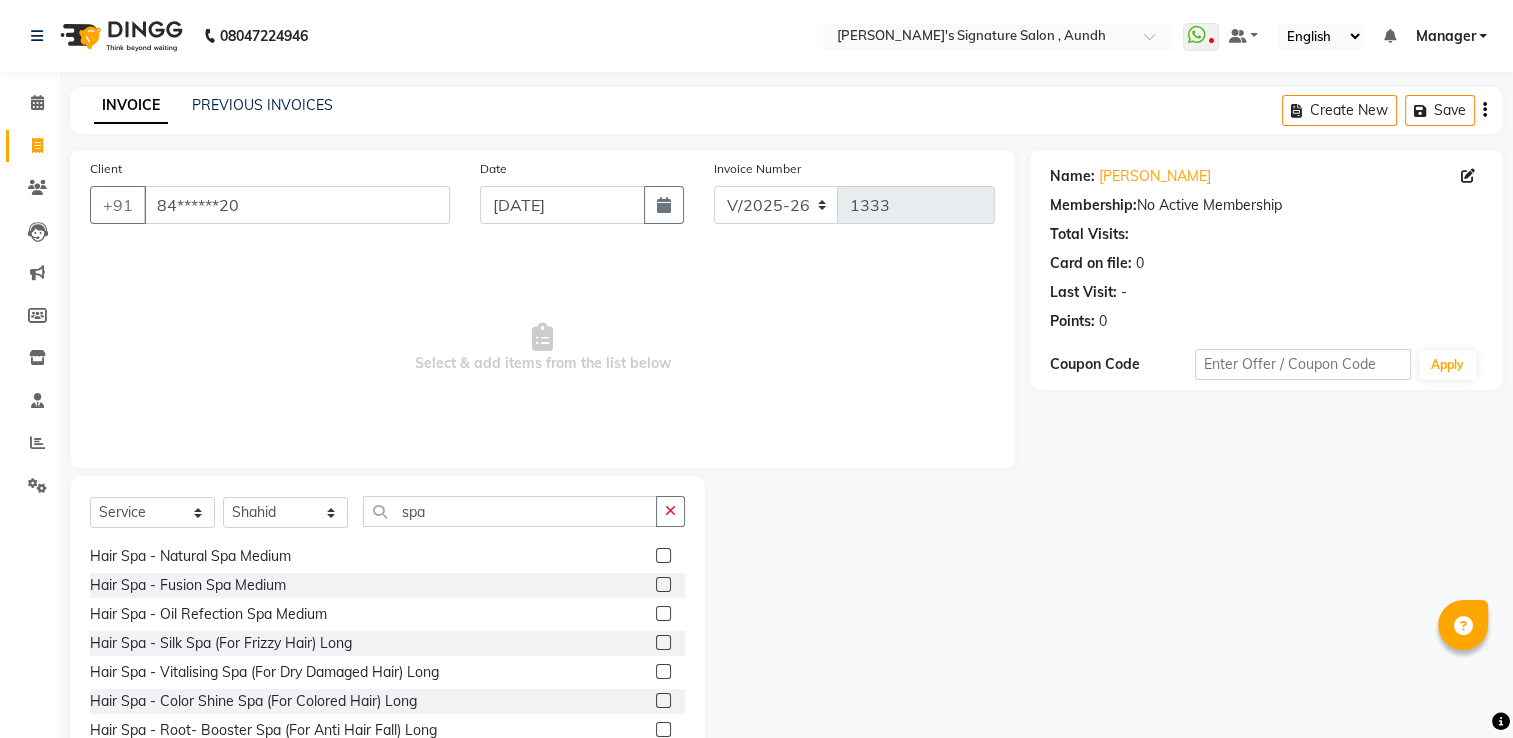 scroll, scrollTop: 454, scrollLeft: 0, axis: vertical 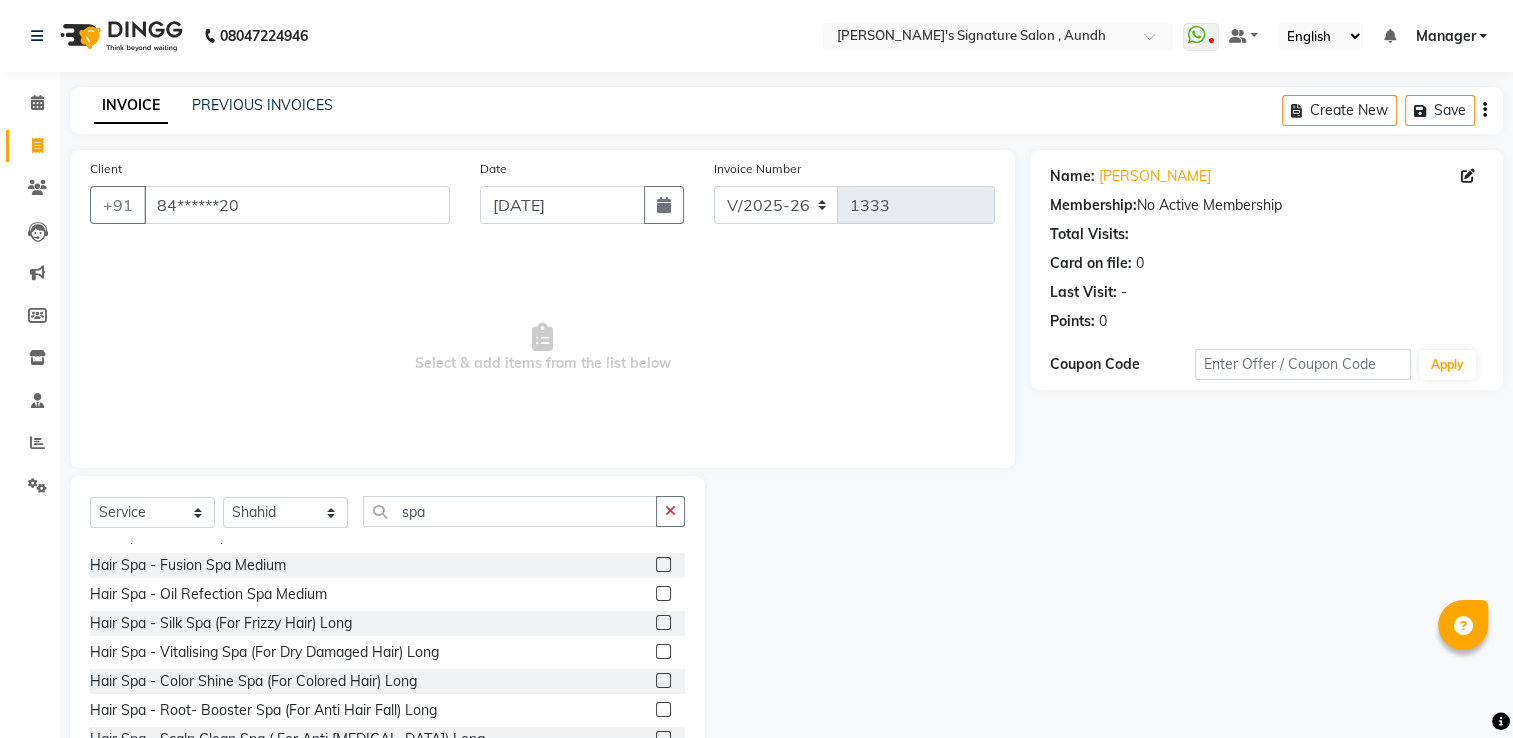 click 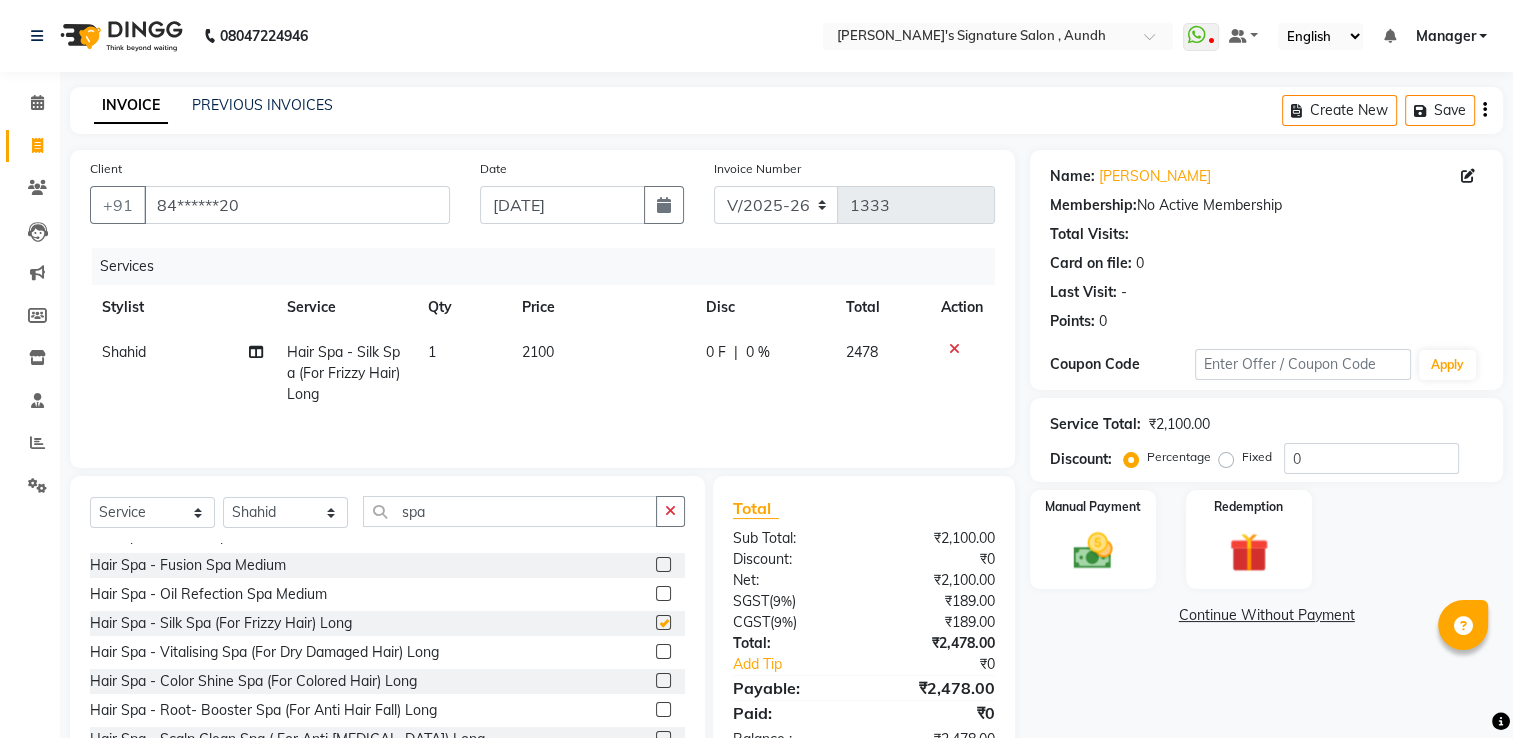 checkbox on "false" 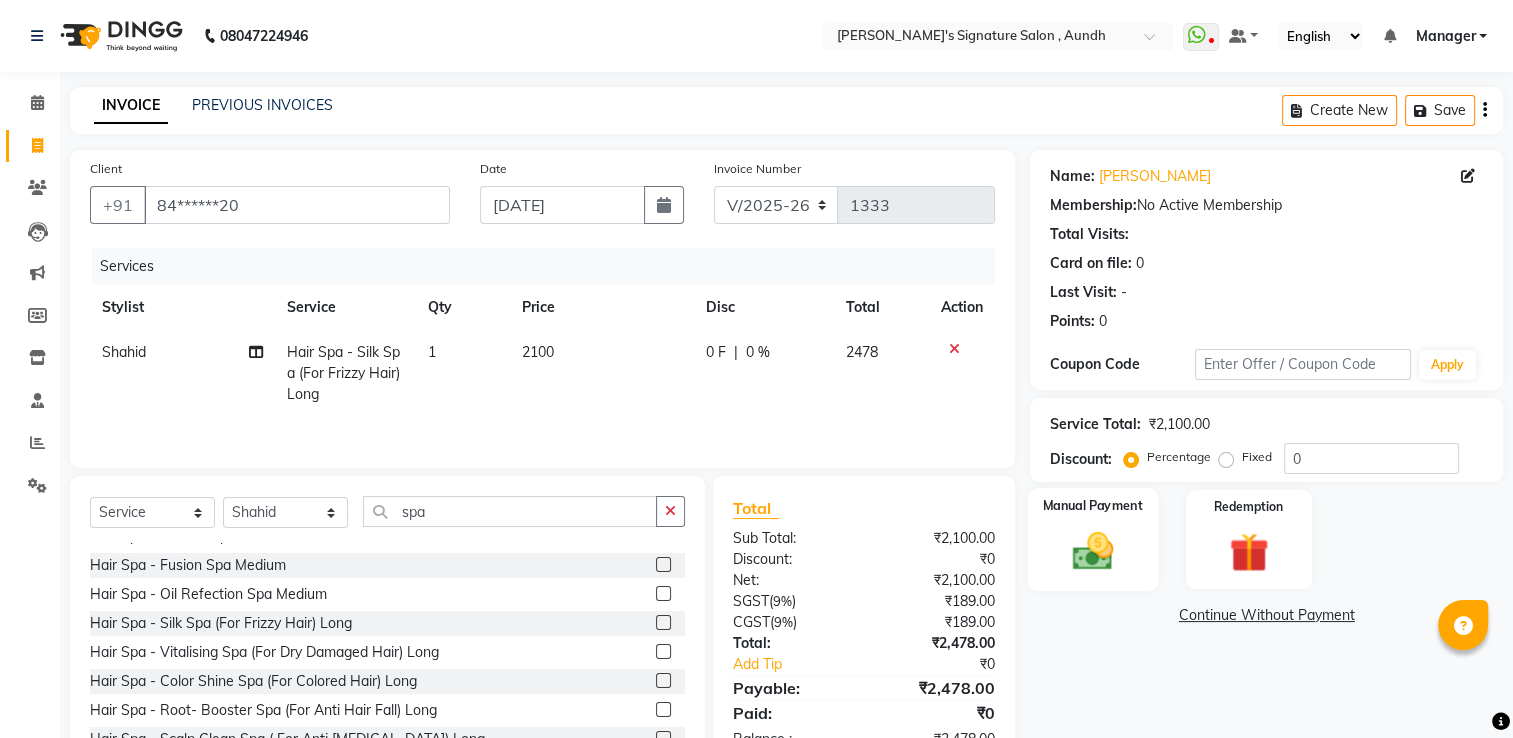 click on "Manual Payment" 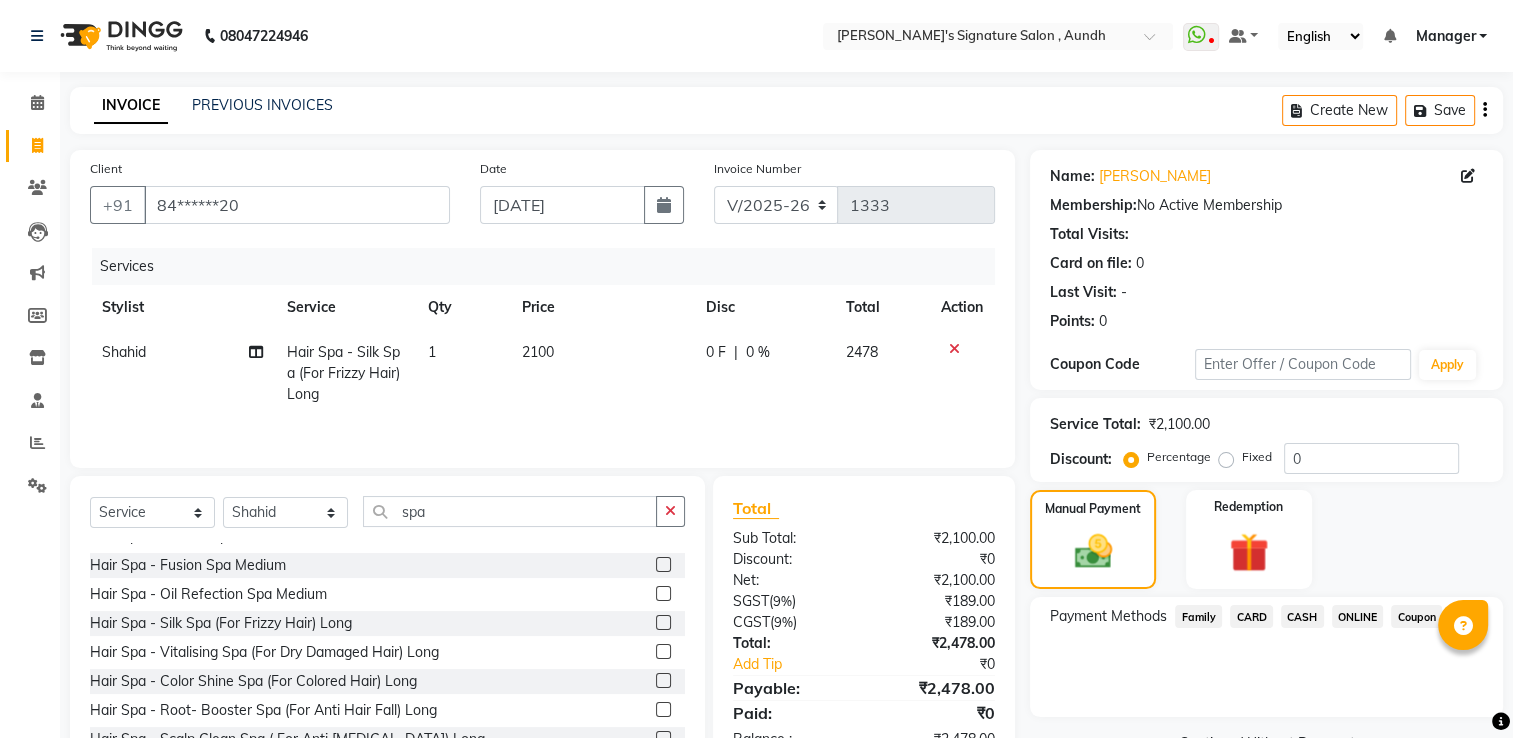 click on "ONLINE" 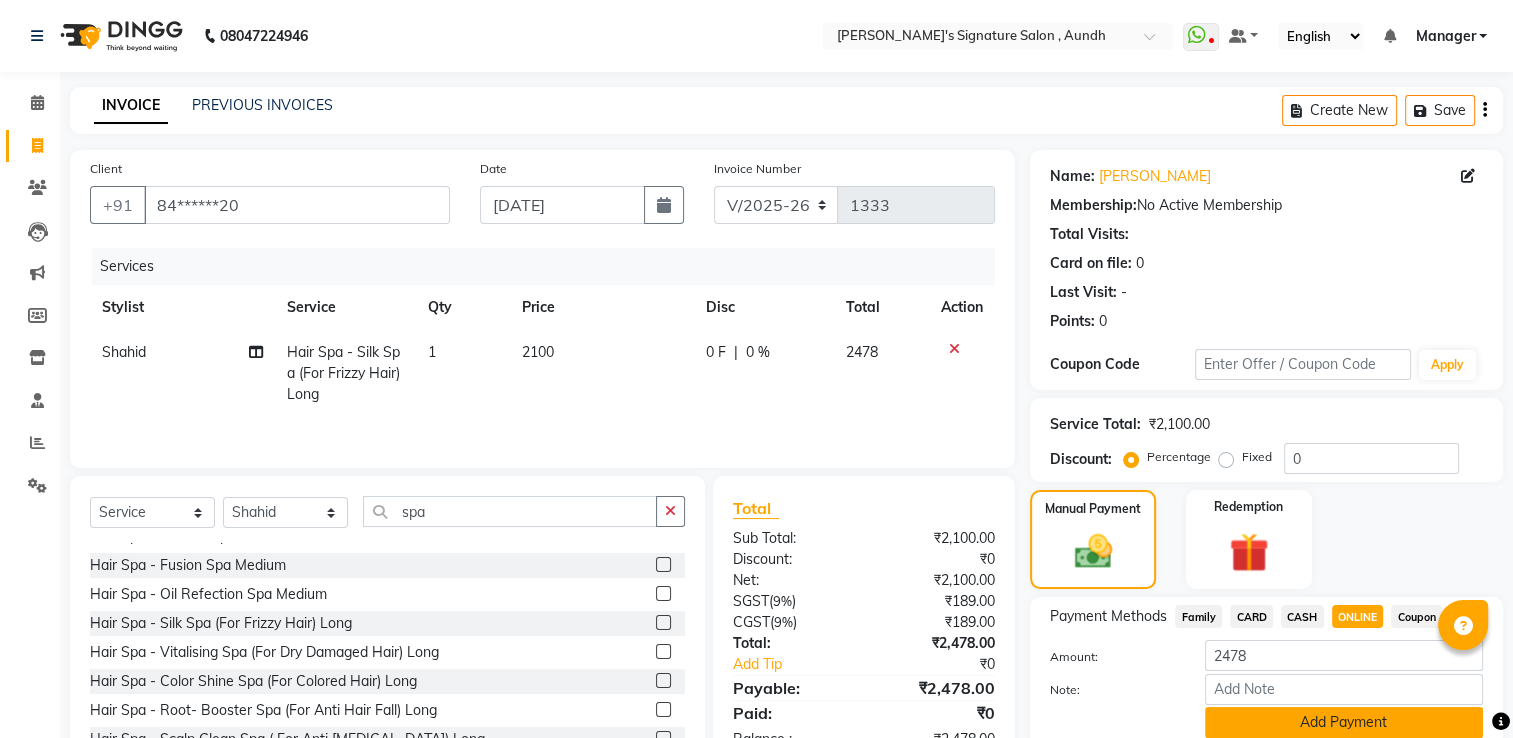 click on "Add Payment" 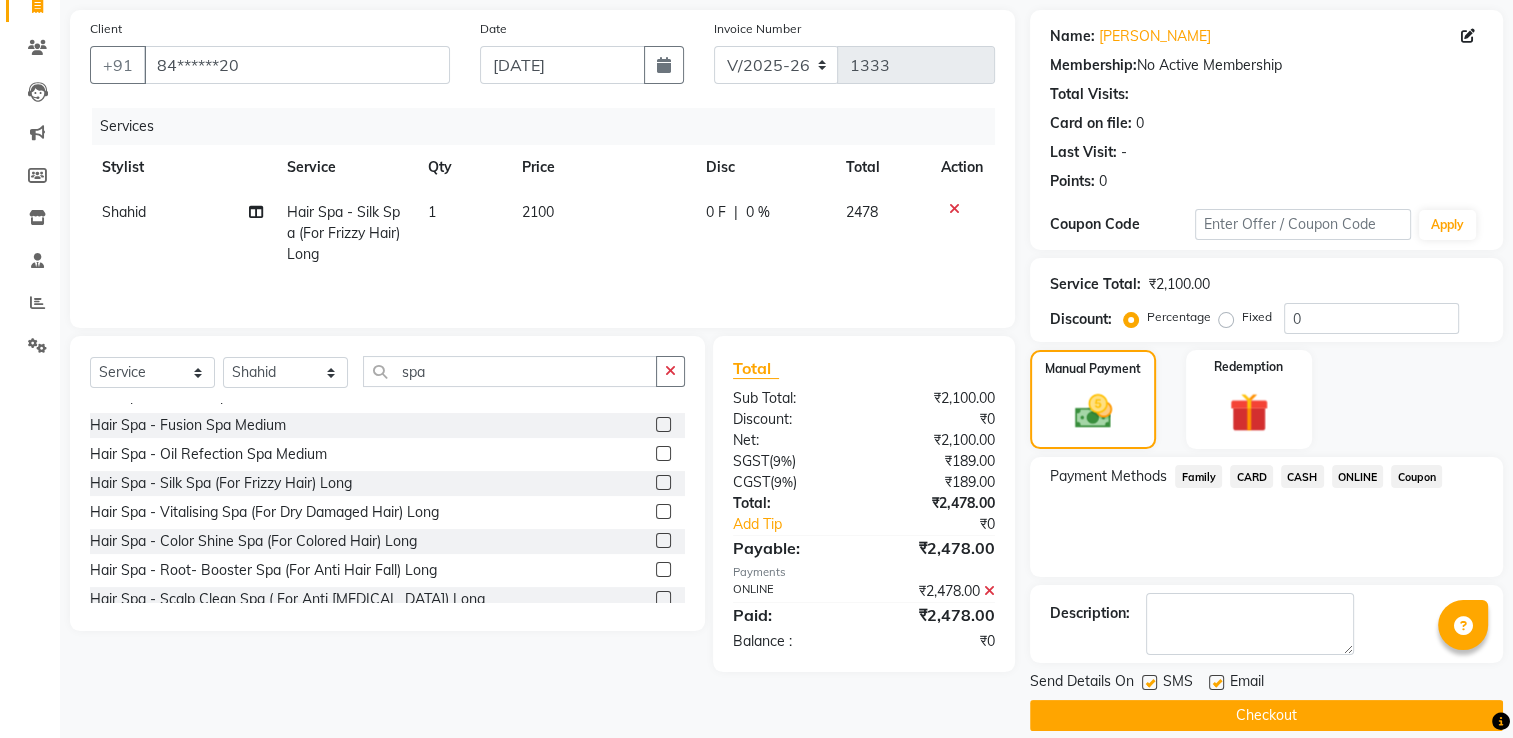 scroll, scrollTop: 161, scrollLeft: 0, axis: vertical 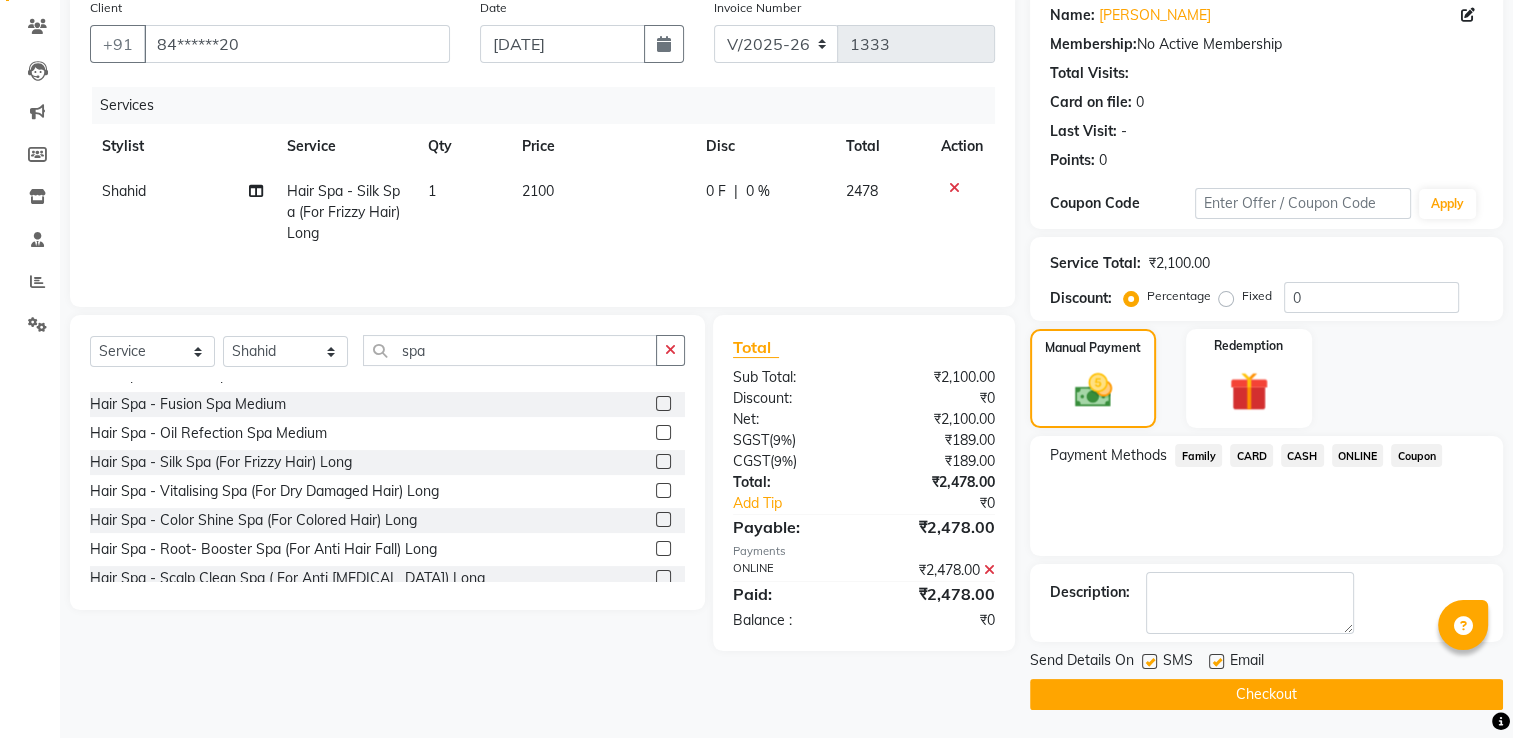 click on "Checkout" 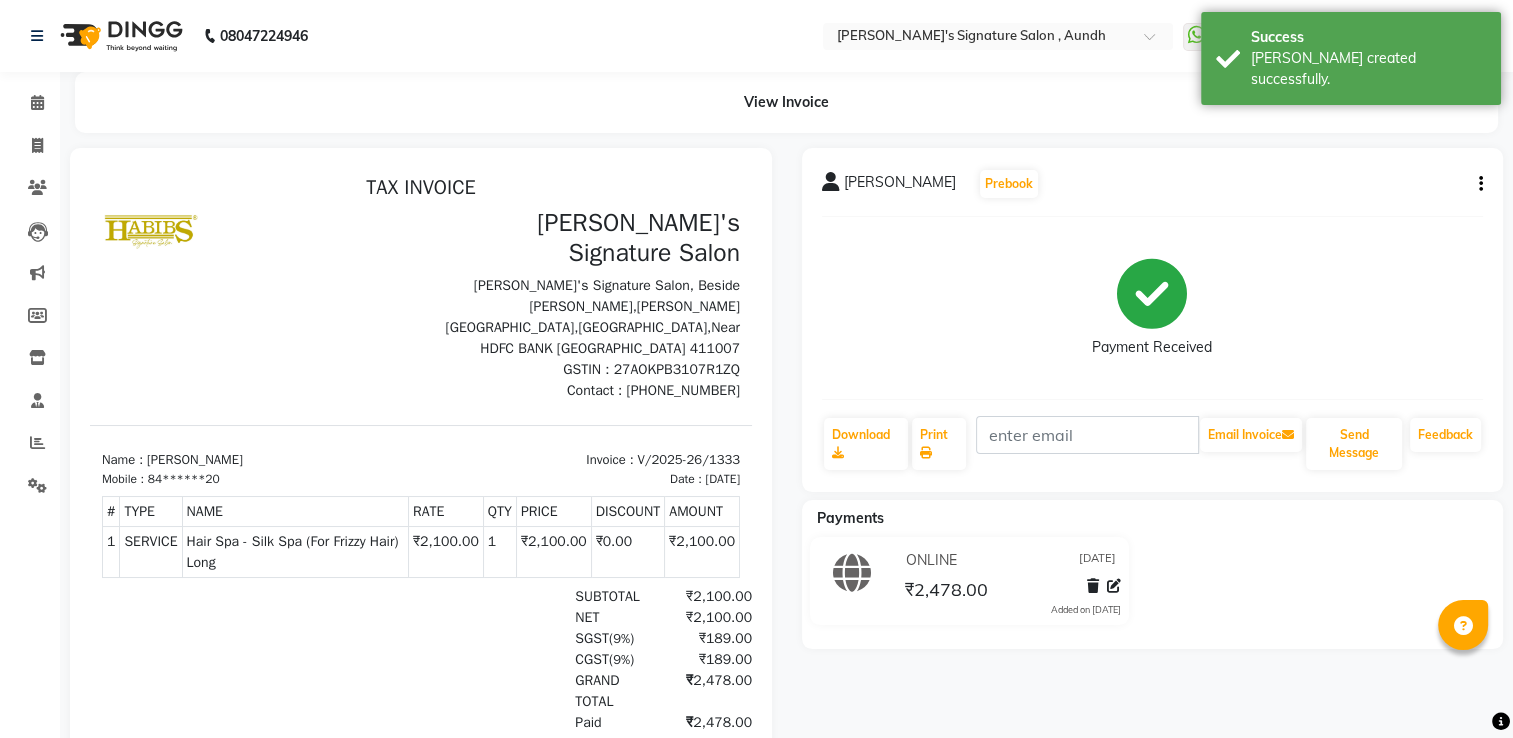 scroll, scrollTop: 0, scrollLeft: 0, axis: both 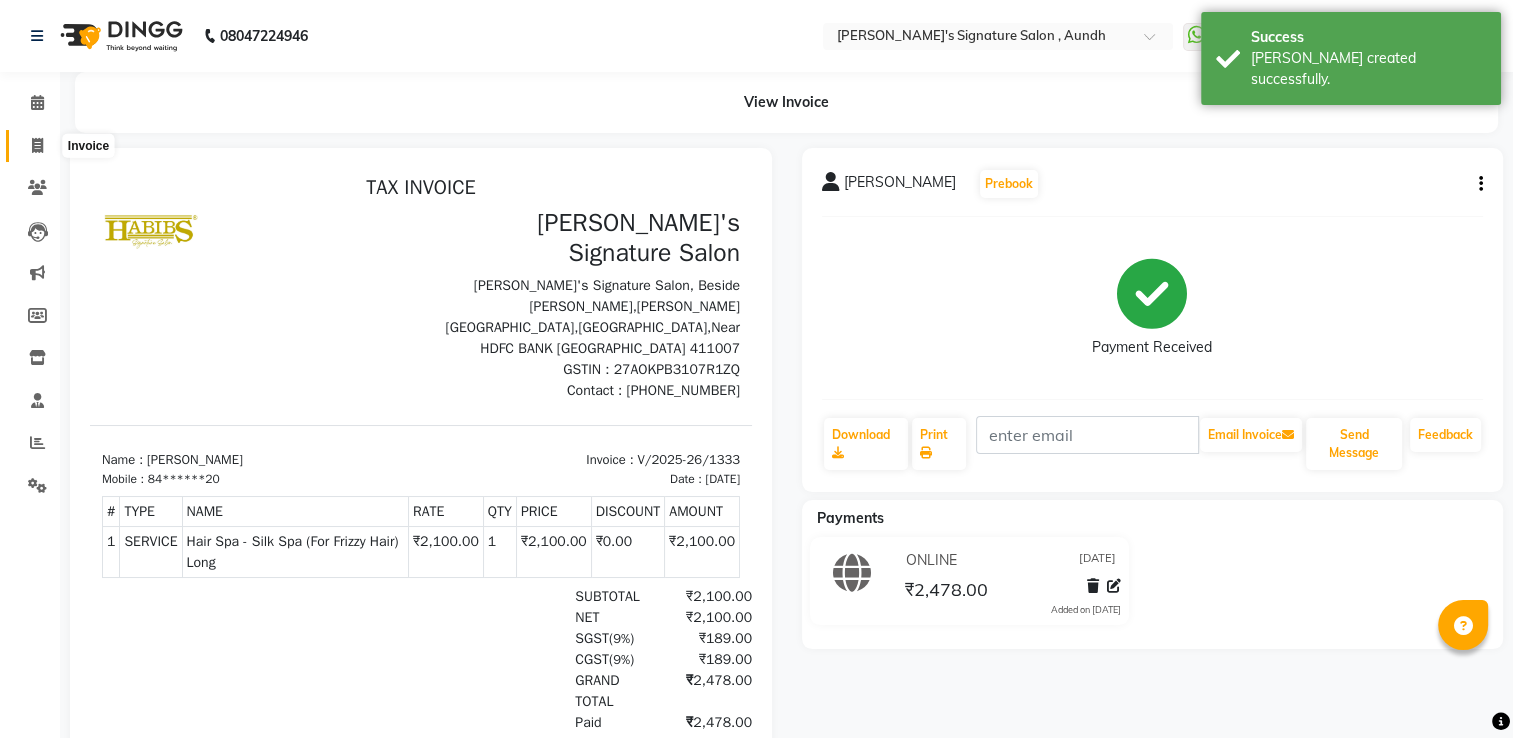 click 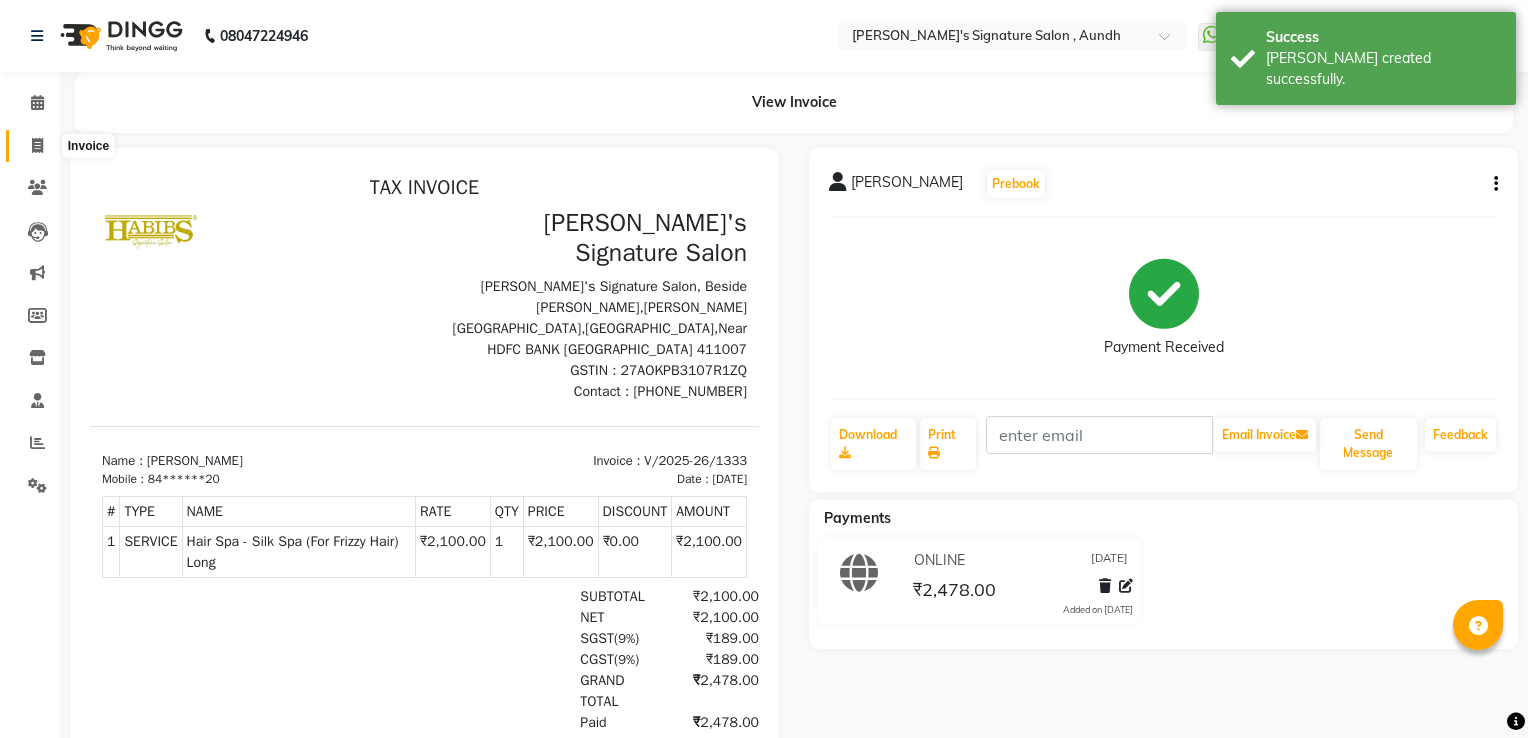 select on "service" 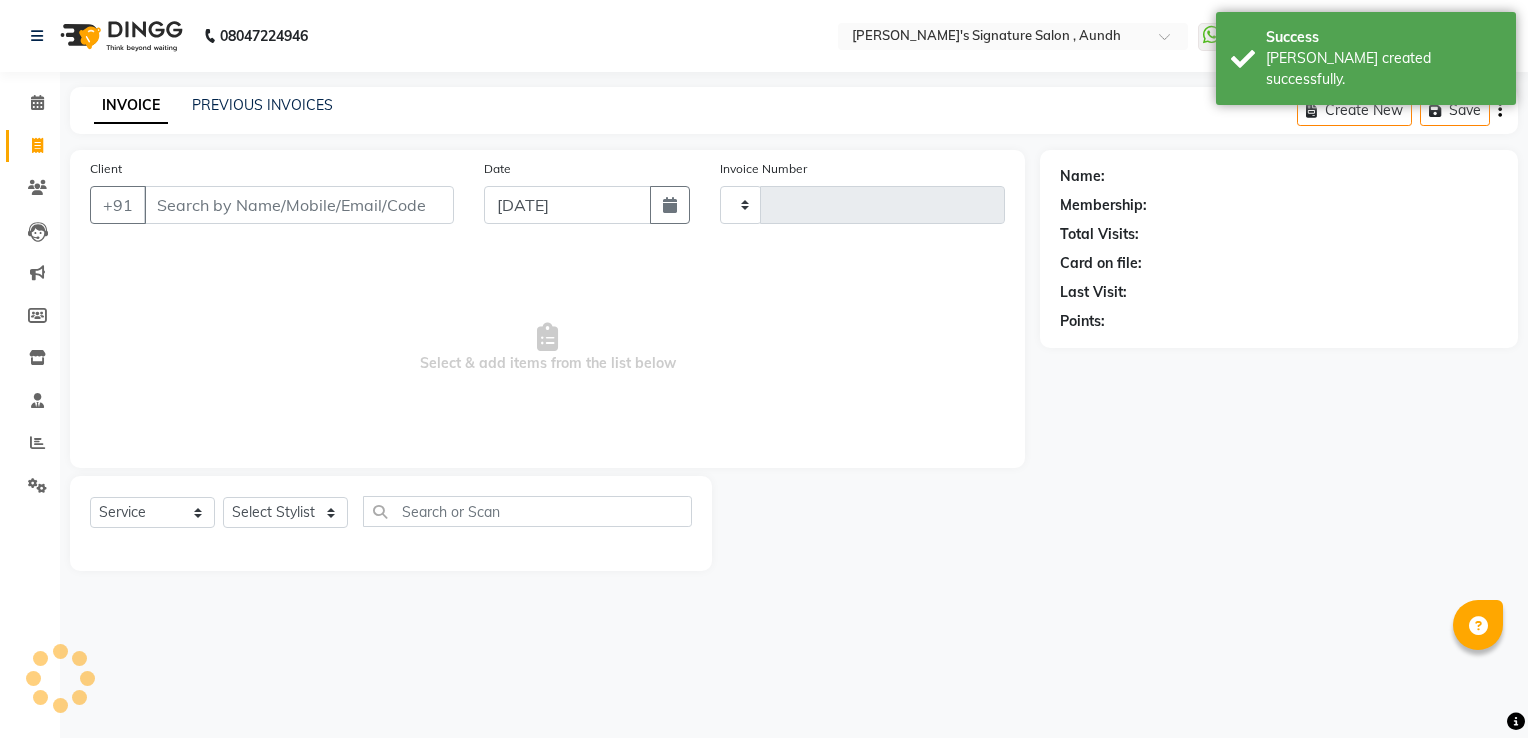 type on "1334" 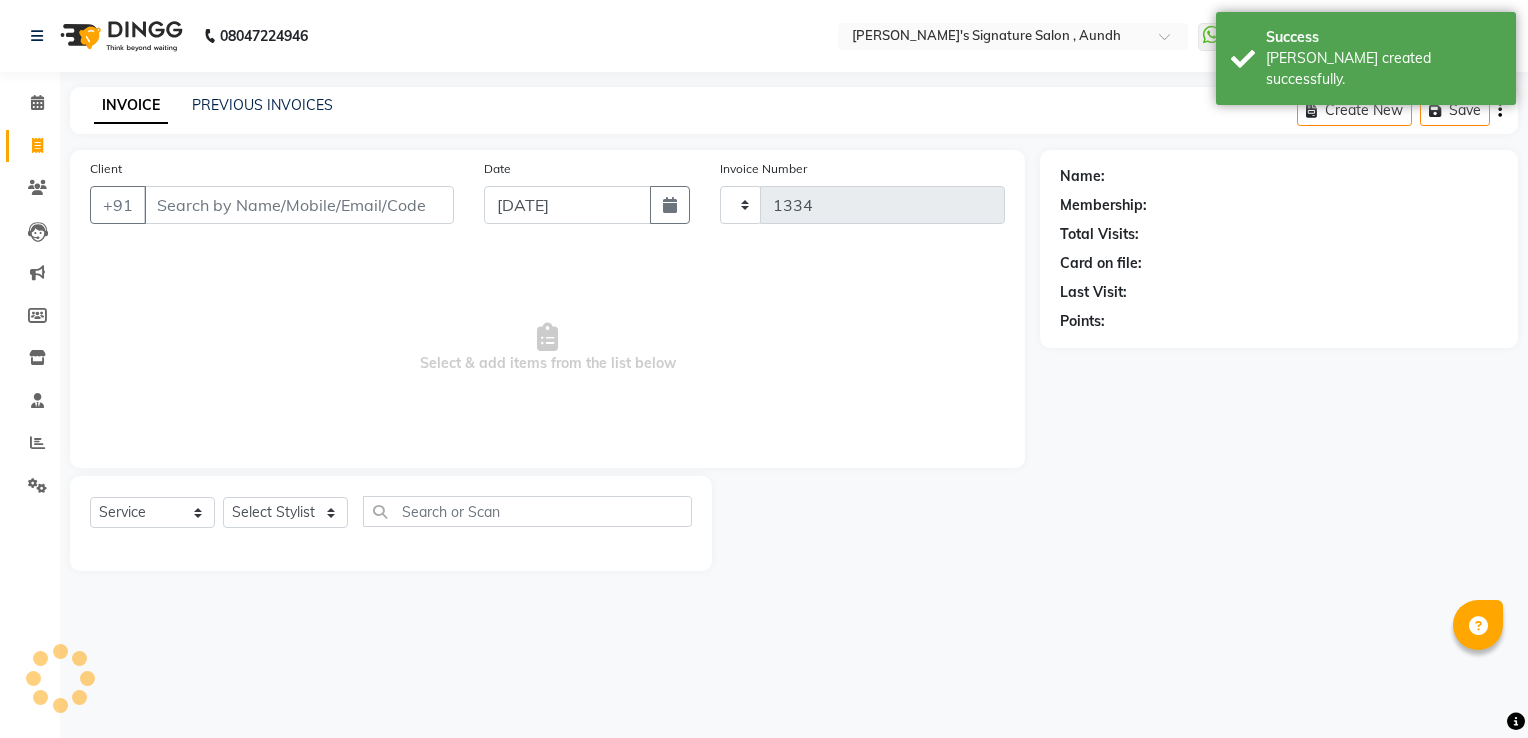 select on "6342" 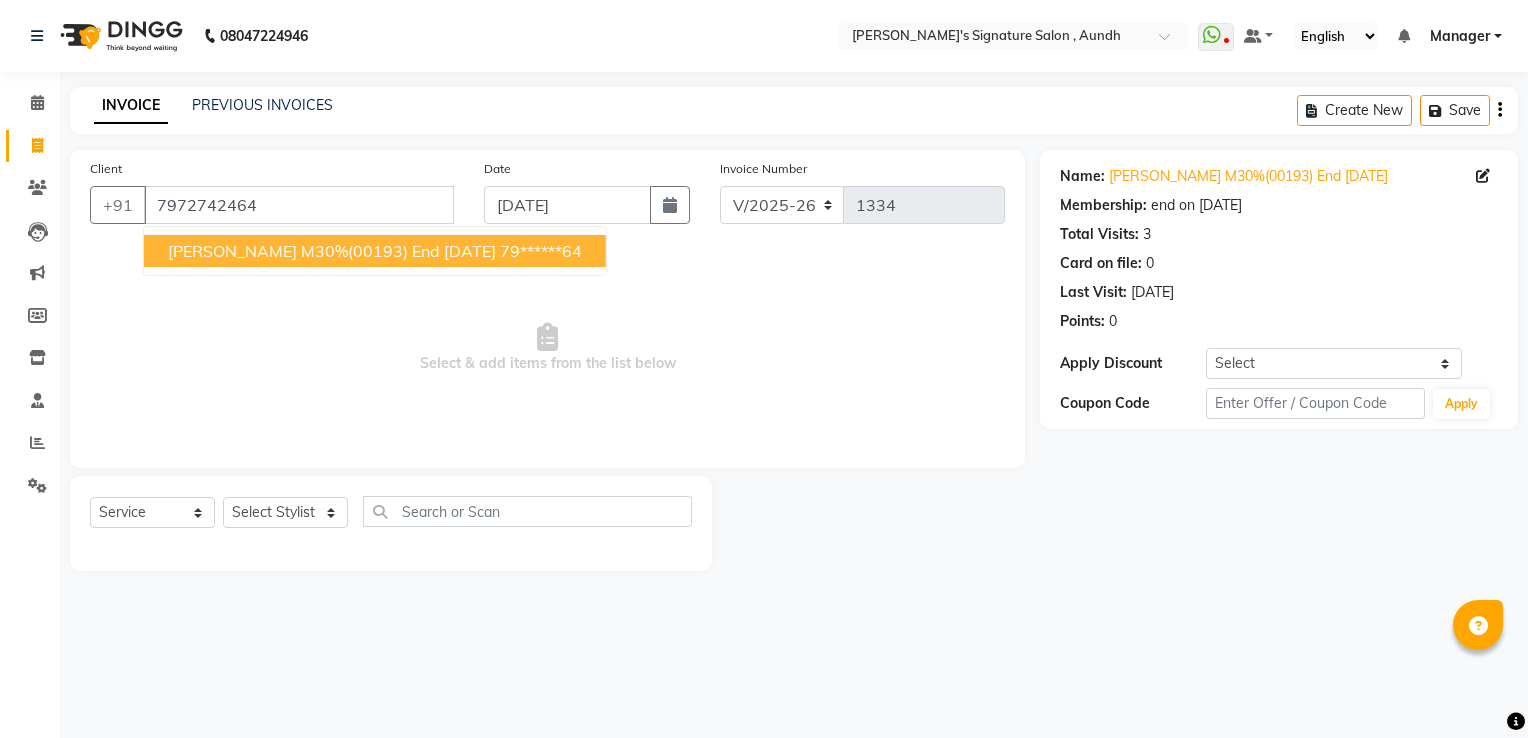 click on "[PERSON_NAME] M30%(00193) End [DATE]" at bounding box center (332, 251) 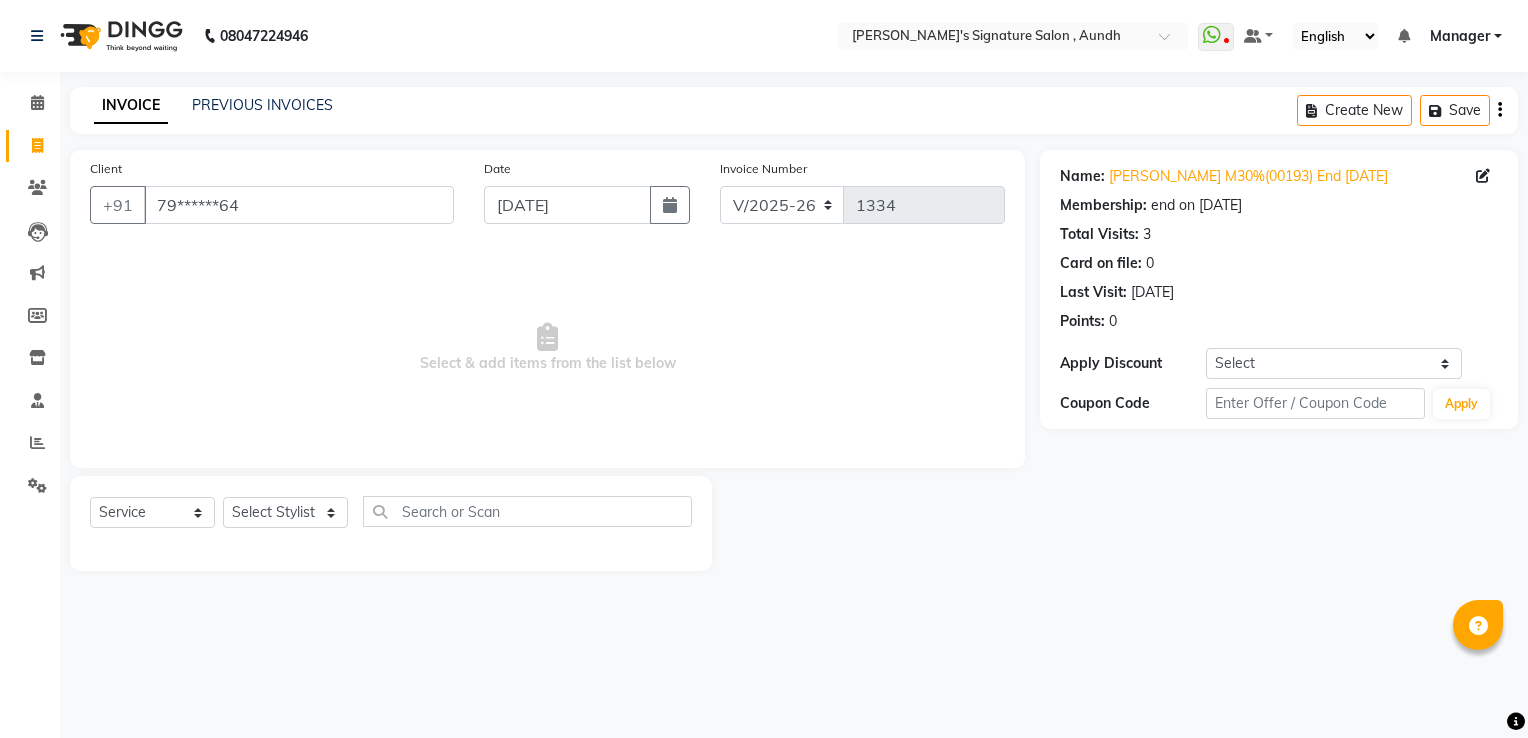 click on "Select  Service  Product  Membership  Package Voucher Prepaid Gift Card  Select Stylist Ankit  Sir DEEPAK SAUDAGAR DEVA SIR [PERSON_NAME] [PERSON_NAME] Manager [PERSON_NAME] POOJA PRASAN preeti [PERSON_NAME] [PERSON_NAME] sagar vilaskar [PERSON_NAME] [PERSON_NAME] WAKAD 2 [PERSON_NAME]" 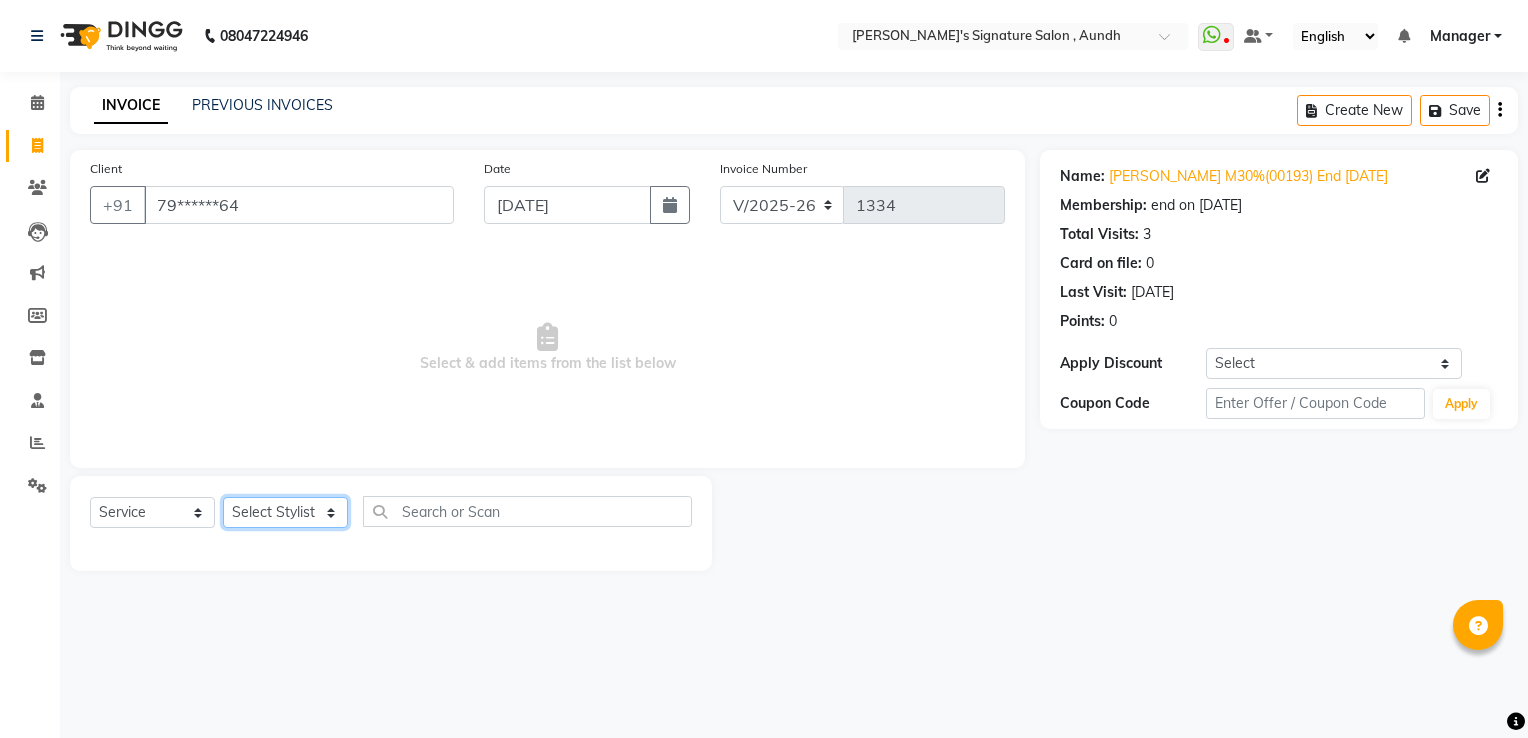 click on "Select Stylist Ankit  [PERSON_NAME] SAUDAGAR DEVA SIR Diya [PERSON_NAME] [PERSON_NAME] Manager [PERSON_NAME] POOJA PRASAN preeti [PERSON_NAME] [PERSON_NAME] sagar vilaskar [PERSON_NAME] [PERSON_NAME] WAKAD 2 SUMIT [PERSON_NAME]" 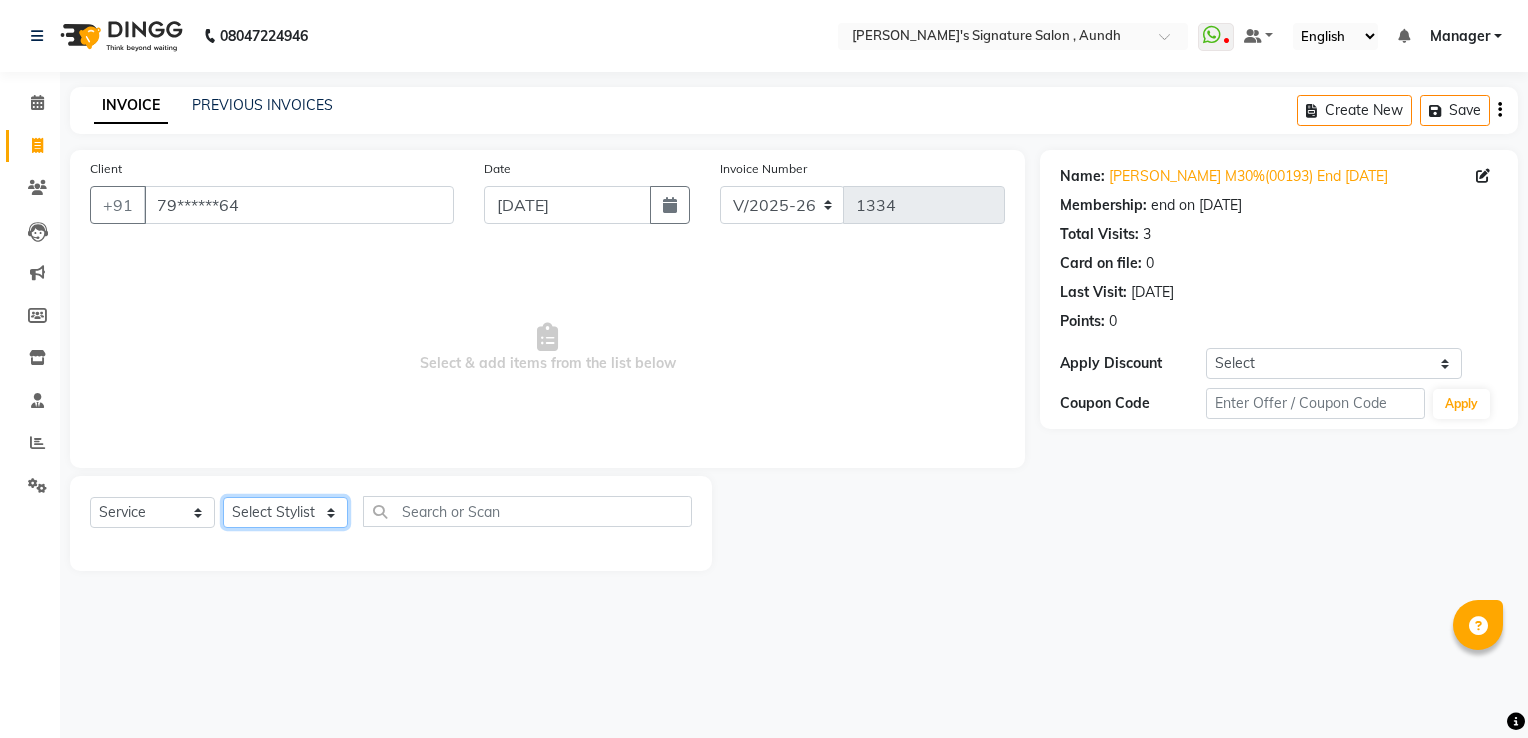 select on "60021" 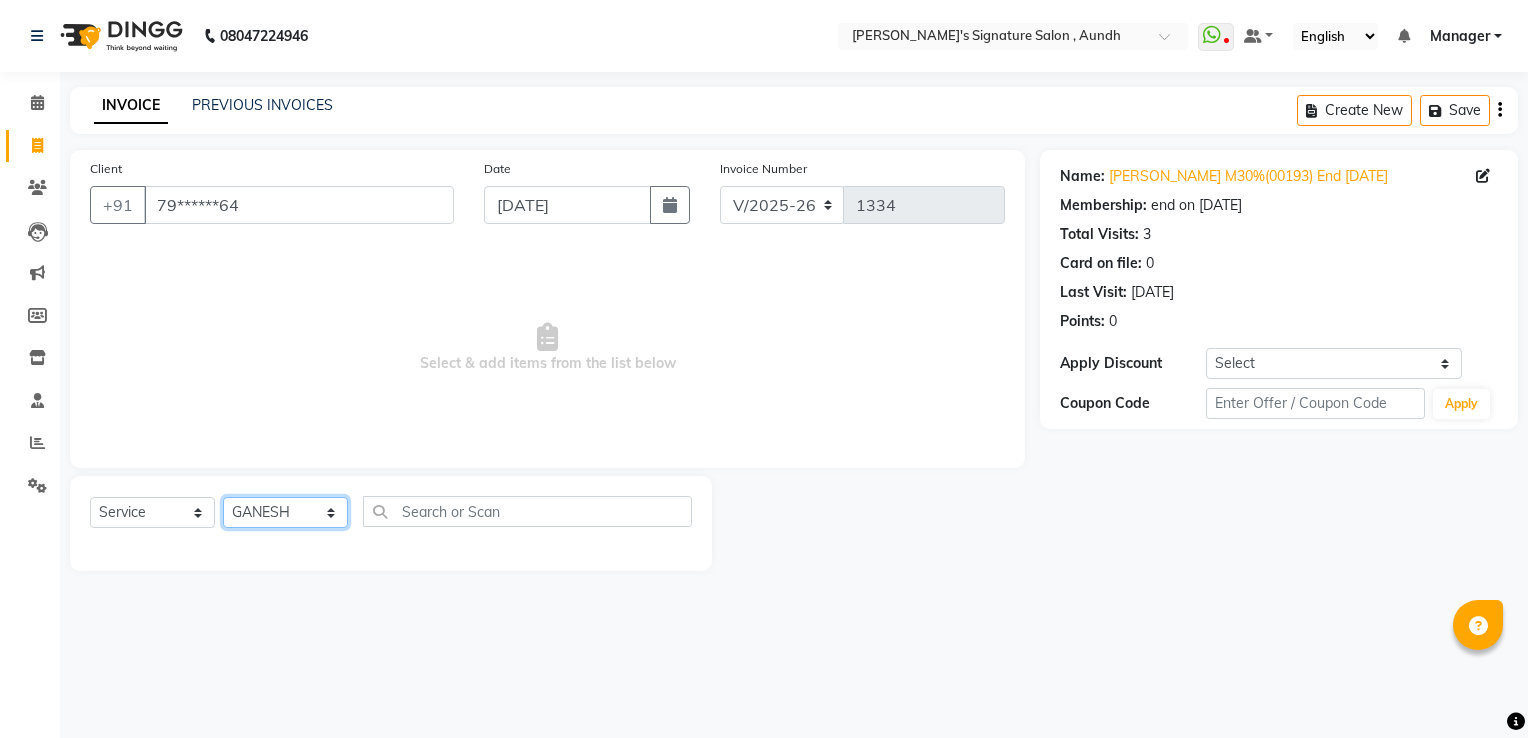 click on "Select Stylist Ankit  [PERSON_NAME] SAUDAGAR DEVA SIR Diya [PERSON_NAME] [PERSON_NAME] Manager [PERSON_NAME] POOJA PRASAN preeti [PERSON_NAME] [PERSON_NAME] sagar vilaskar [PERSON_NAME] [PERSON_NAME] WAKAD 2 SUMIT [PERSON_NAME]" 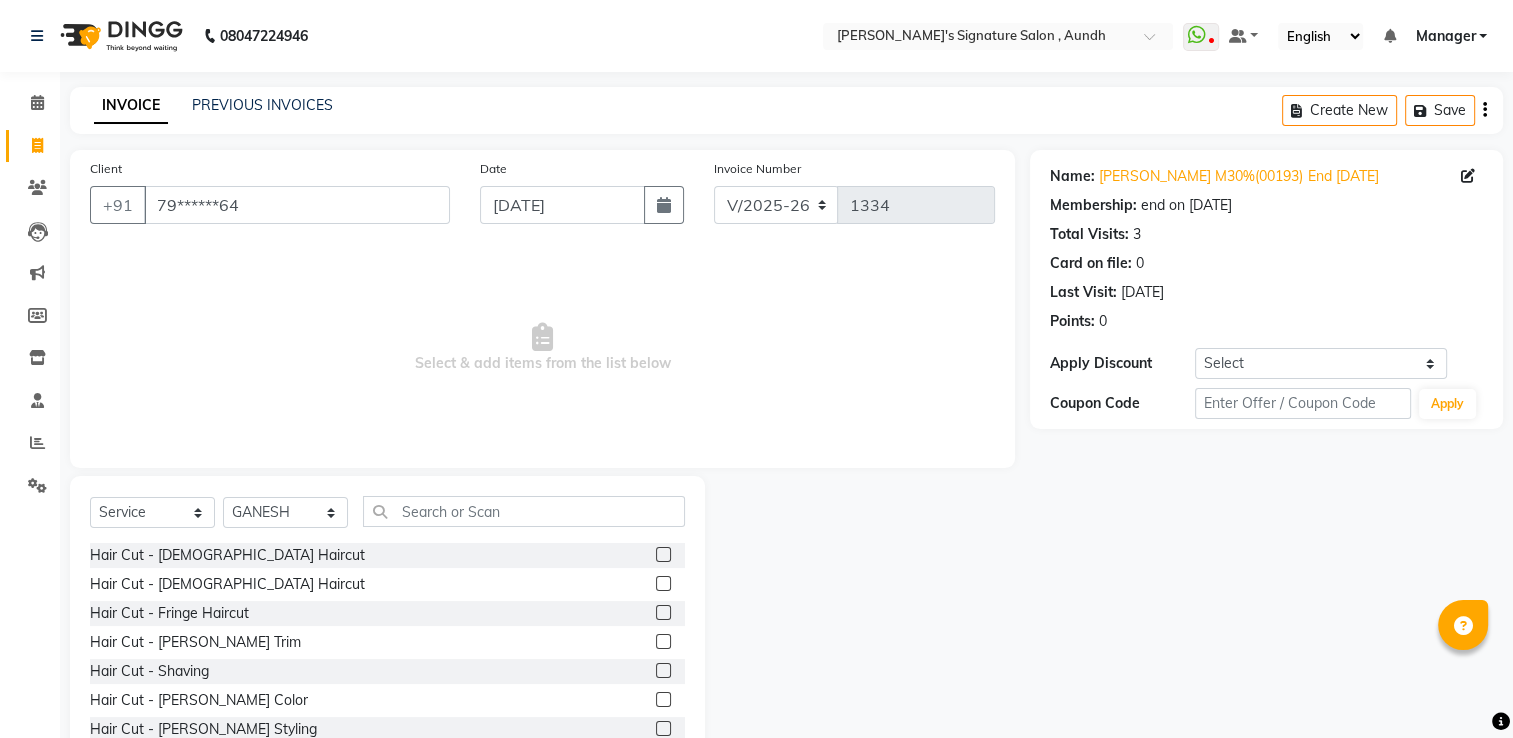 click 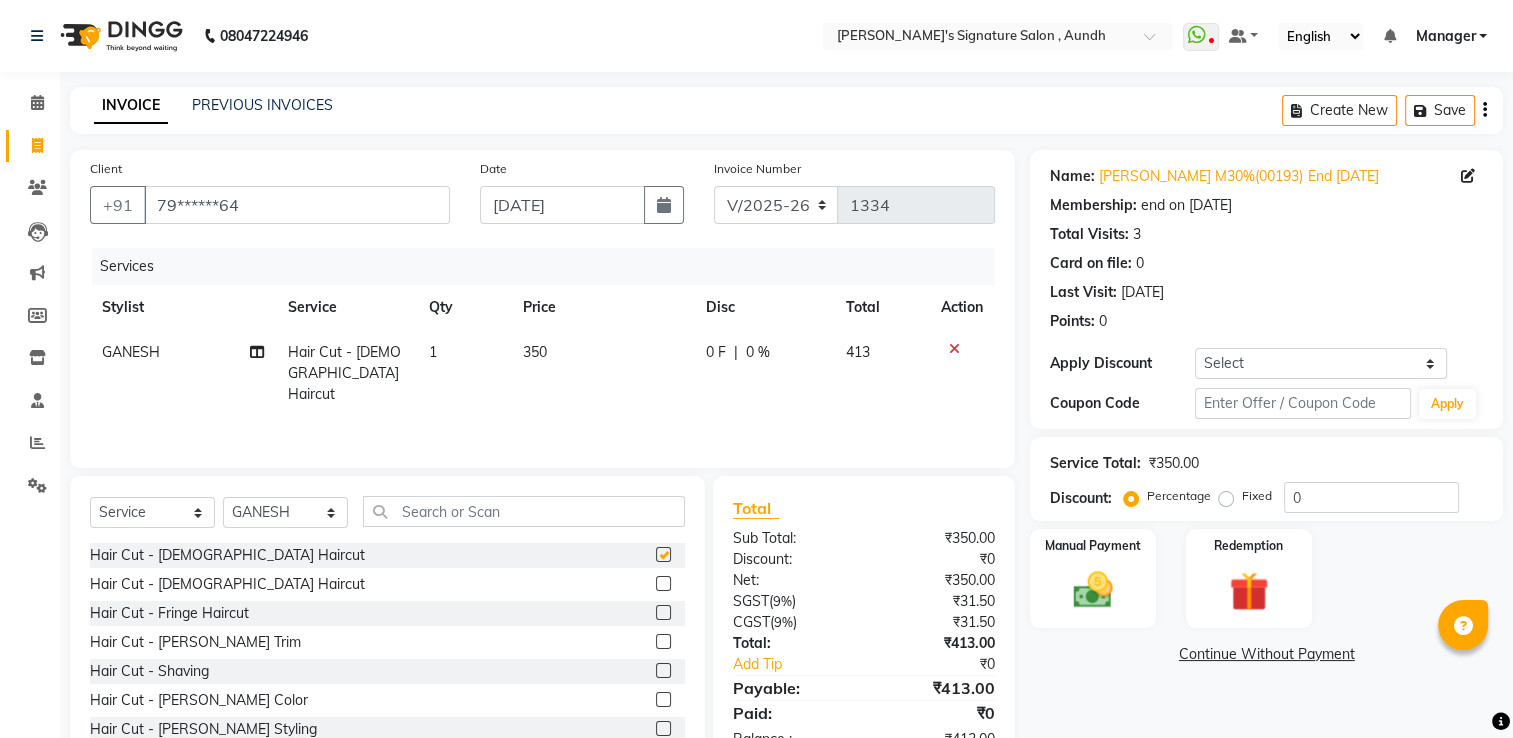 checkbox on "false" 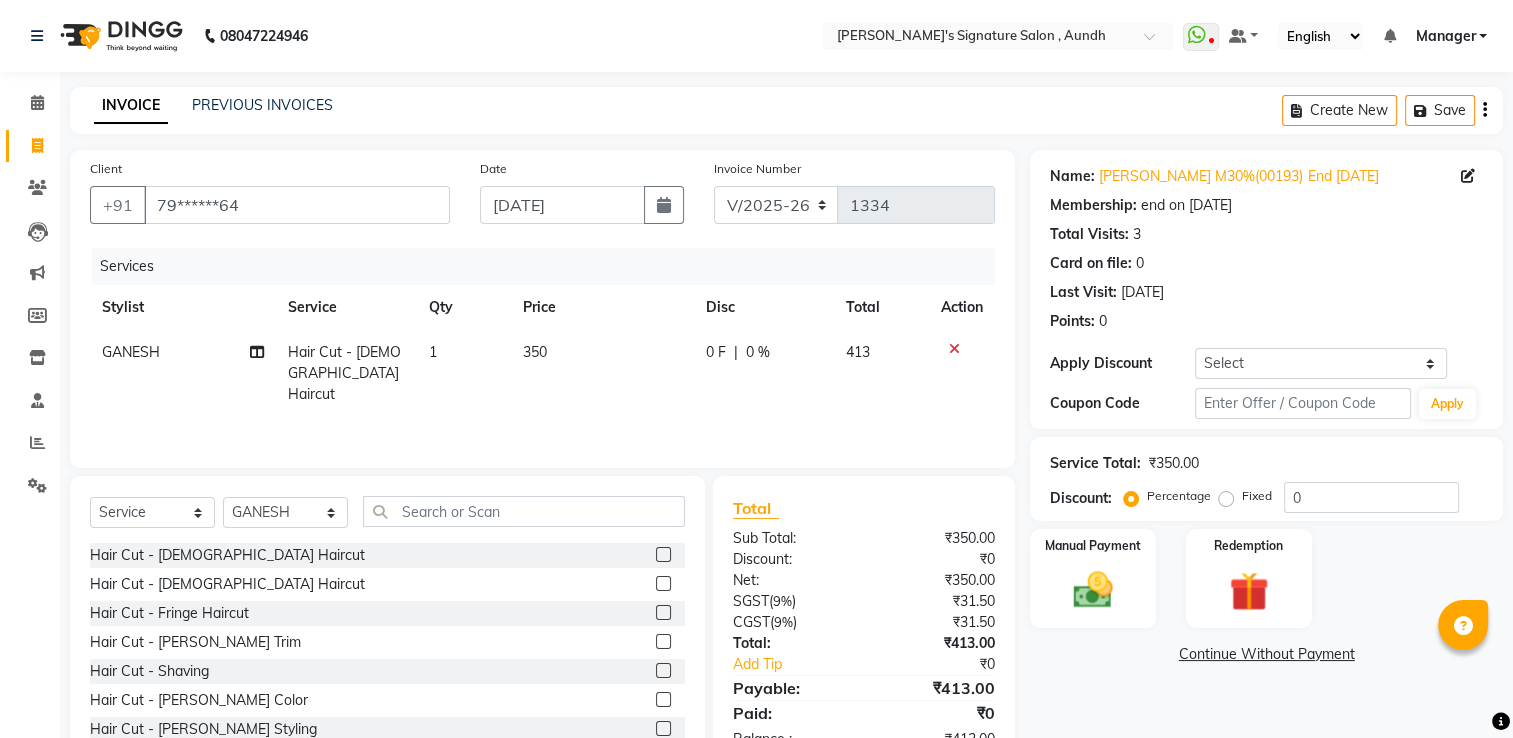 click on "350" 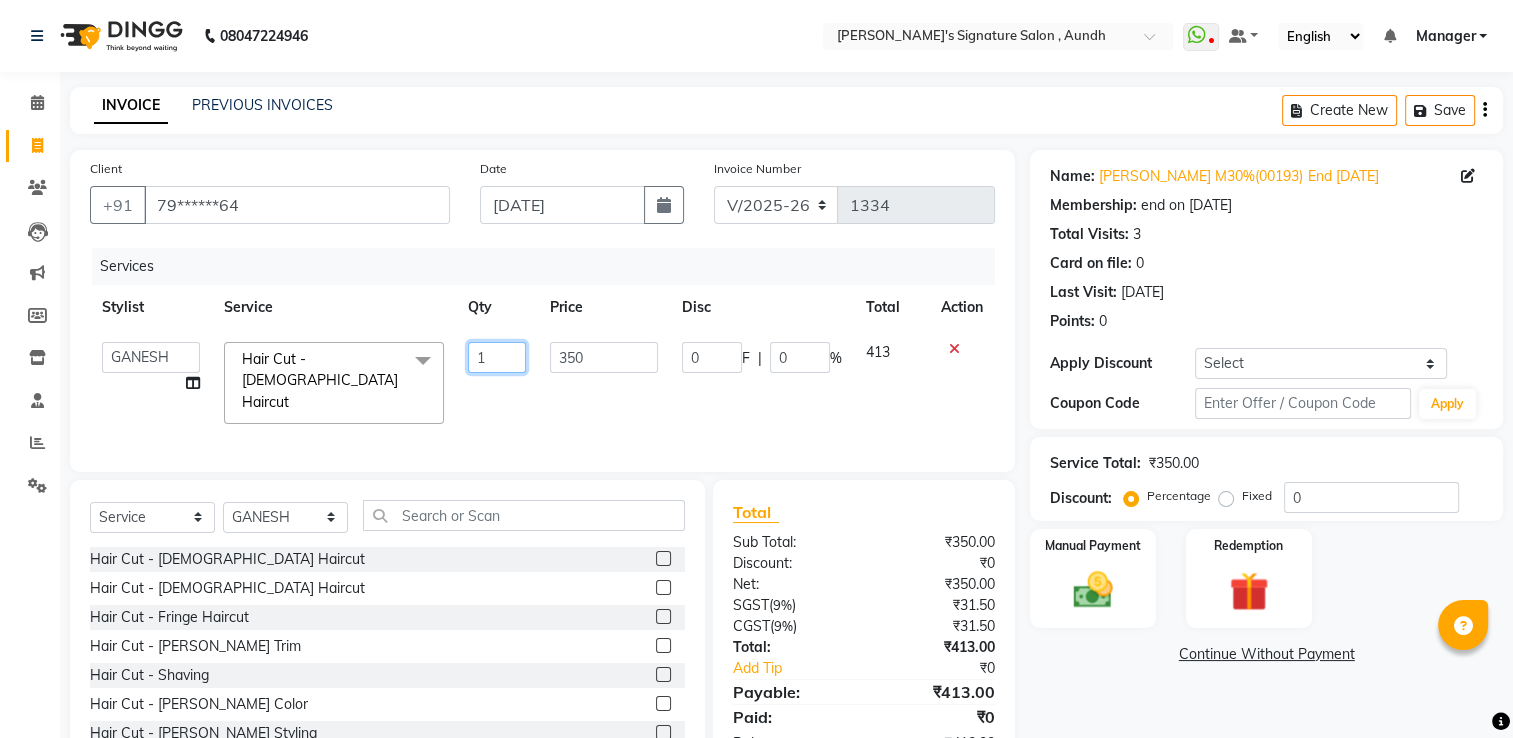 drag, startPoint x: 533, startPoint y: 350, endPoint x: 564, endPoint y: 353, distance: 31.144823 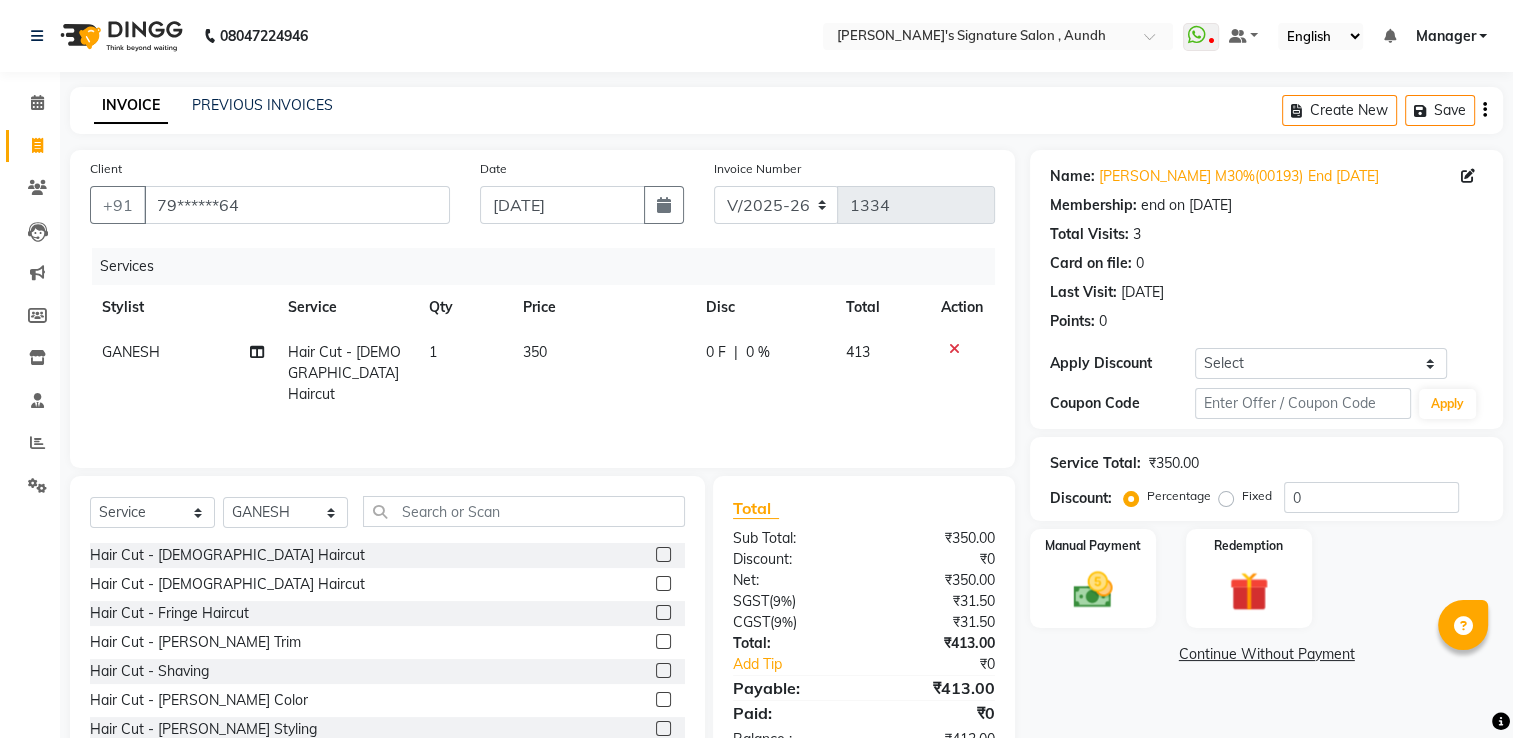 click on "350" 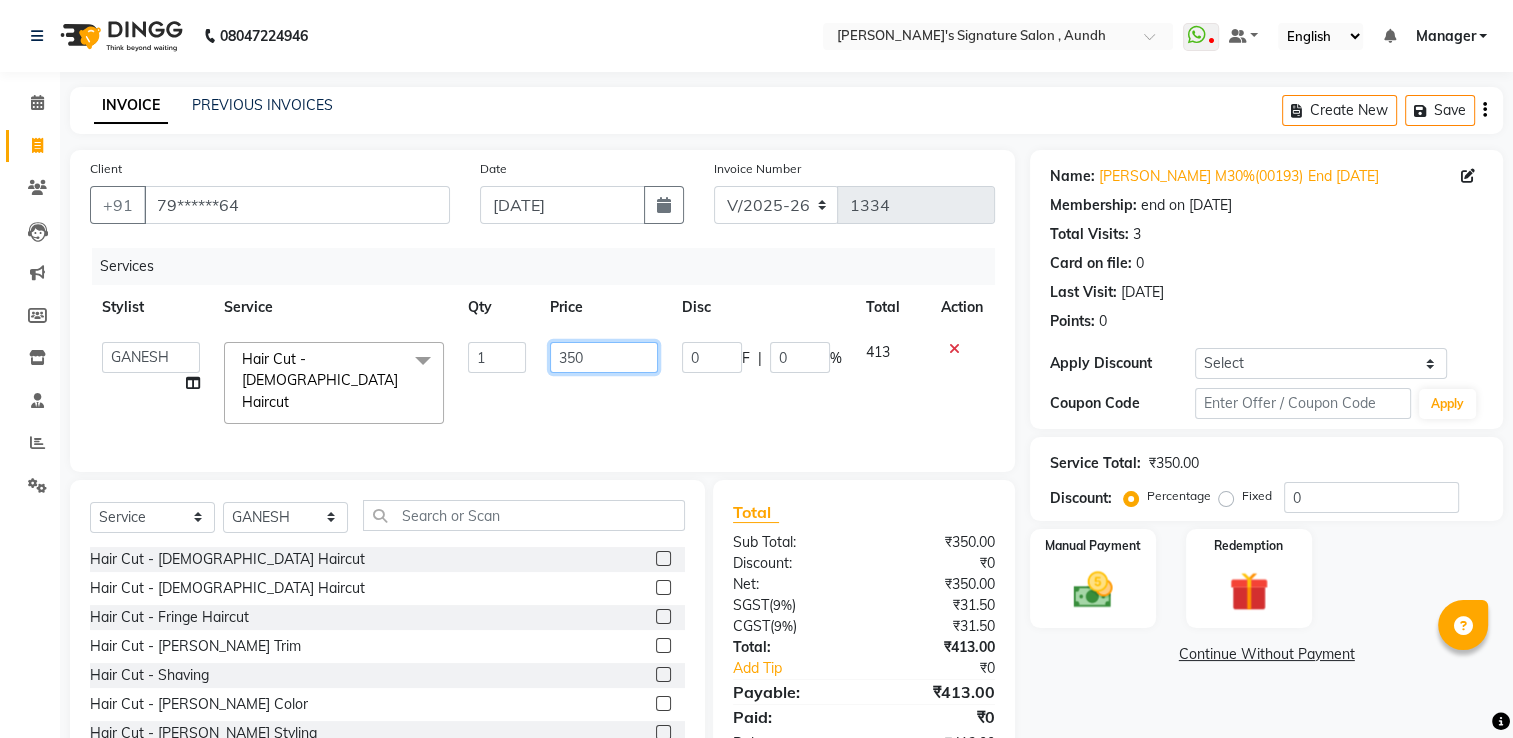 click on "350" 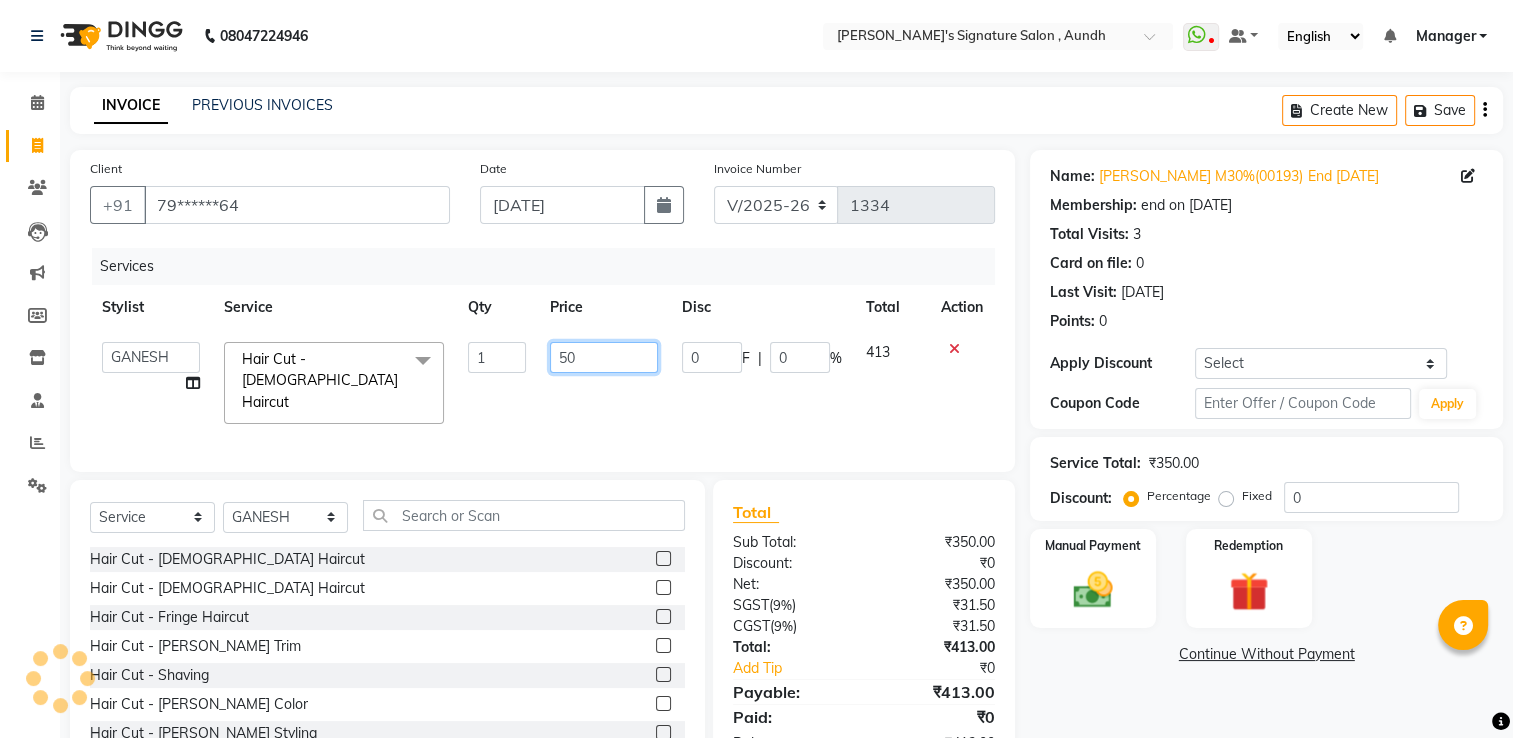 type on "500" 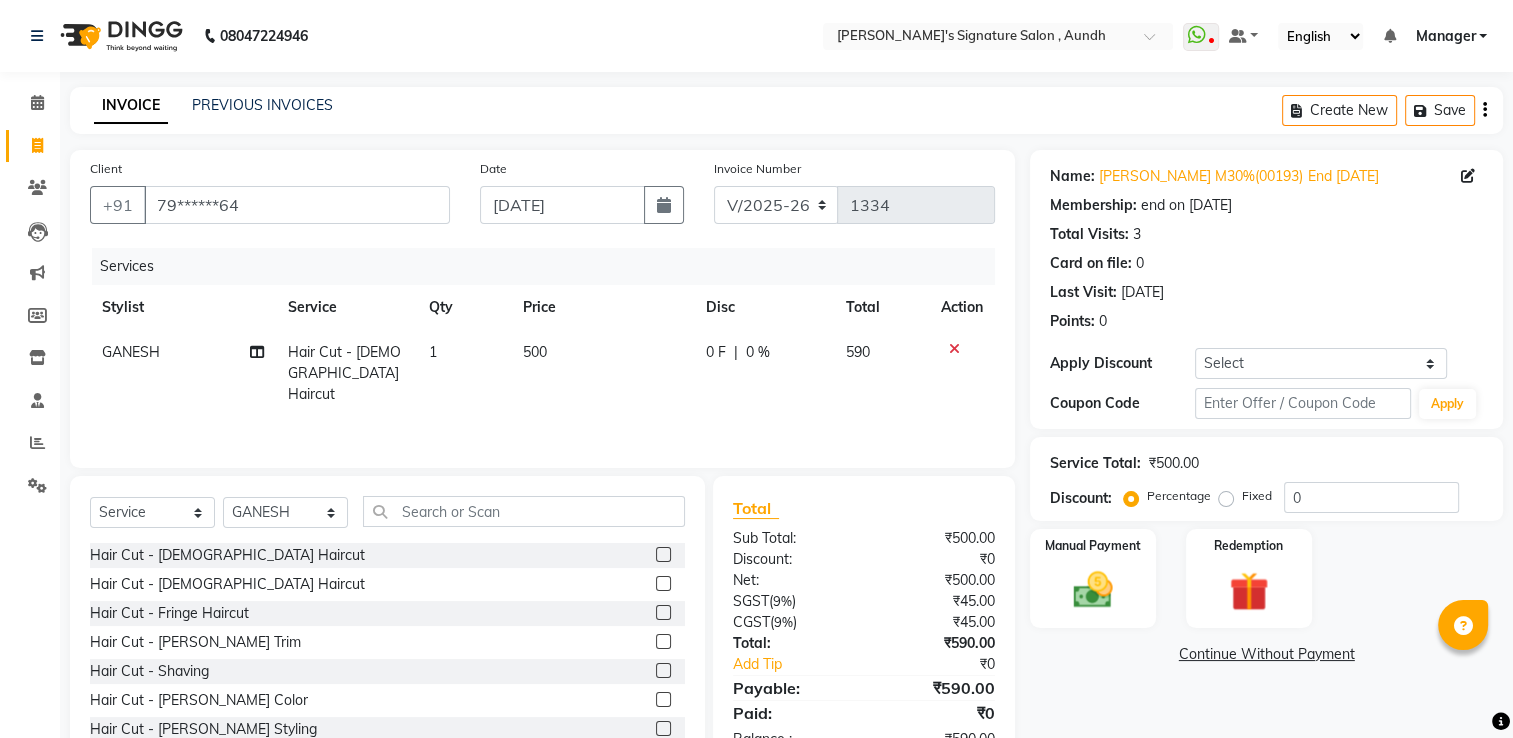click on "Services Stylist Service Qty Price Disc Total Action GANESH Hair Cut - [DEMOGRAPHIC_DATA] Haircut 1 500 0 F | 0 % 590" 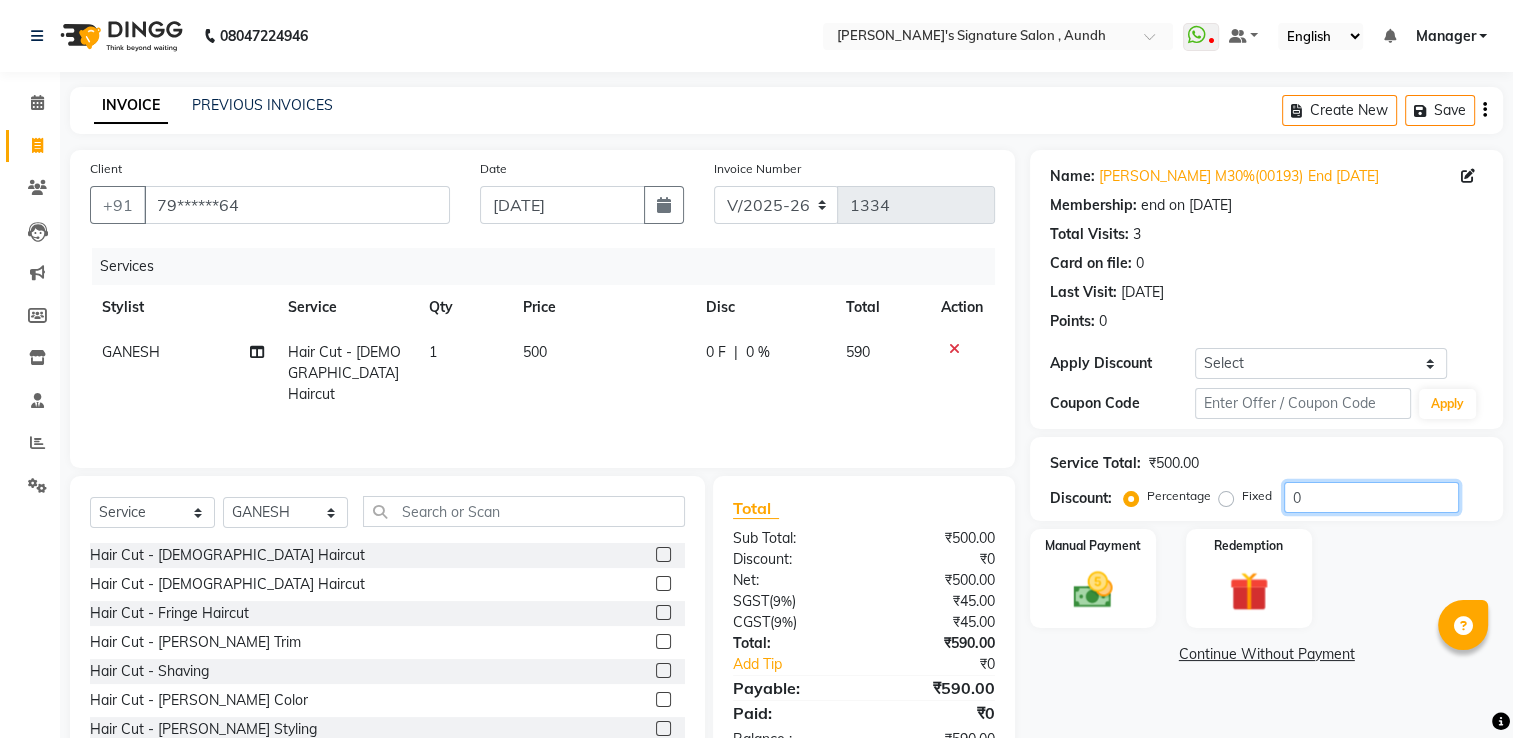 click on "0" 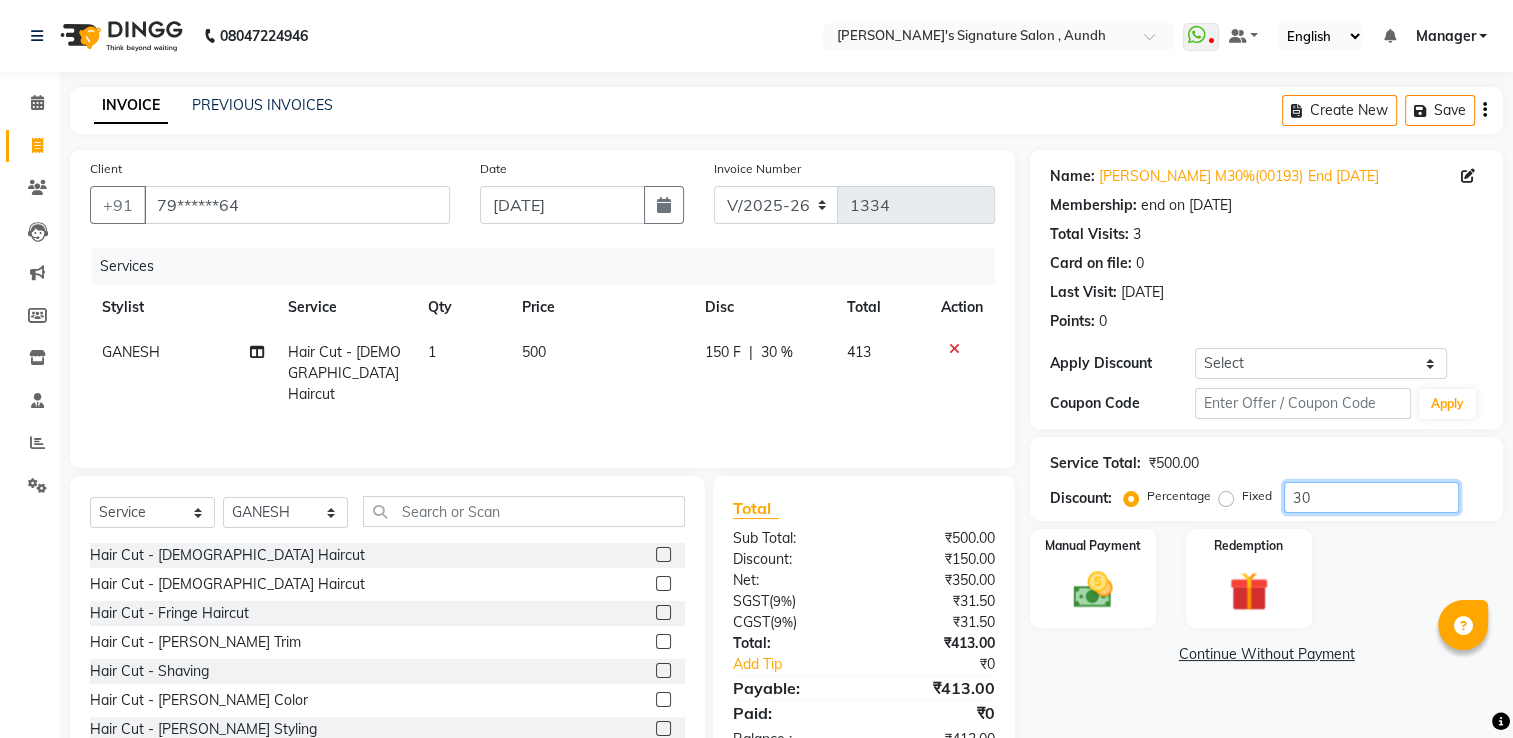 type on "30" 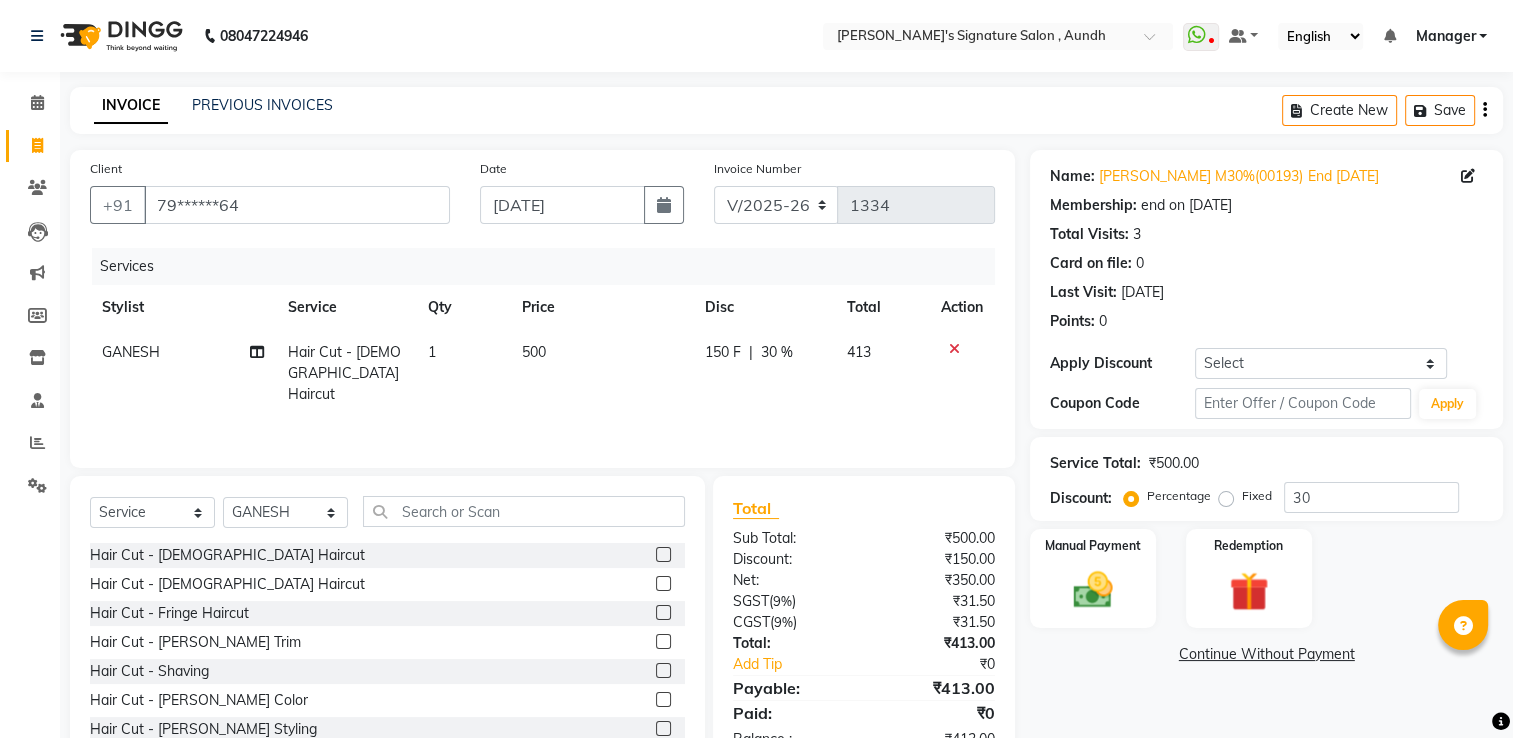 click on "Manual Payment Redemption" 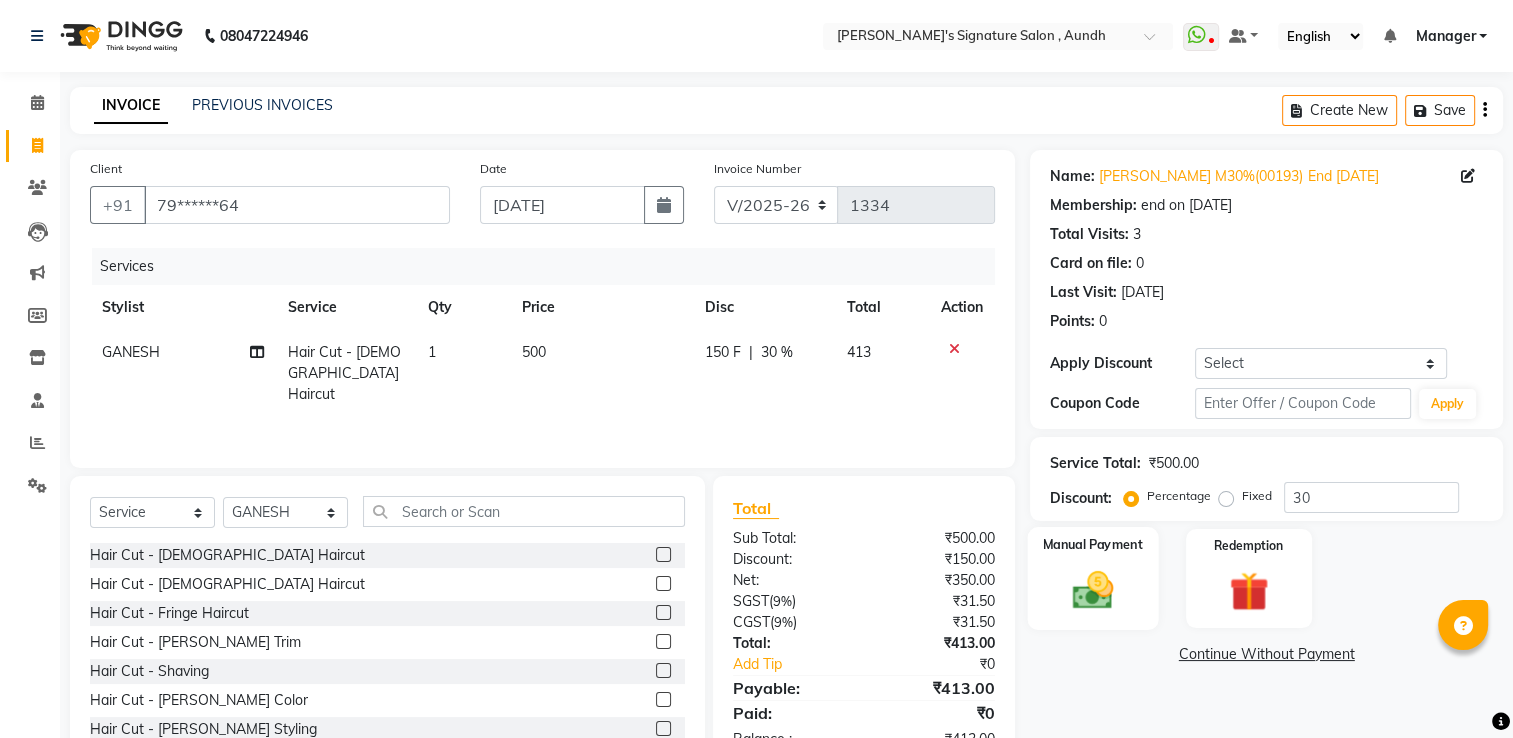 click 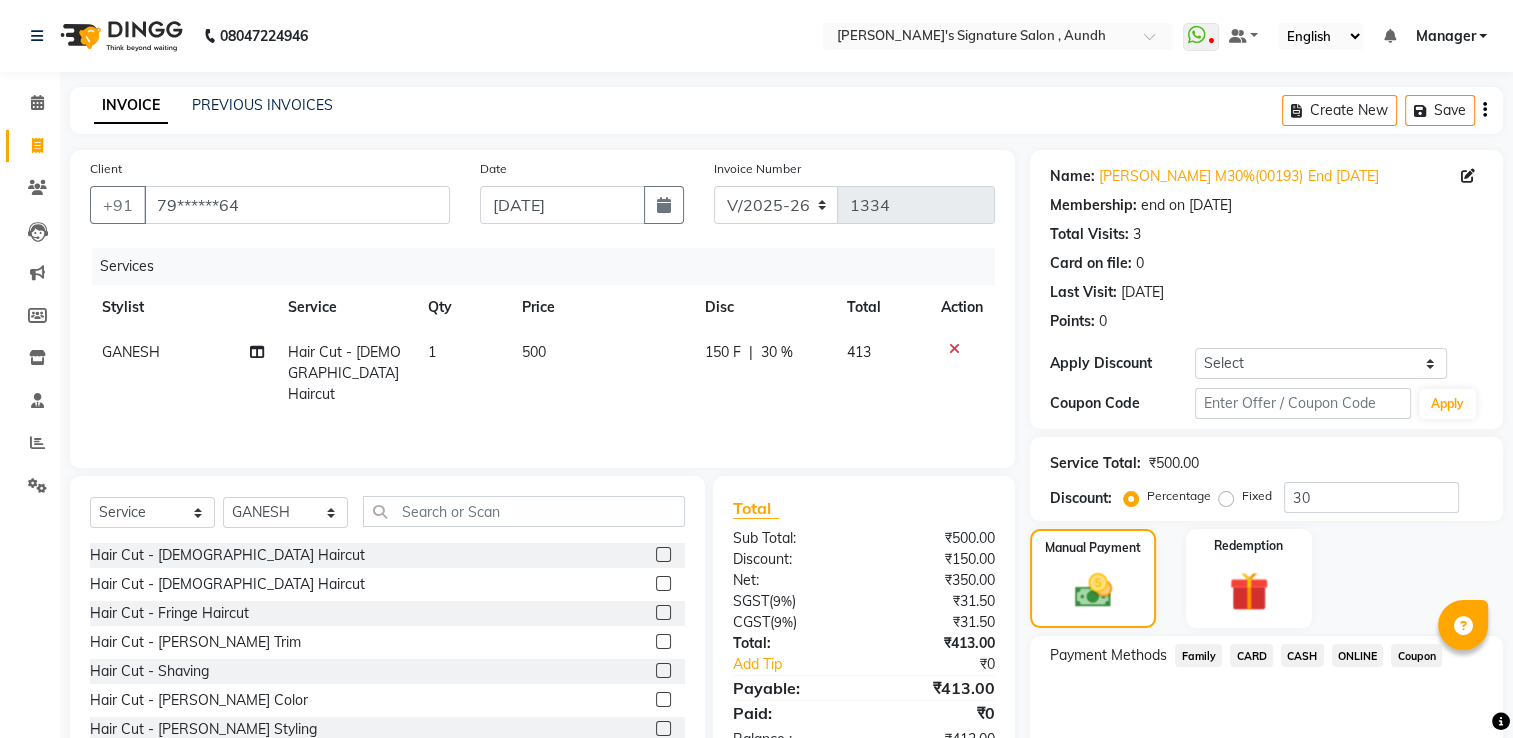click on "ONLINE" 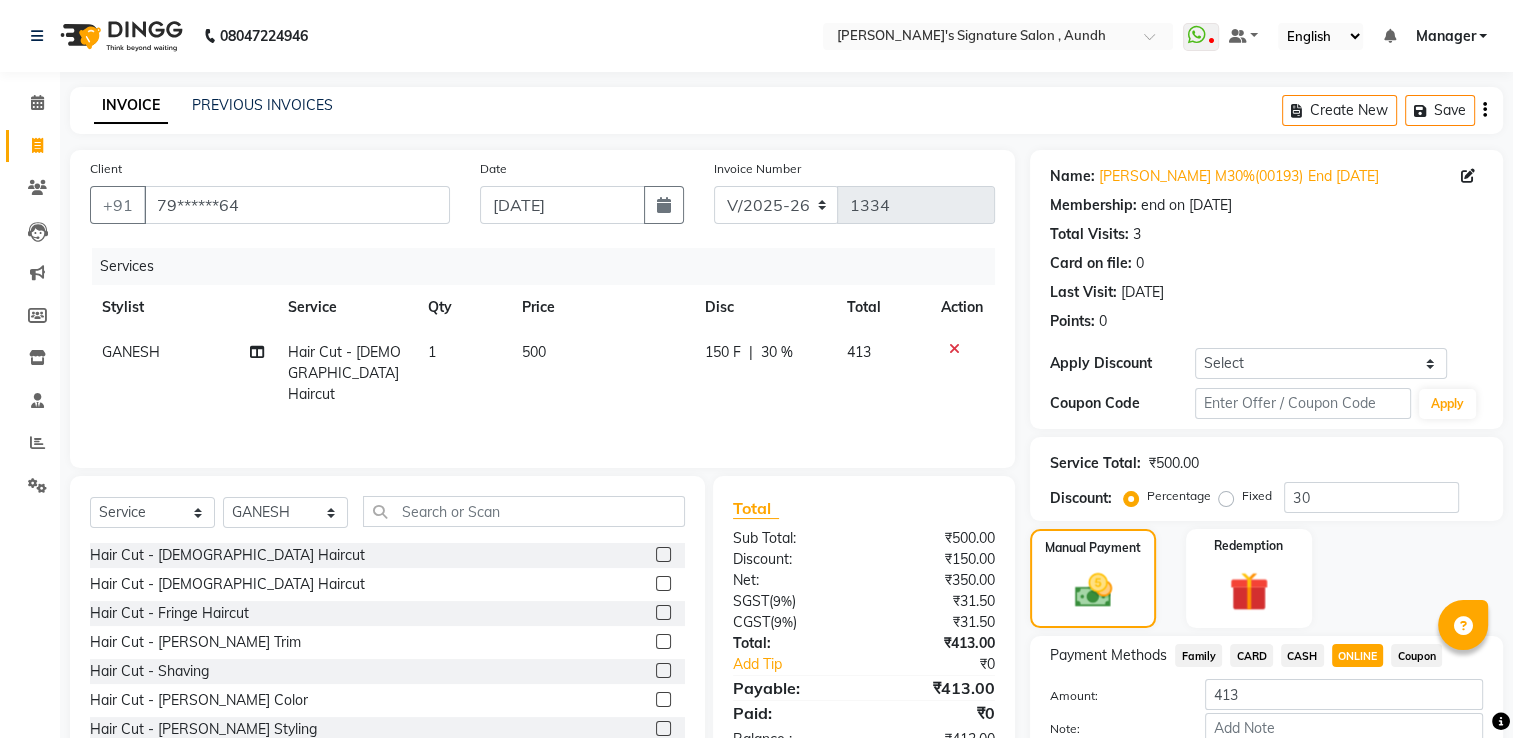 scroll, scrollTop: 120, scrollLeft: 0, axis: vertical 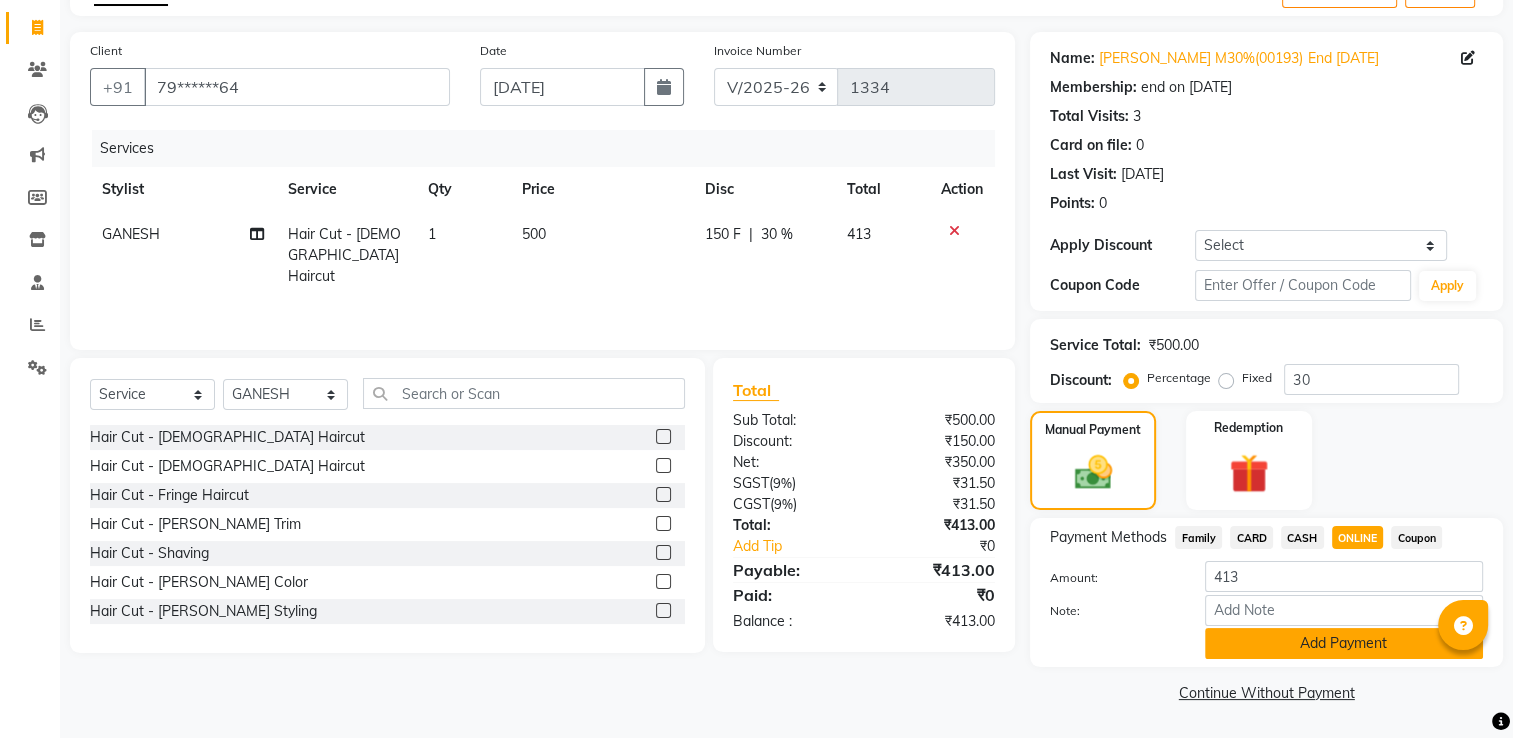 click on "Add Payment" 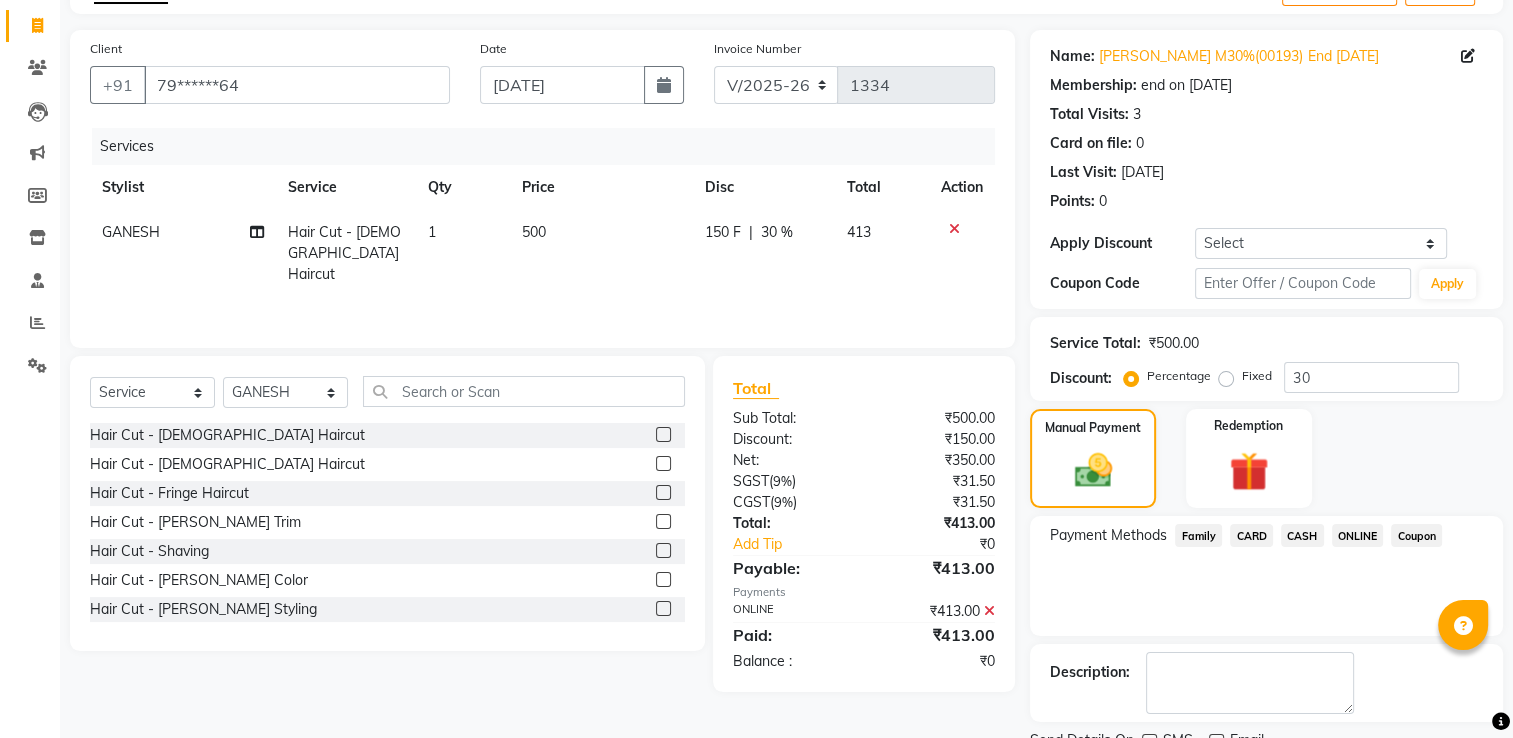 scroll, scrollTop: 200, scrollLeft: 0, axis: vertical 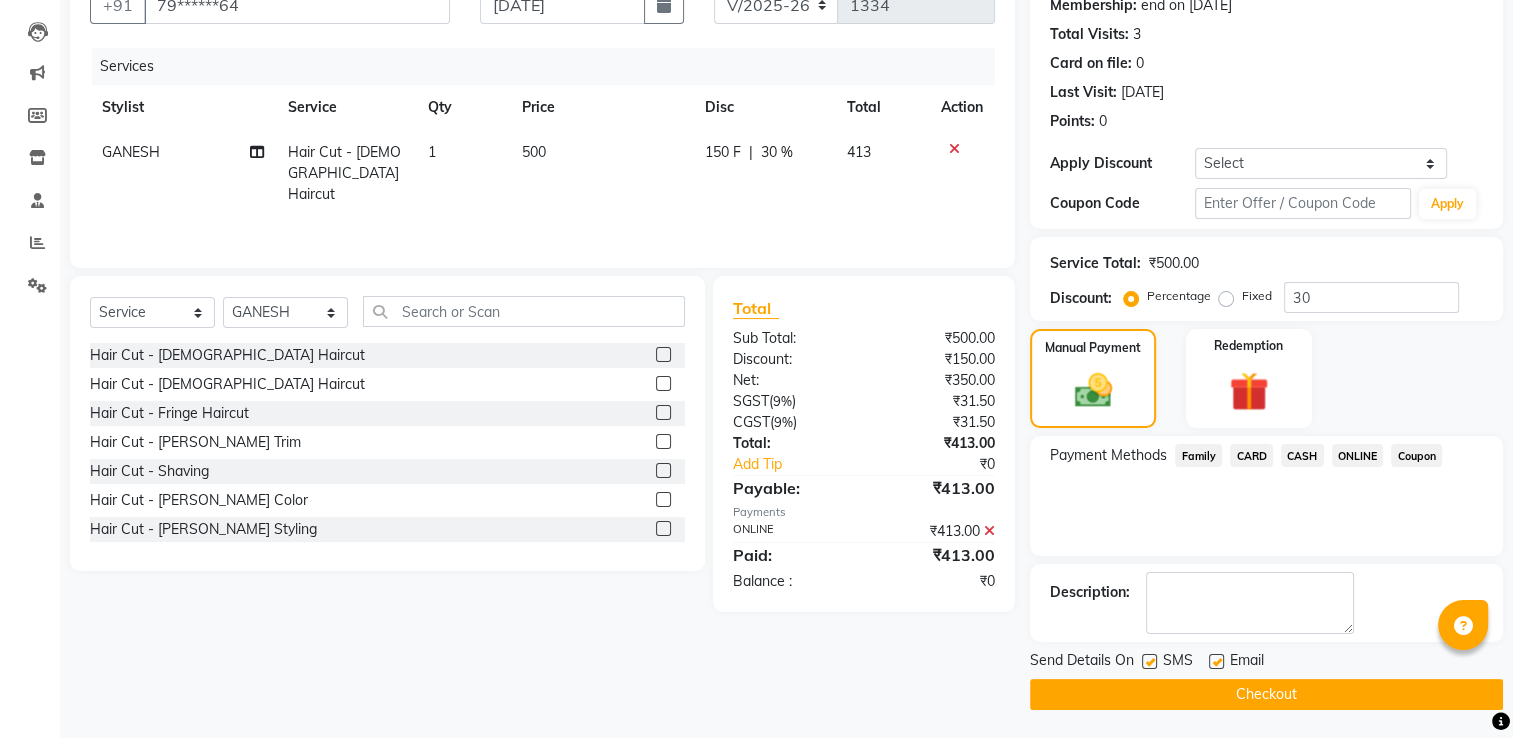 click on "Checkout" 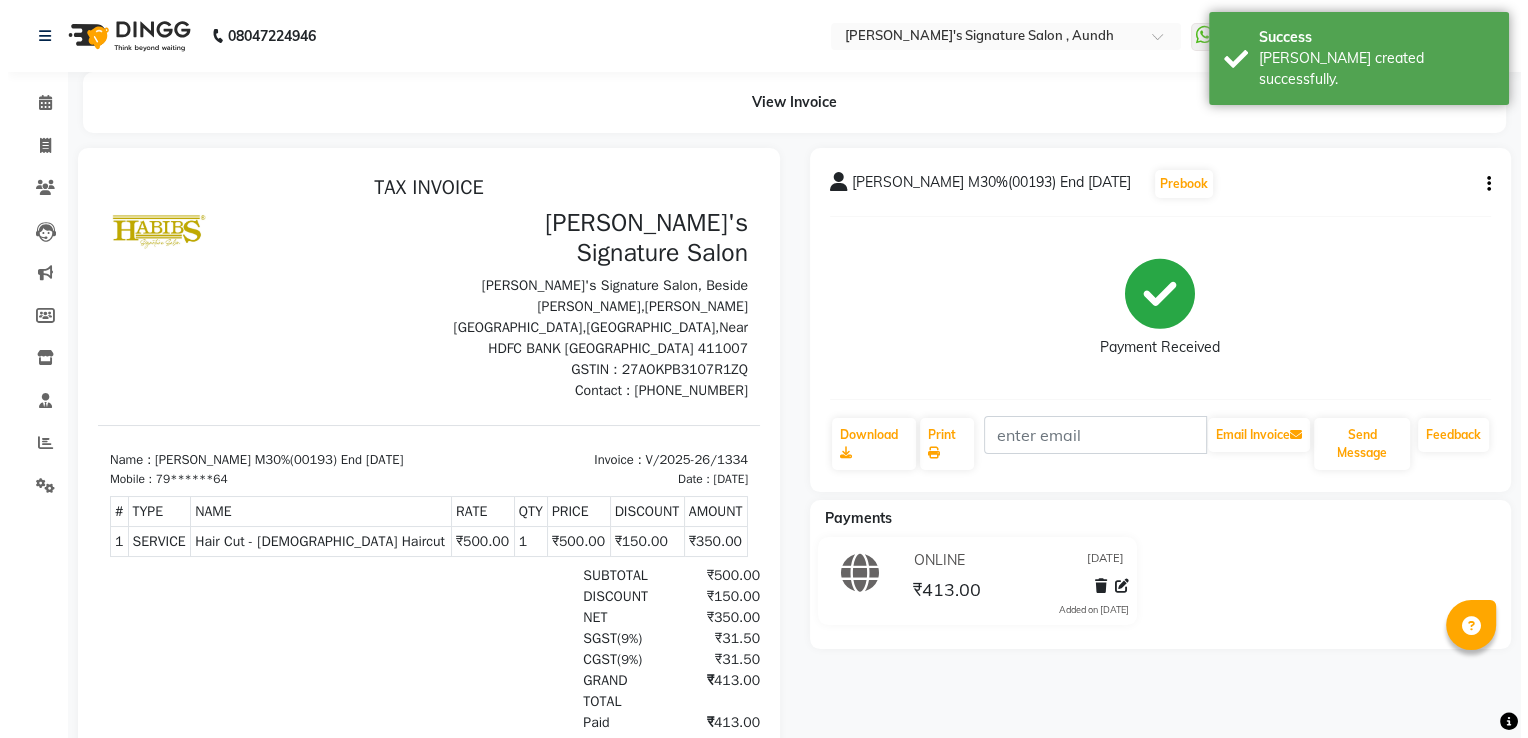 scroll, scrollTop: 0, scrollLeft: 0, axis: both 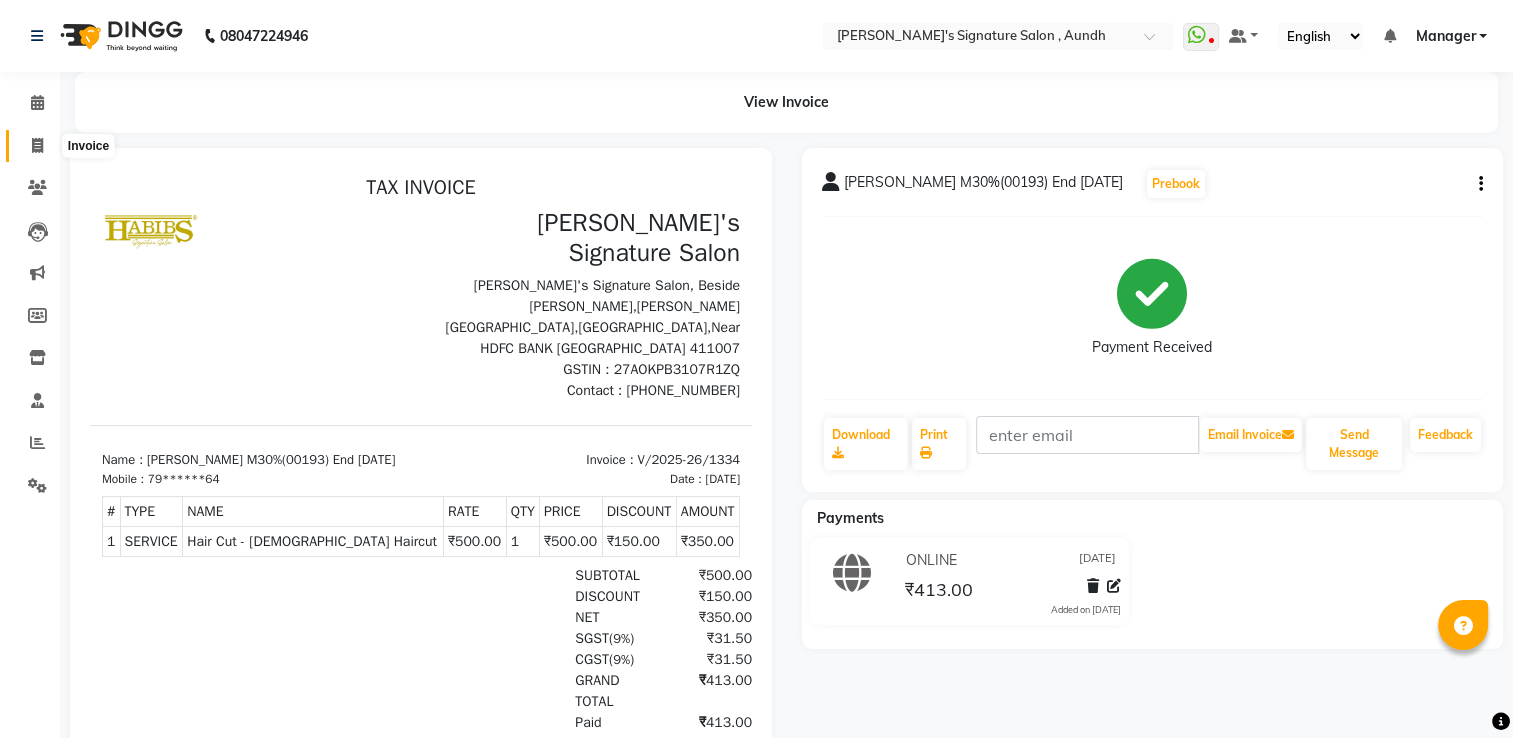 click 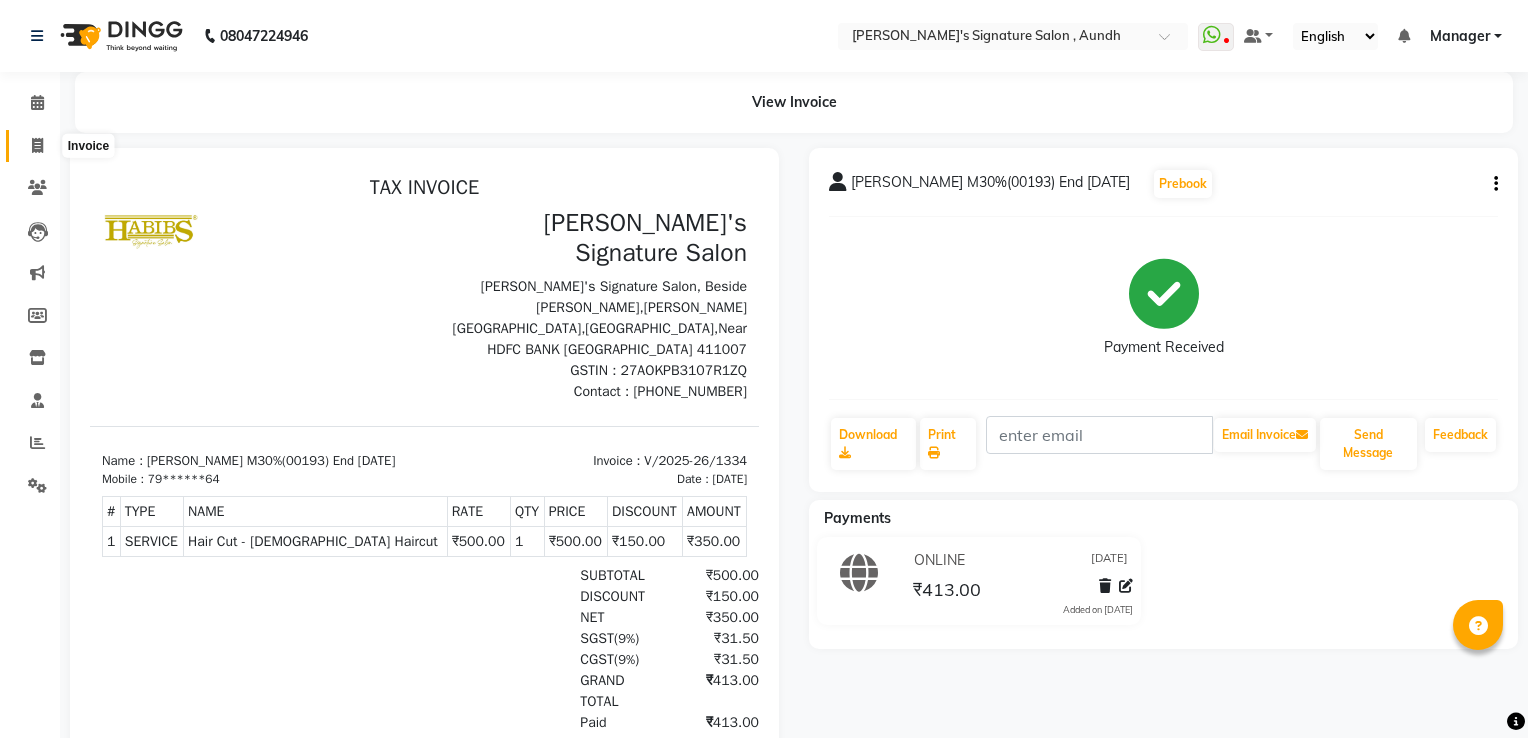 select on "service" 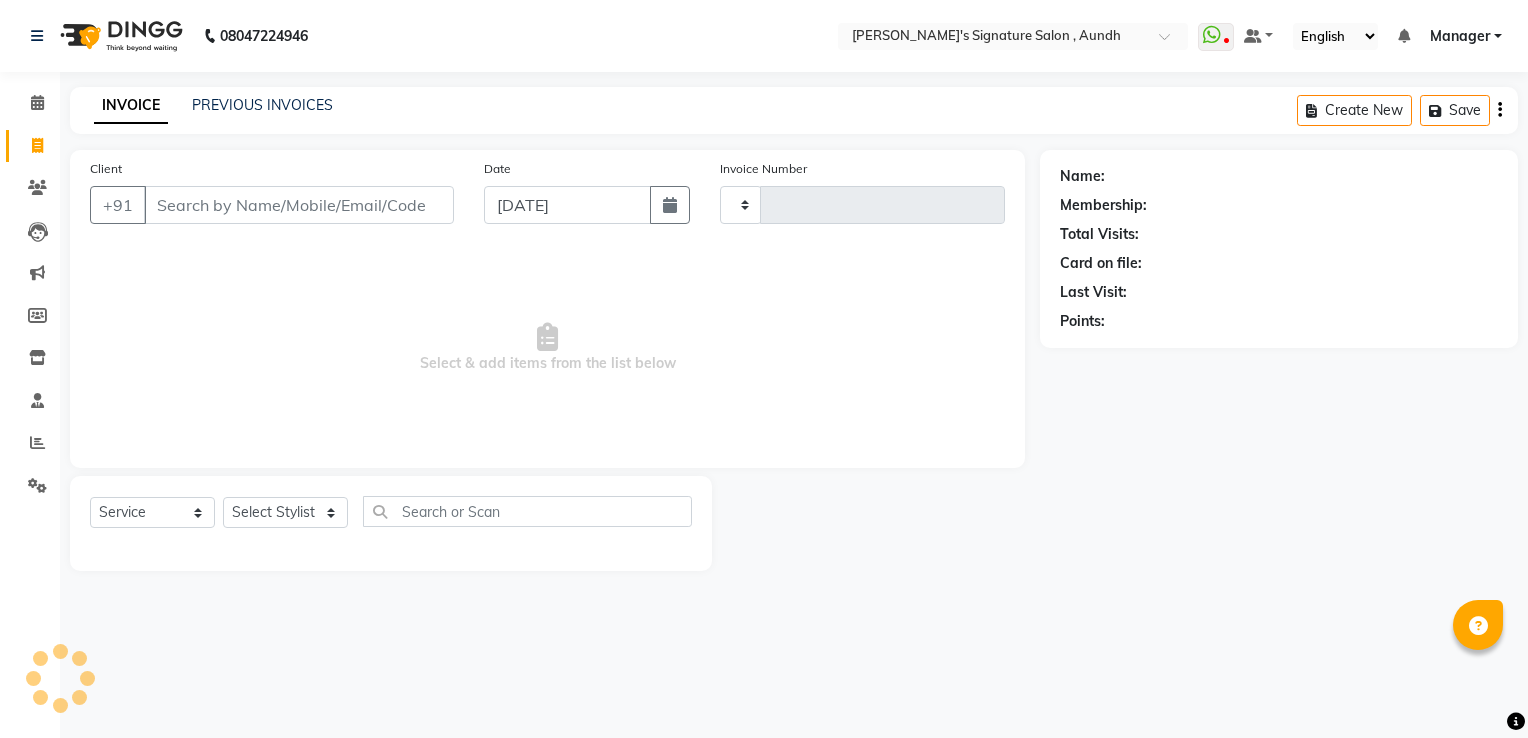 type on "1335" 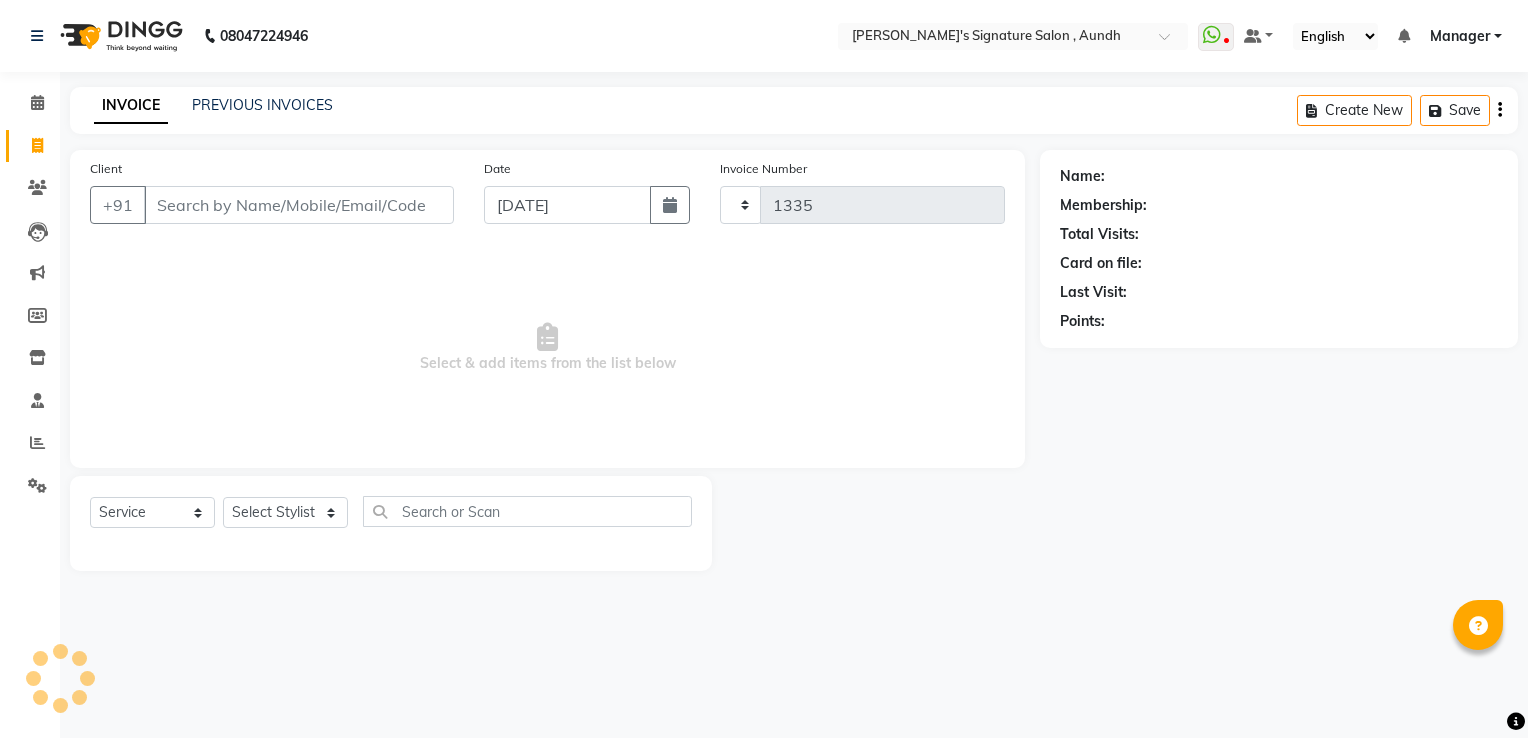 select on "6342" 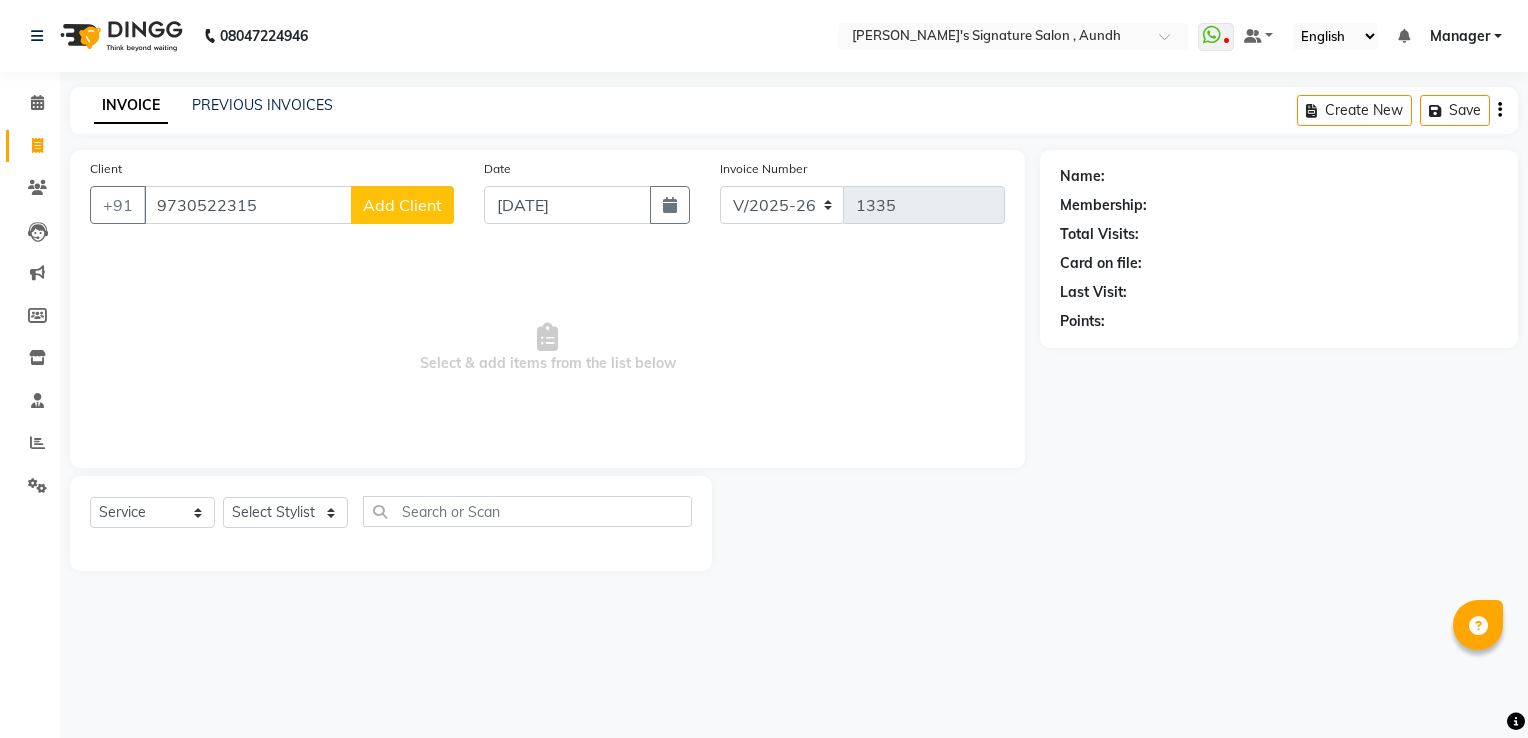 type on "9730522315" 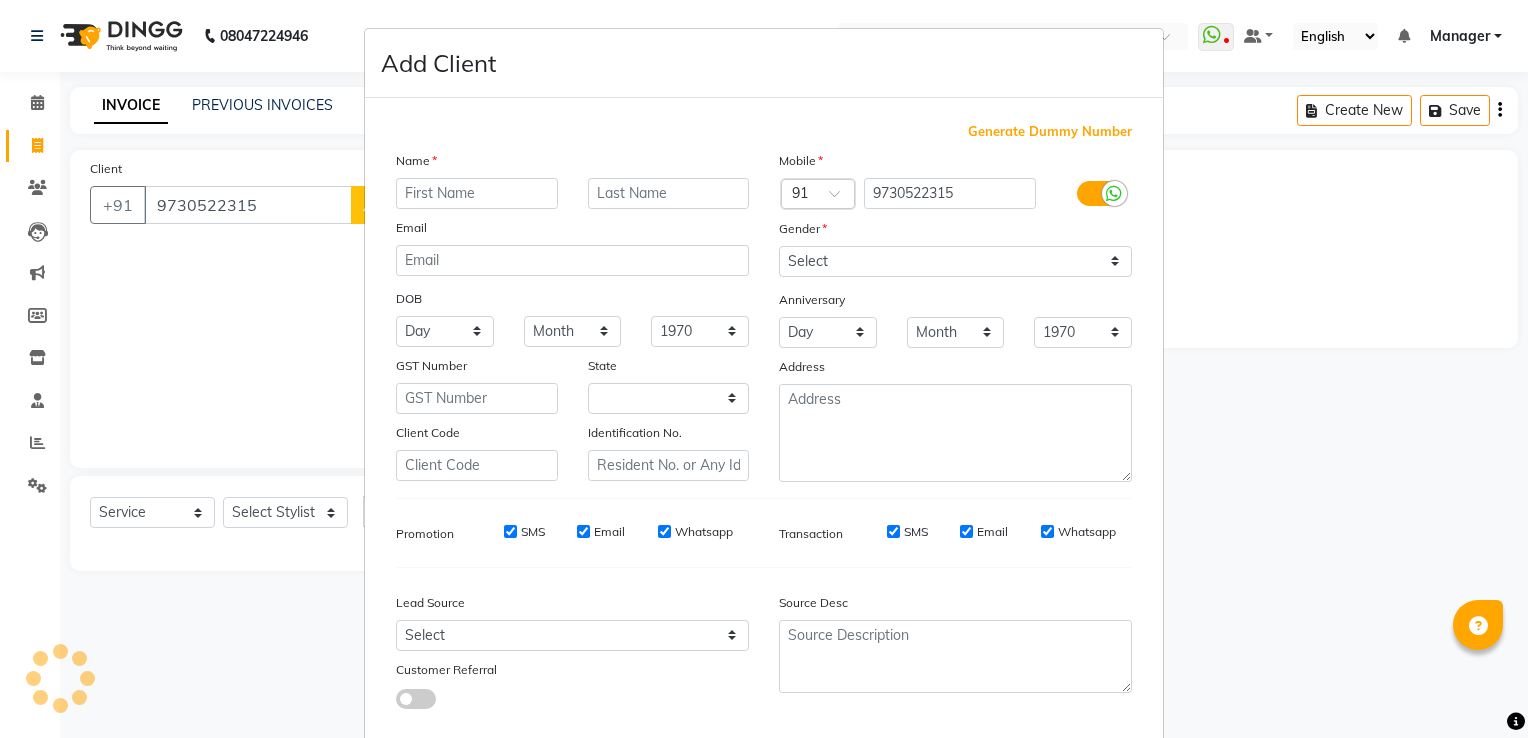 select on "22" 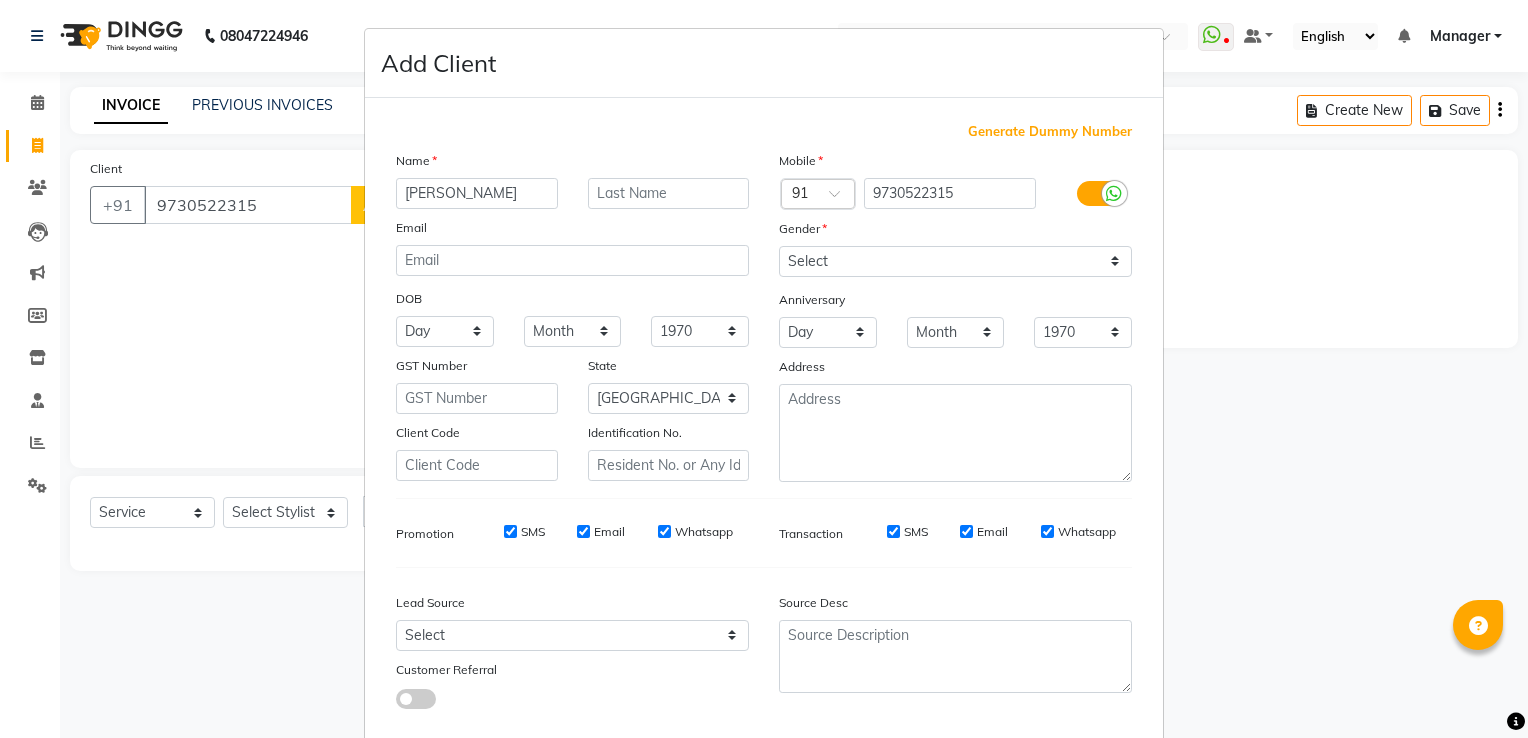 type on "[PERSON_NAME]" 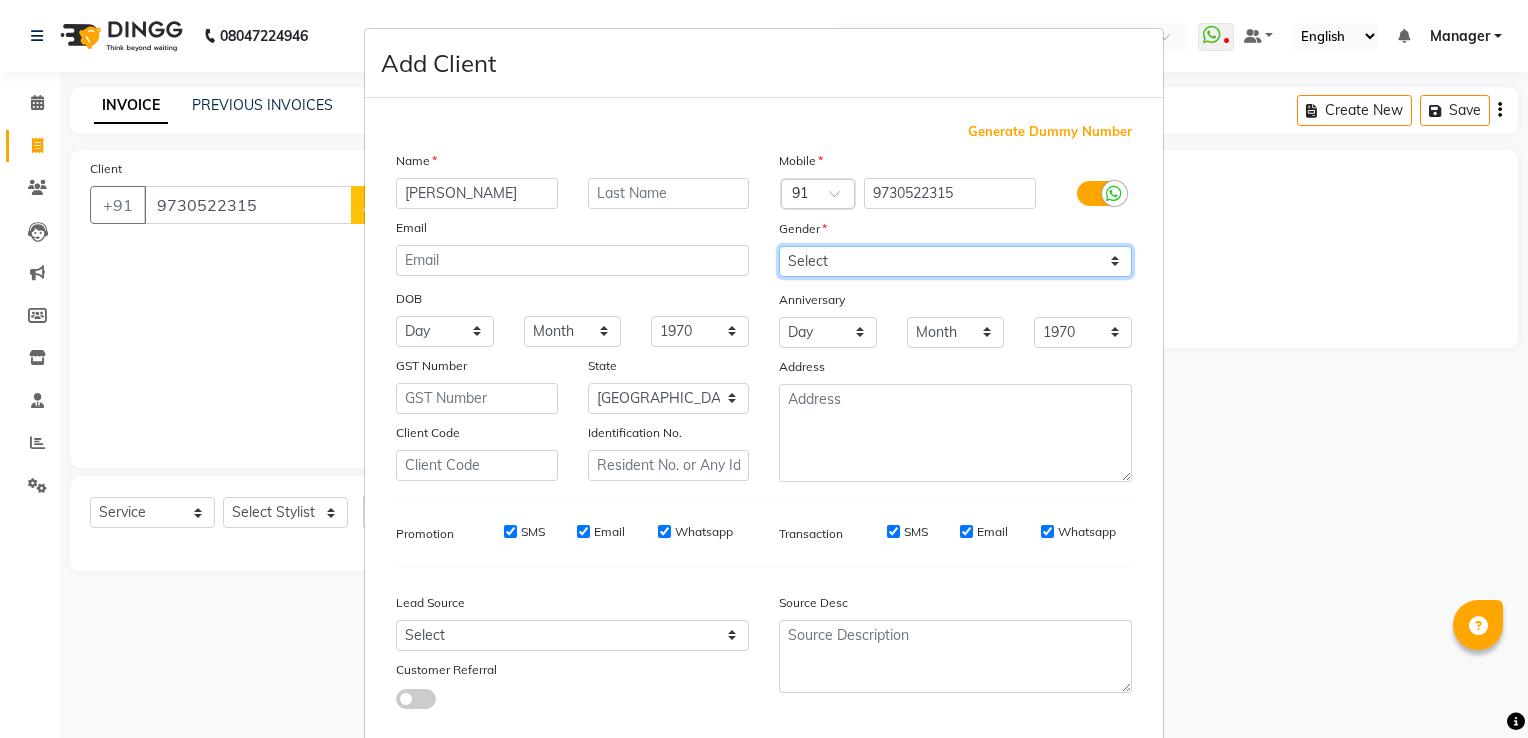 click on "Select [DEMOGRAPHIC_DATA] [DEMOGRAPHIC_DATA] Other Prefer Not To Say" at bounding box center (955, 261) 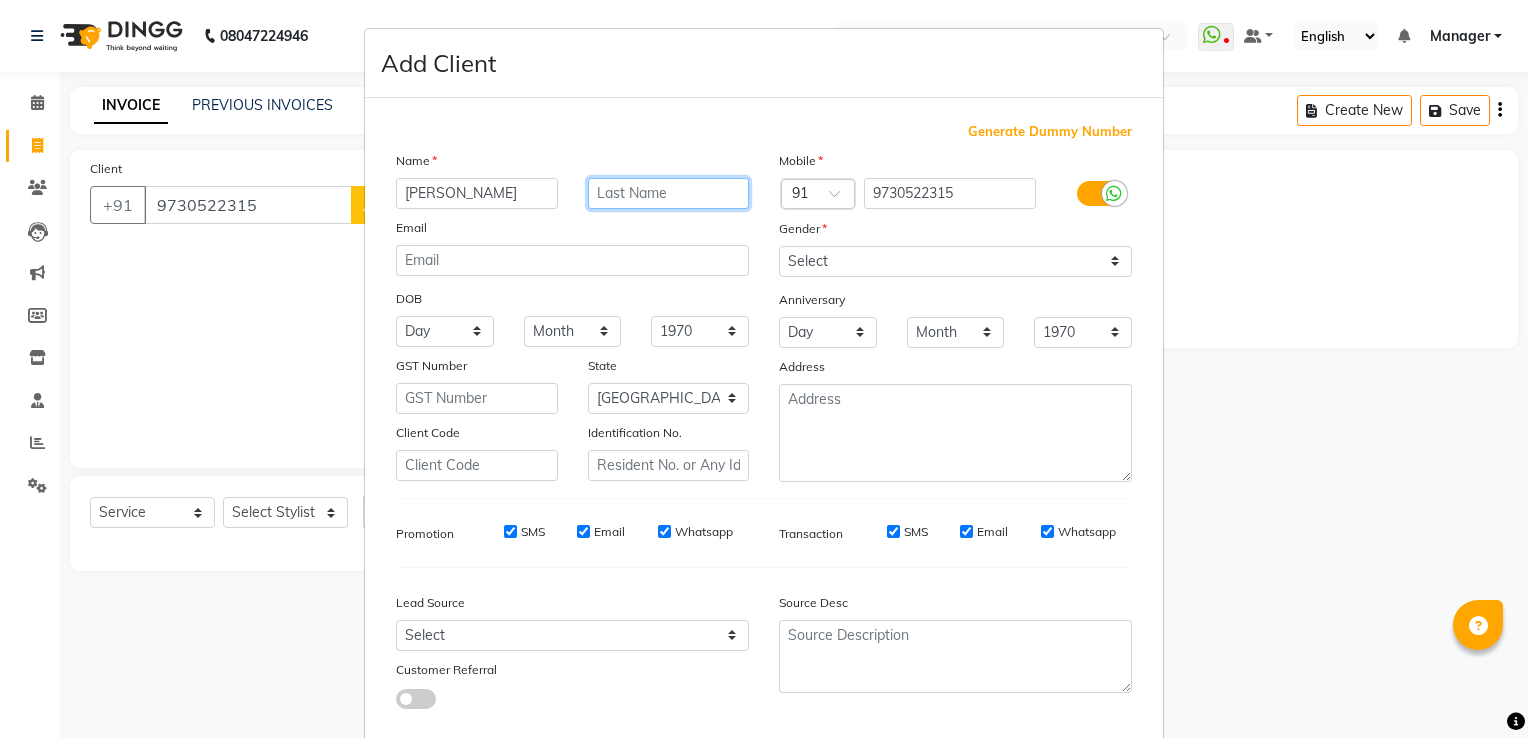 click at bounding box center (669, 193) 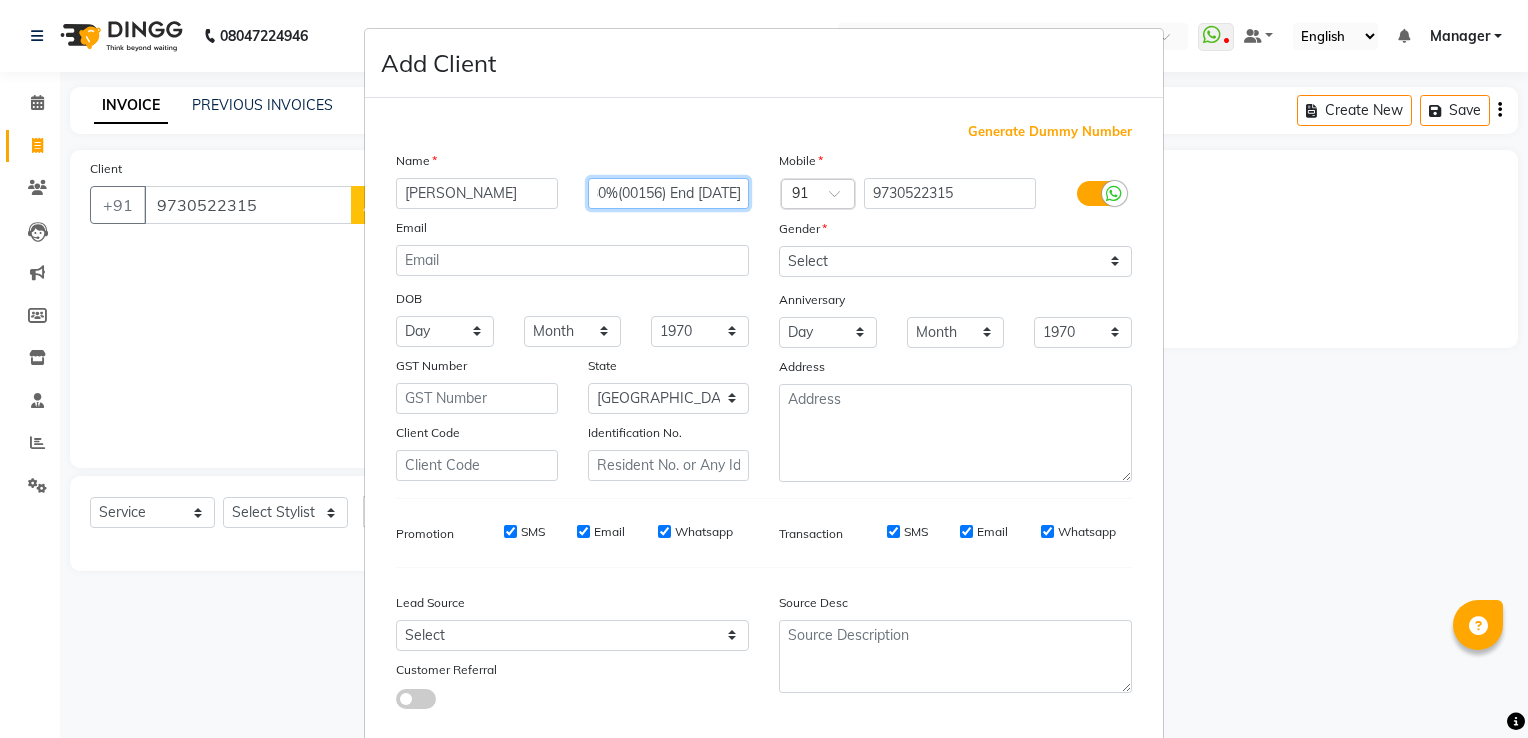 scroll, scrollTop: 0, scrollLeft: 58, axis: horizontal 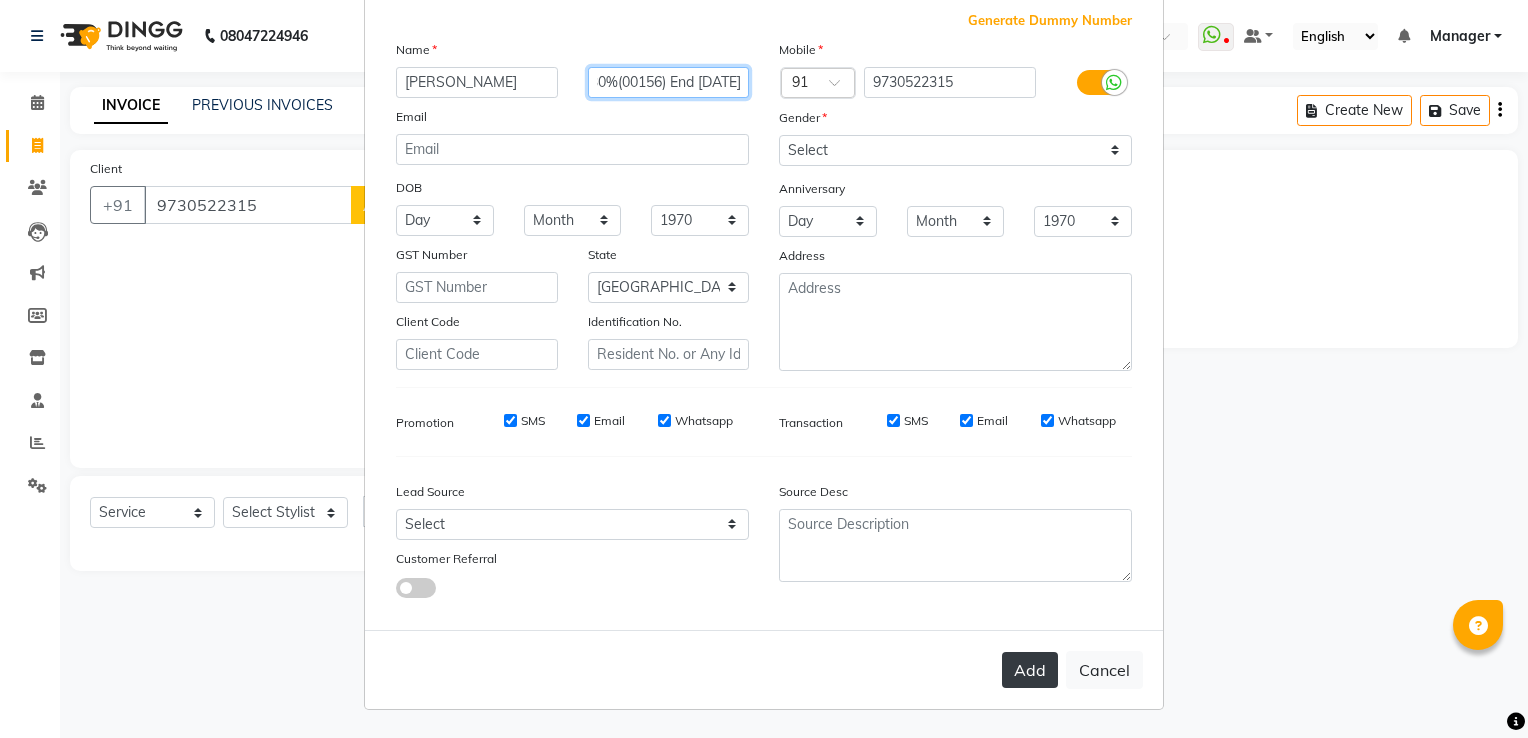 type on "M30%(00156) End [DATE]" 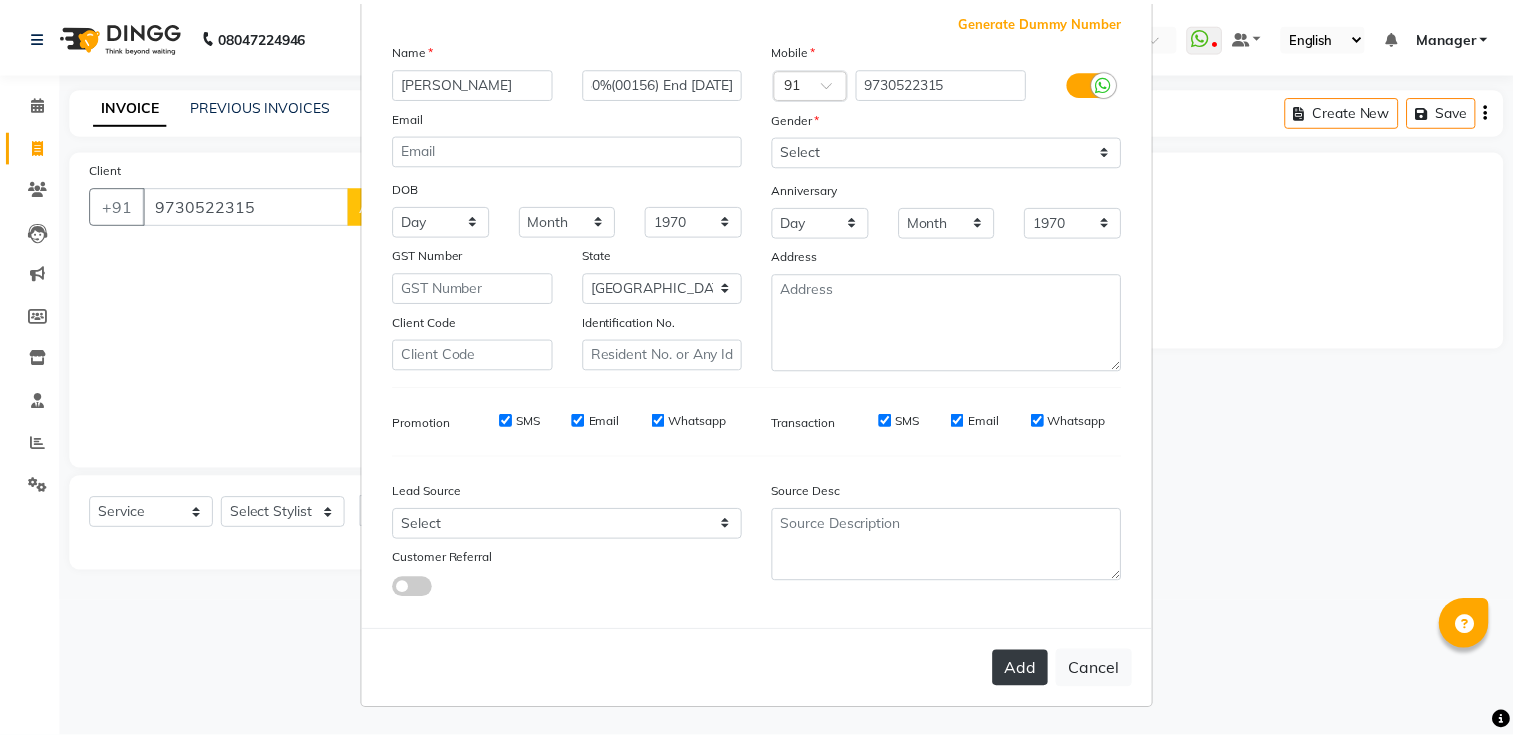 scroll, scrollTop: 0, scrollLeft: 0, axis: both 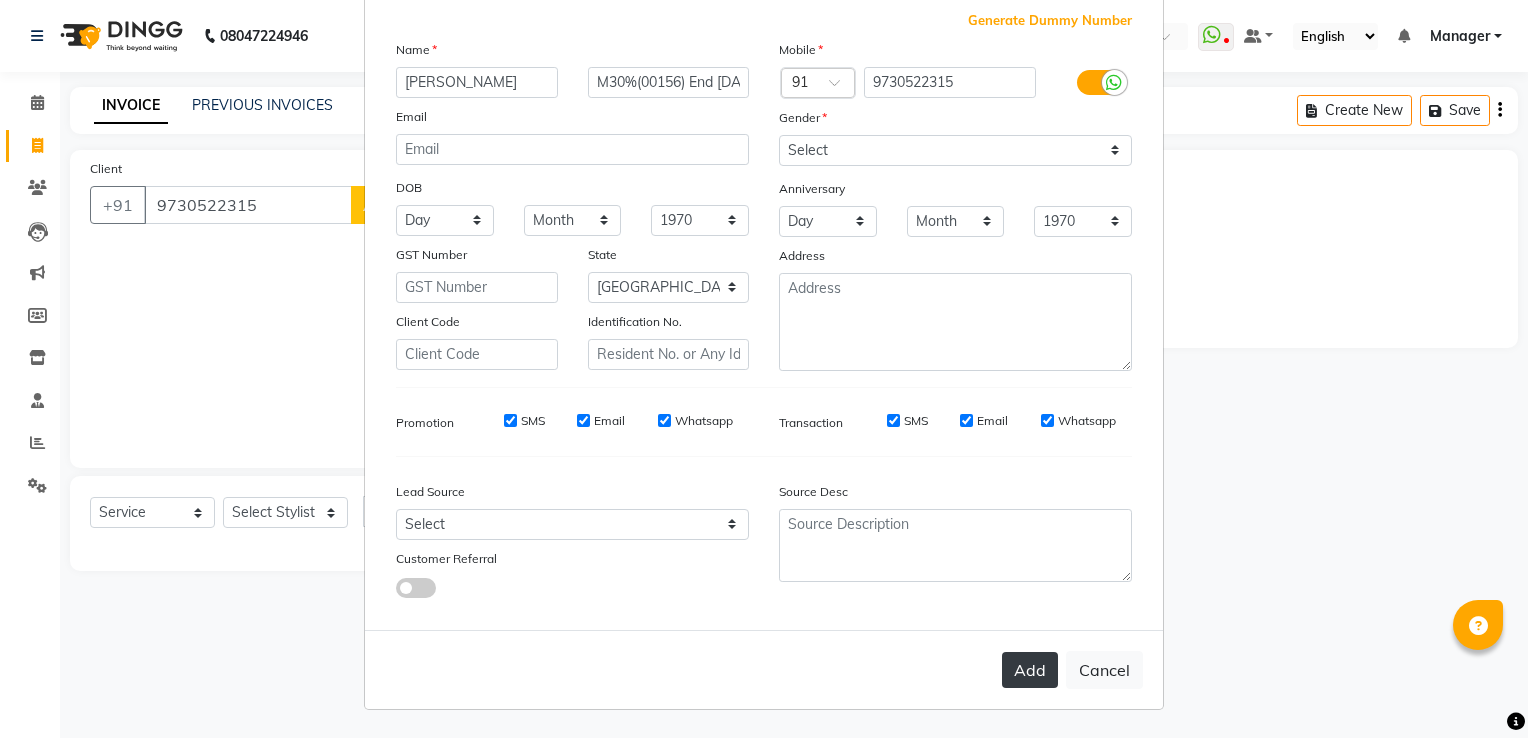 click on "Add" at bounding box center [1030, 670] 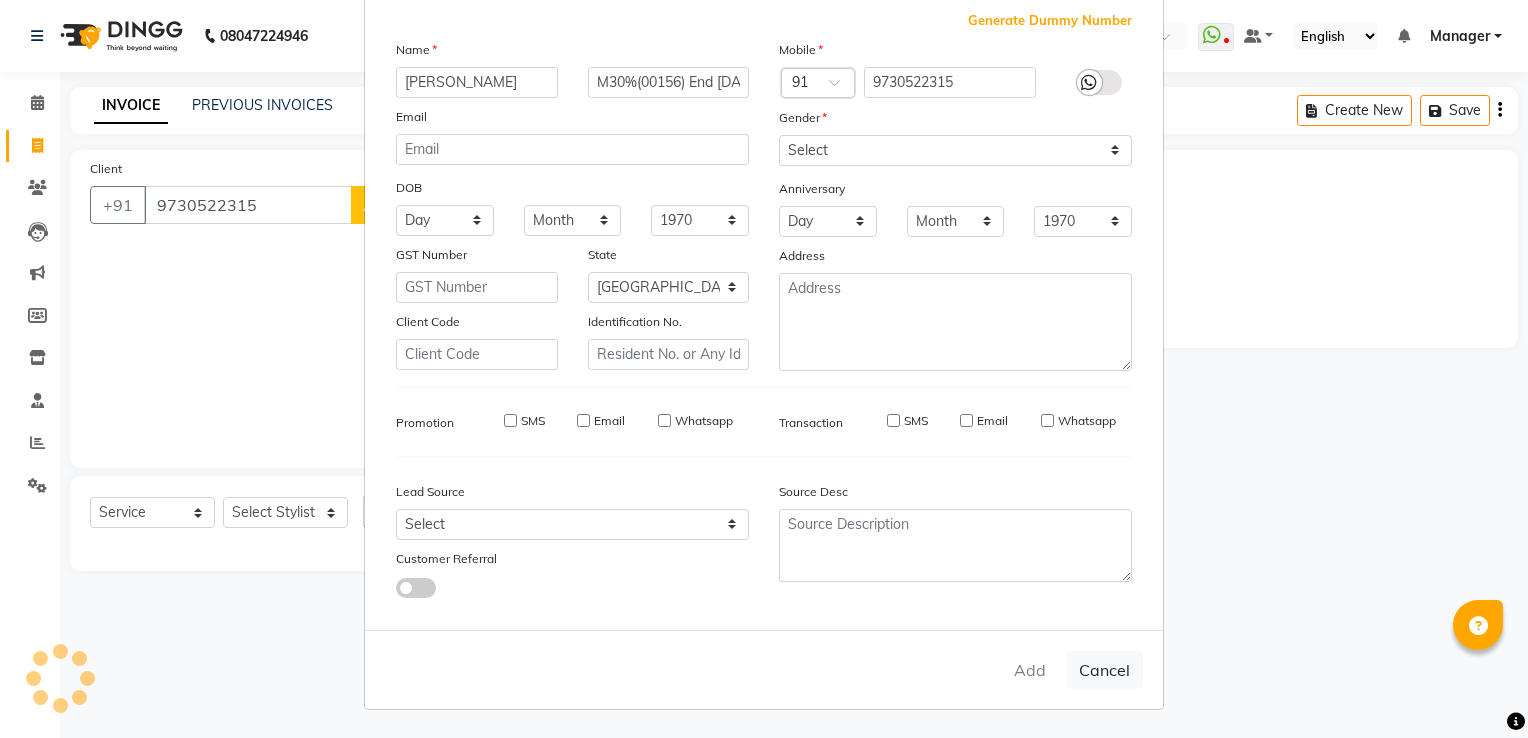 type on "97******15" 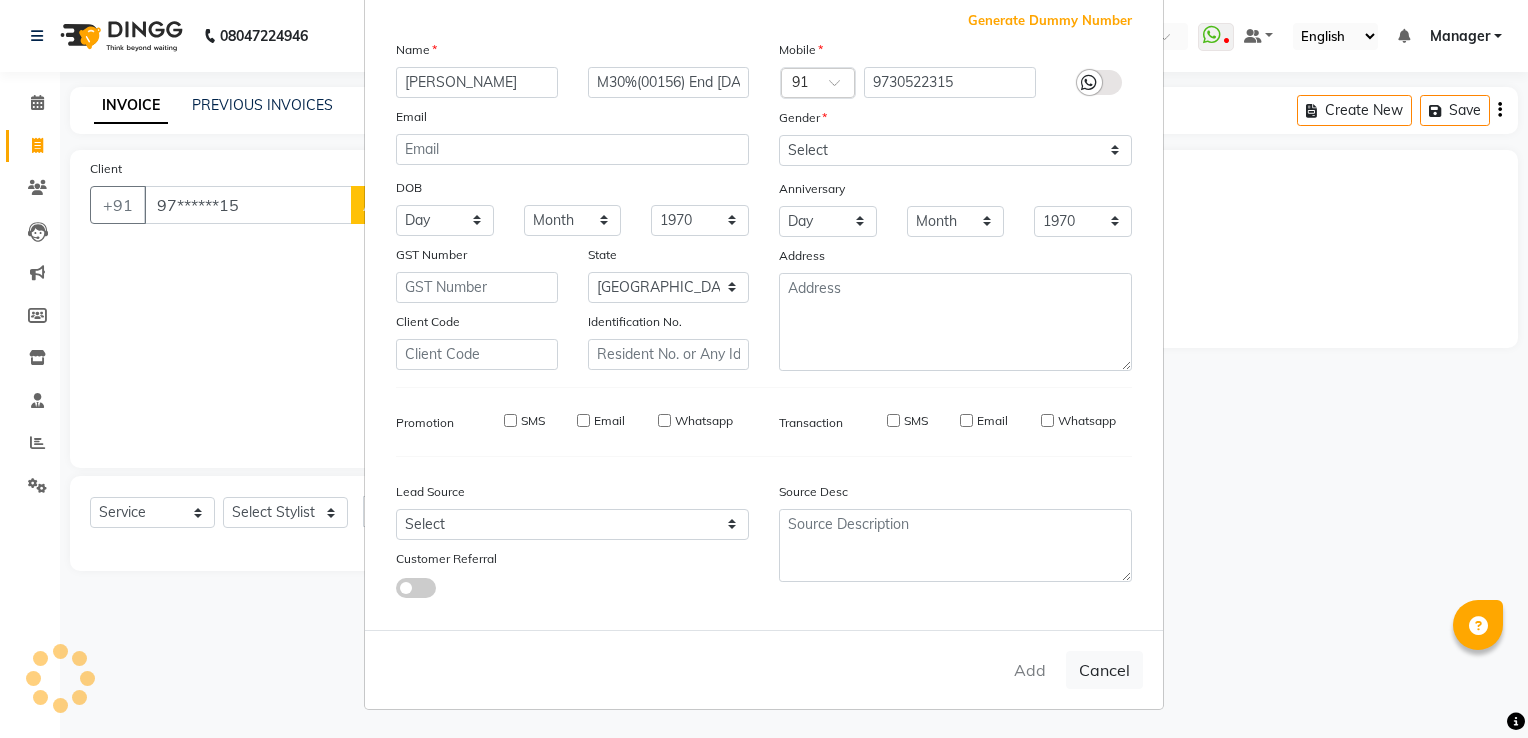 type 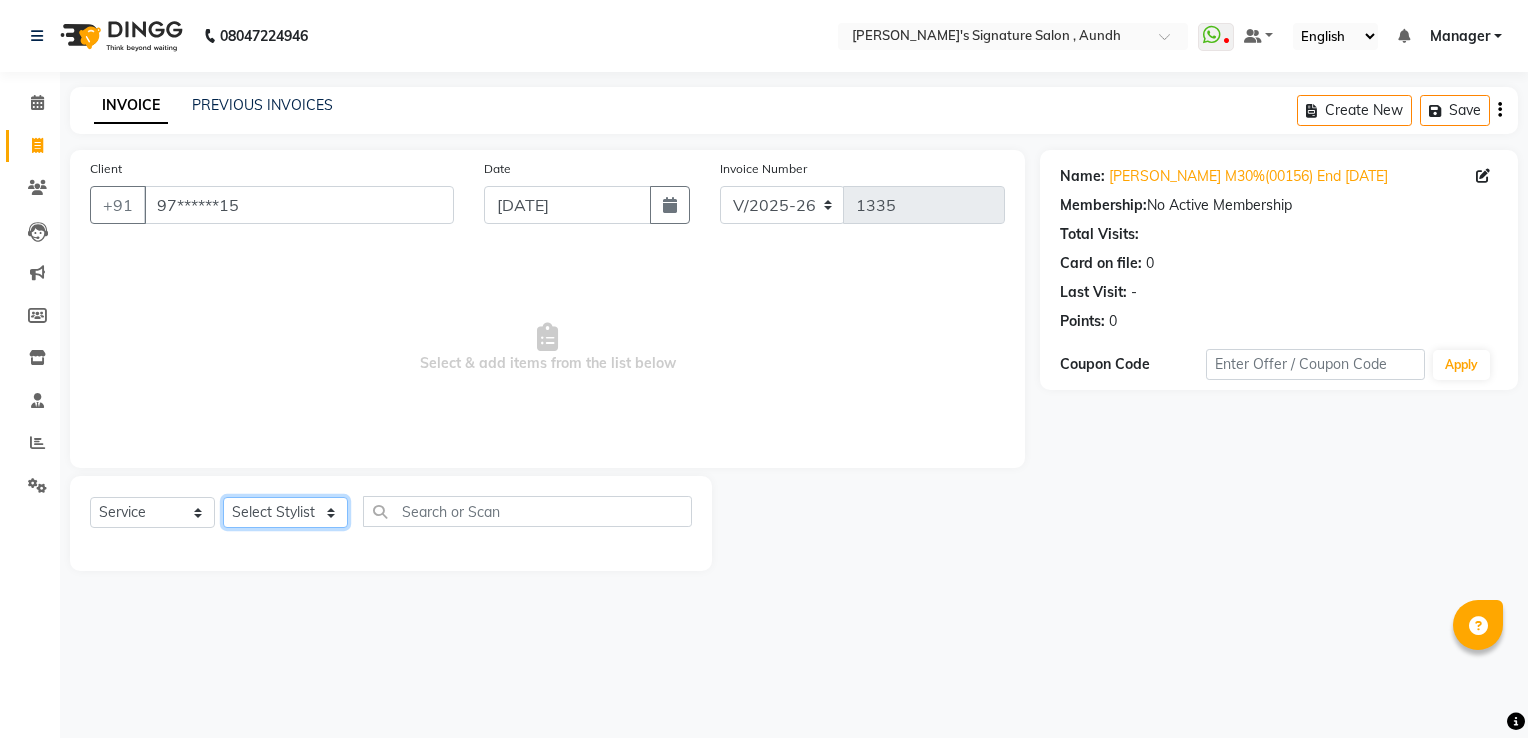 click on "Select Stylist Ankit  [PERSON_NAME] SAUDAGAR DEVA SIR Diya [PERSON_NAME] [PERSON_NAME] Manager [PERSON_NAME] POOJA PRASAN preeti [PERSON_NAME] [PERSON_NAME] sagar vilaskar [PERSON_NAME] [PERSON_NAME] WAKAD 2 SUMIT [PERSON_NAME]" 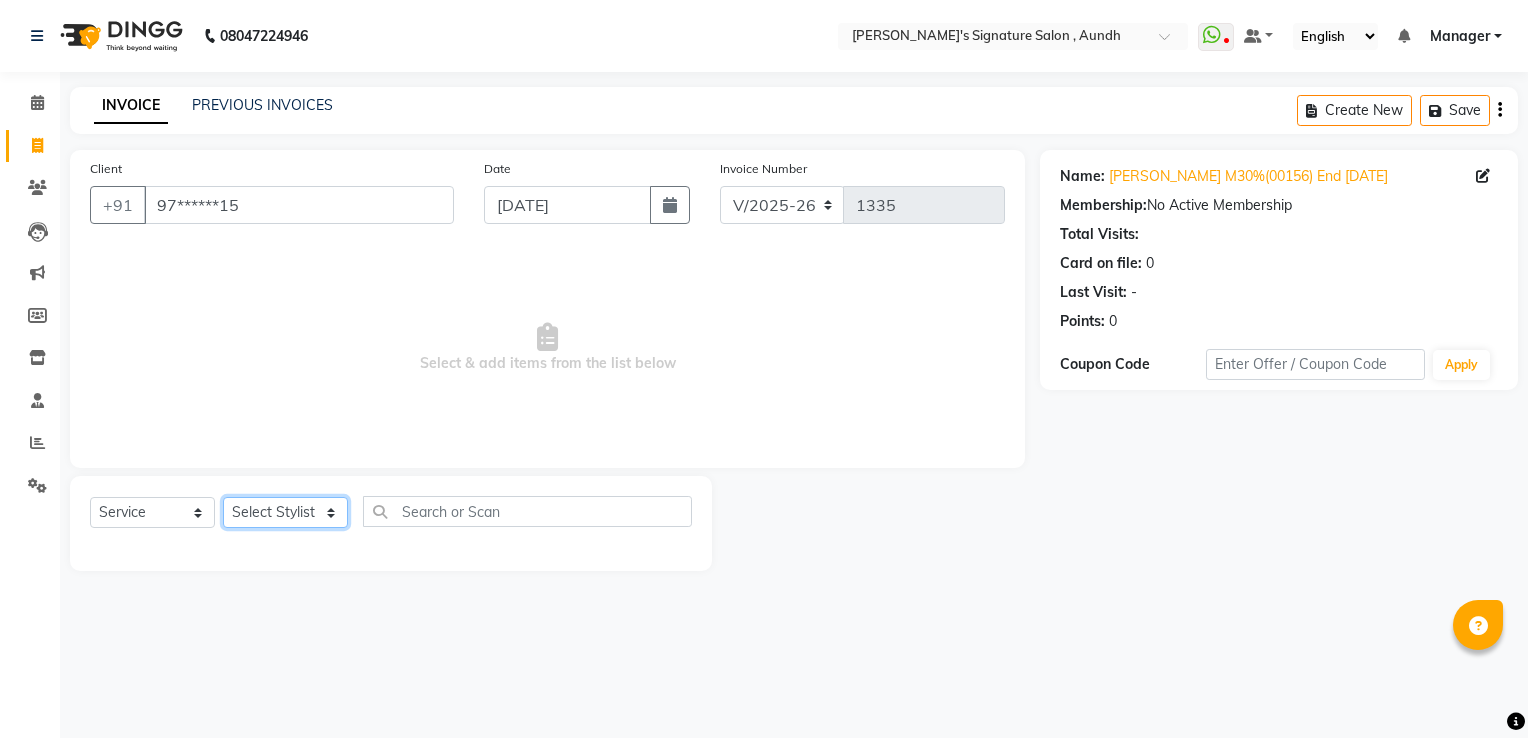 select on "48852" 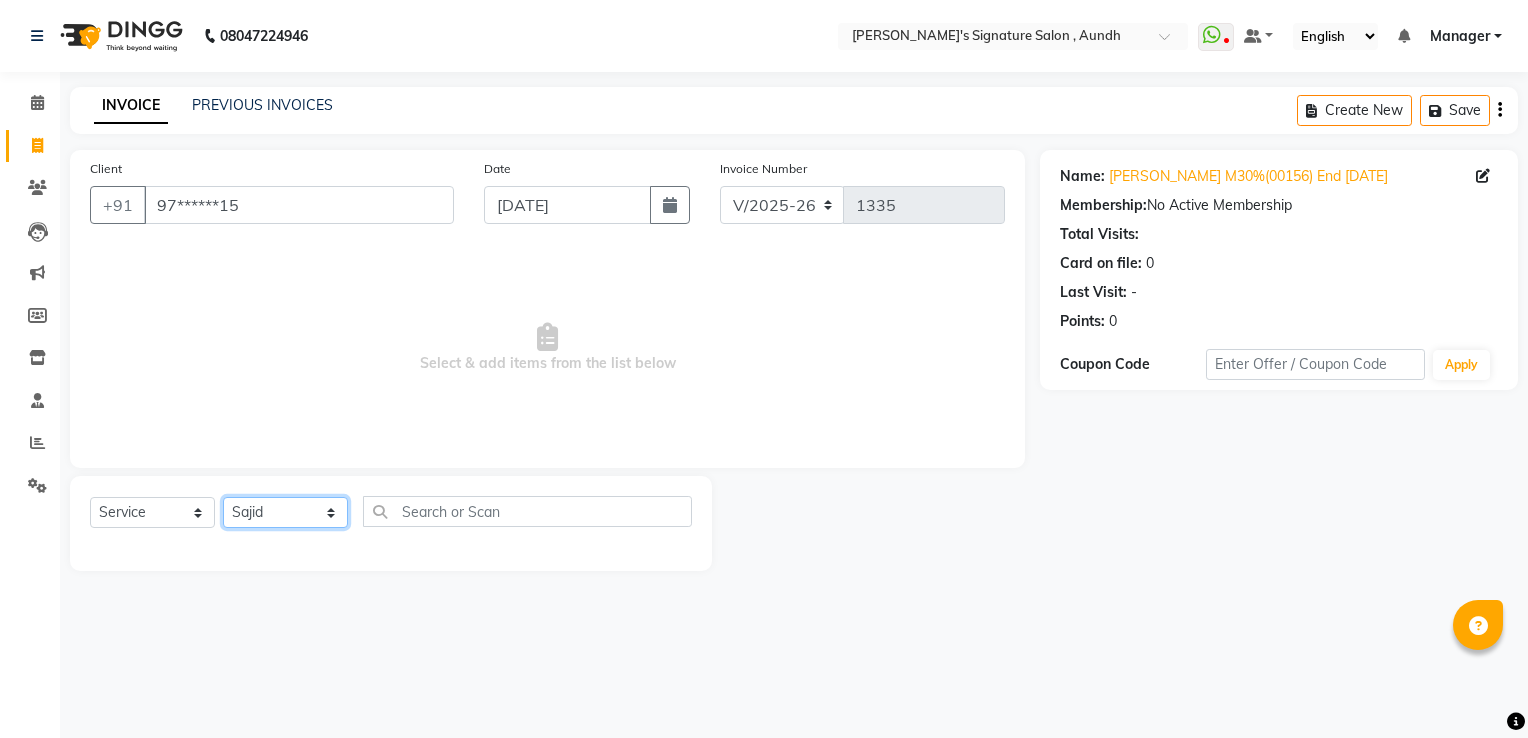 click on "Select Stylist Ankit  [PERSON_NAME] SAUDAGAR DEVA SIR Diya [PERSON_NAME] [PERSON_NAME] Manager [PERSON_NAME] POOJA PRASAN preeti [PERSON_NAME] [PERSON_NAME] sagar vilaskar [PERSON_NAME] [PERSON_NAME] WAKAD 2 SUMIT [PERSON_NAME]" 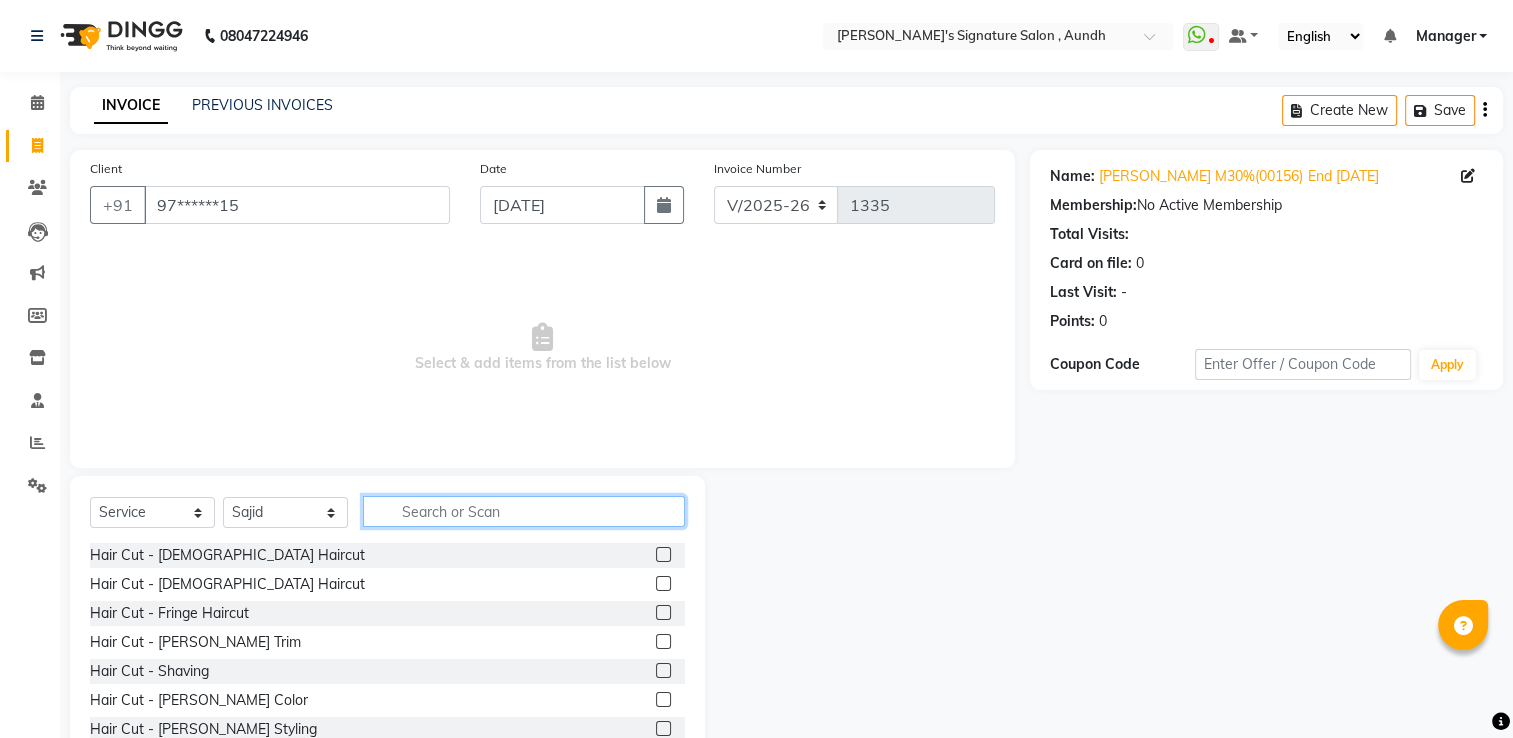 click 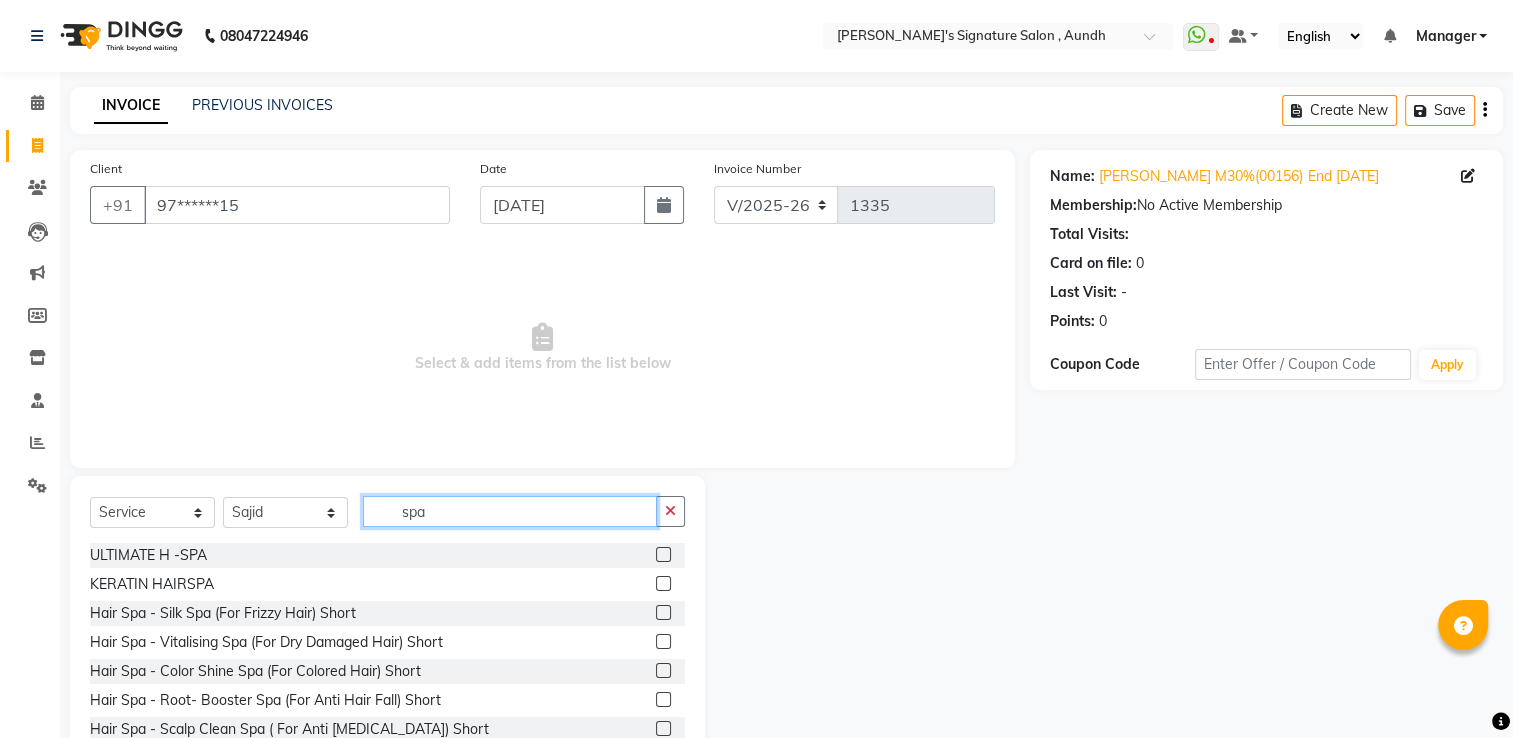 type on "spa" 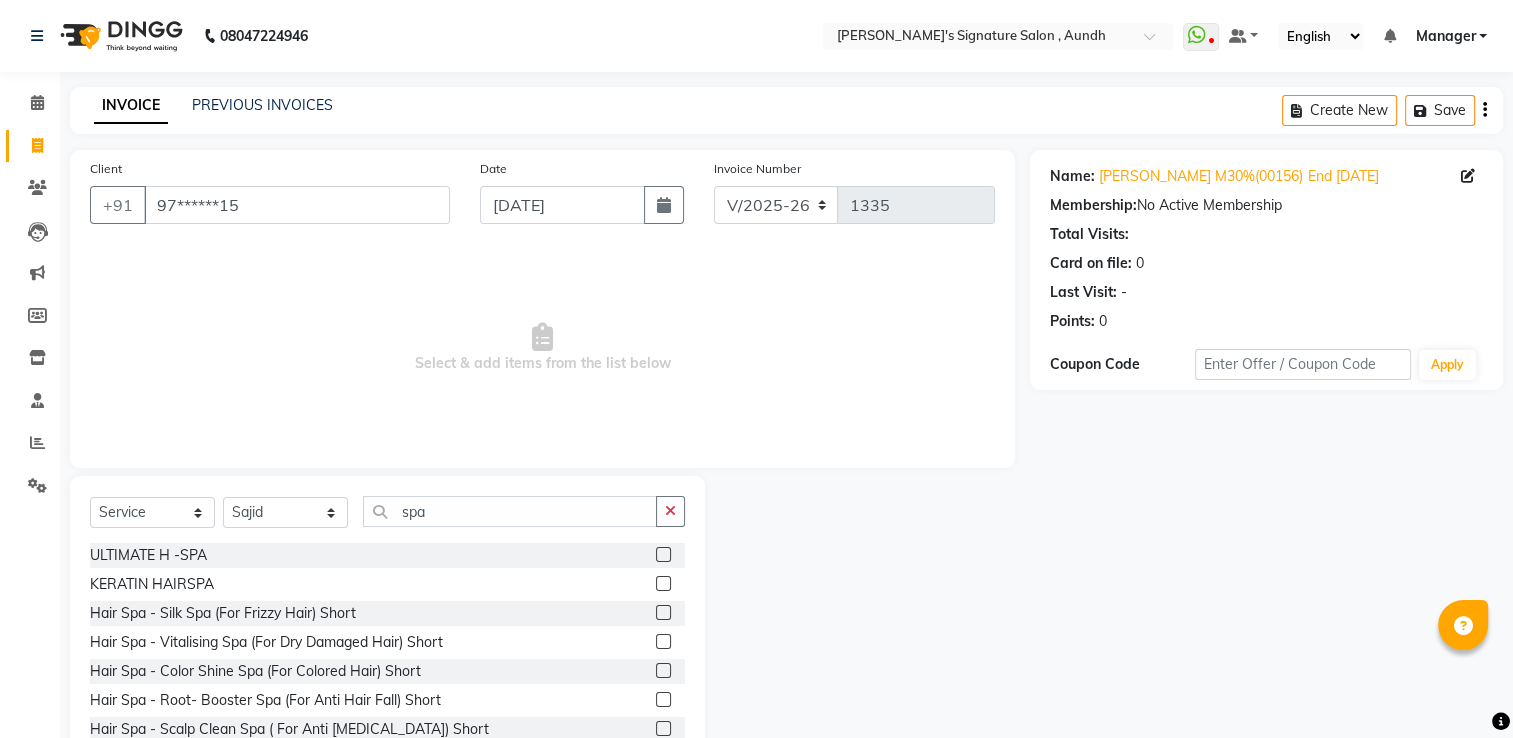 click 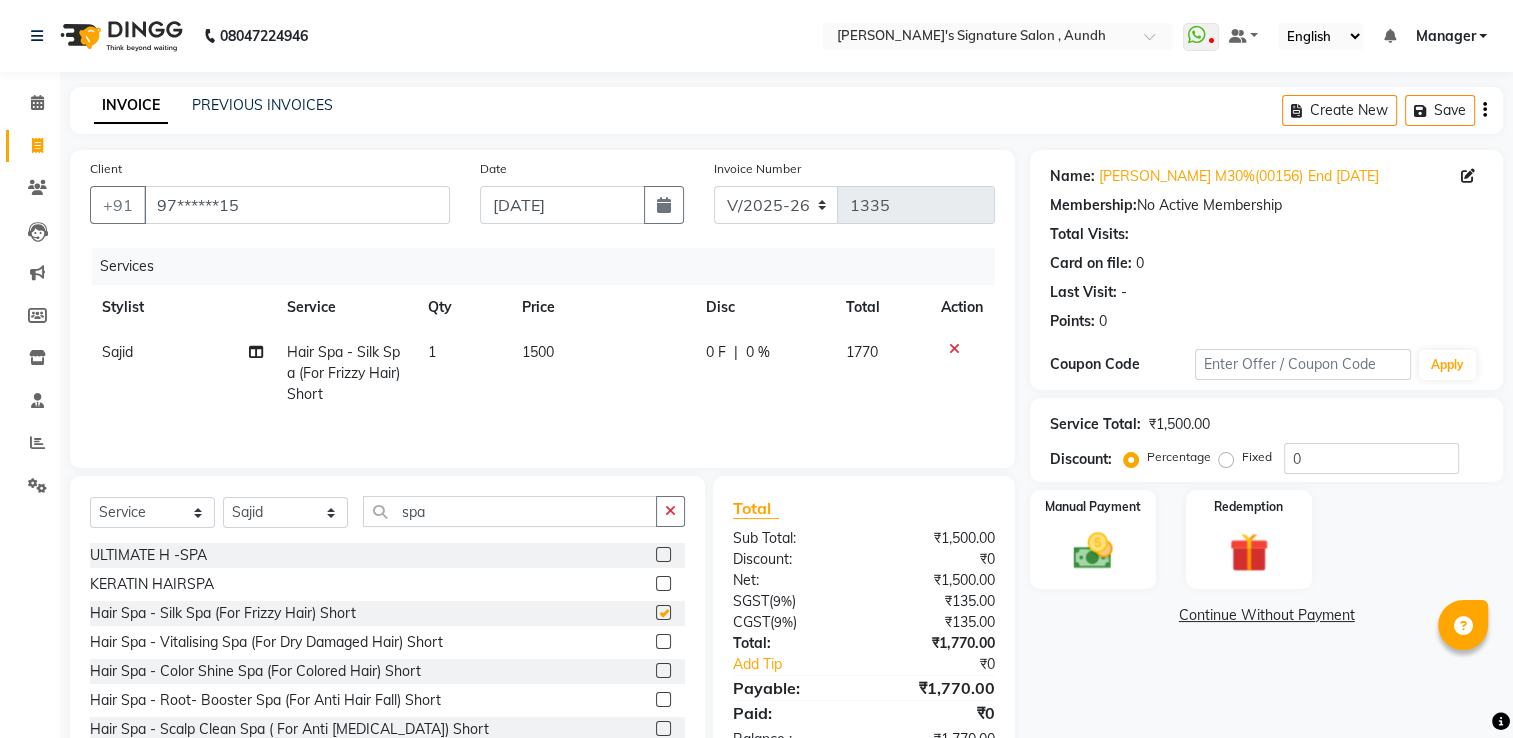 checkbox on "false" 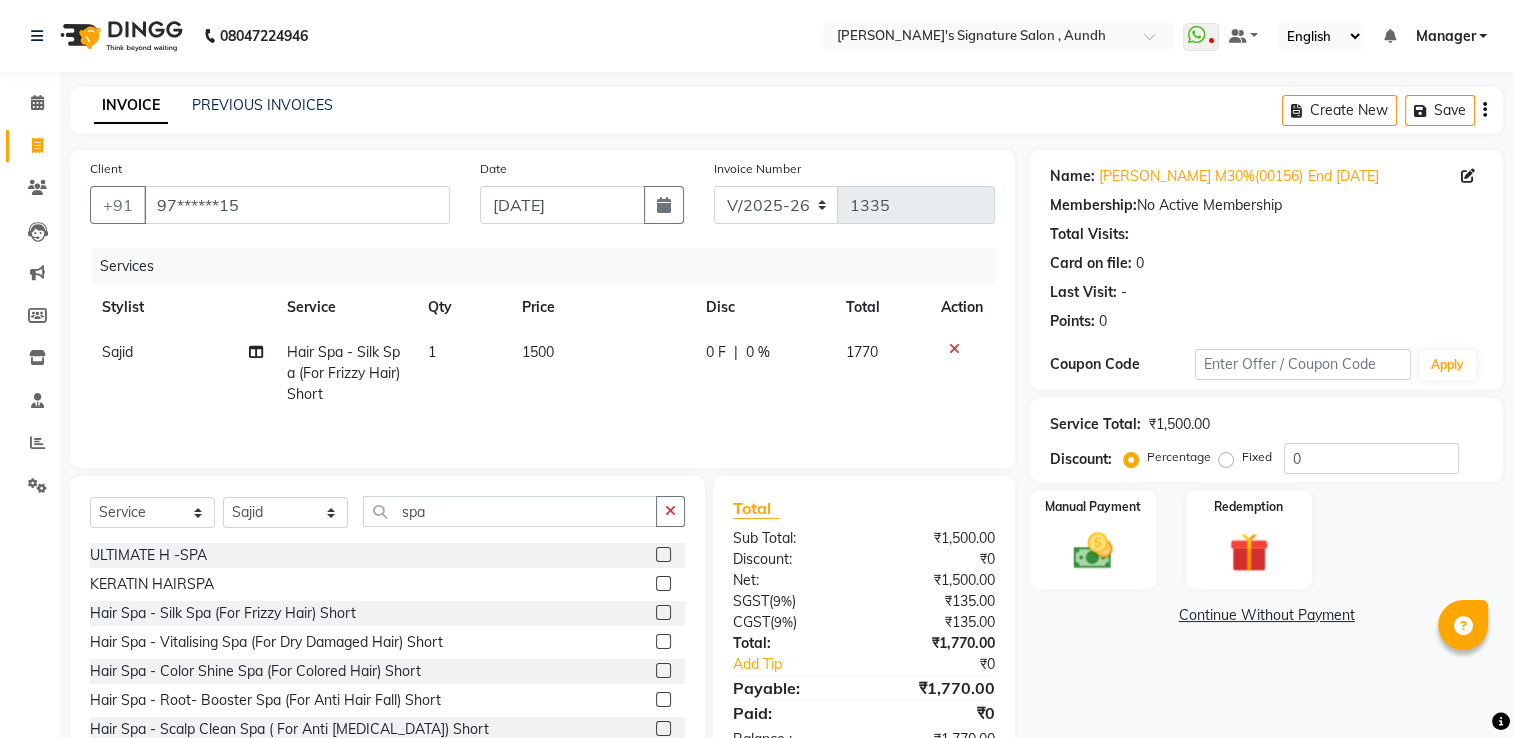 click on "1500" 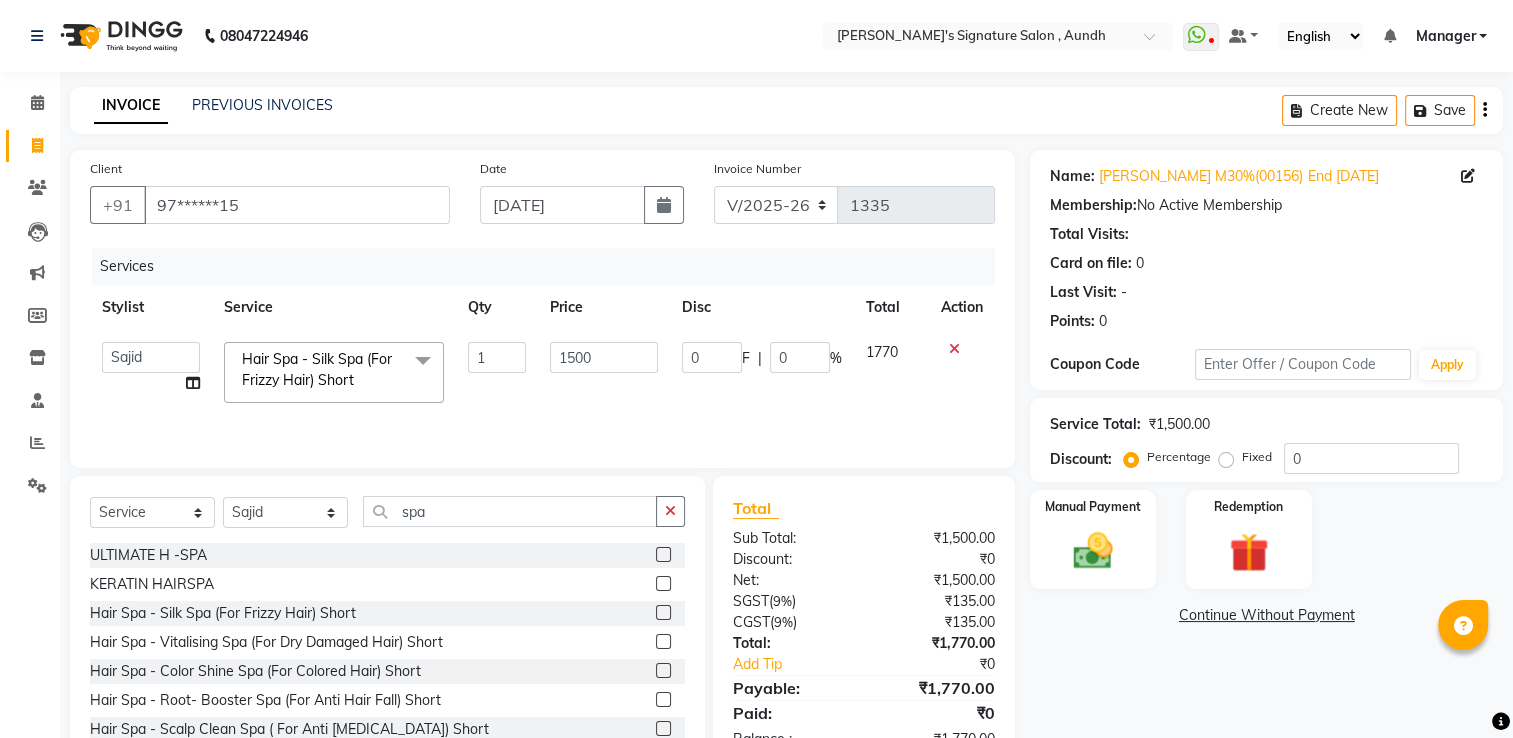 click on "1500" 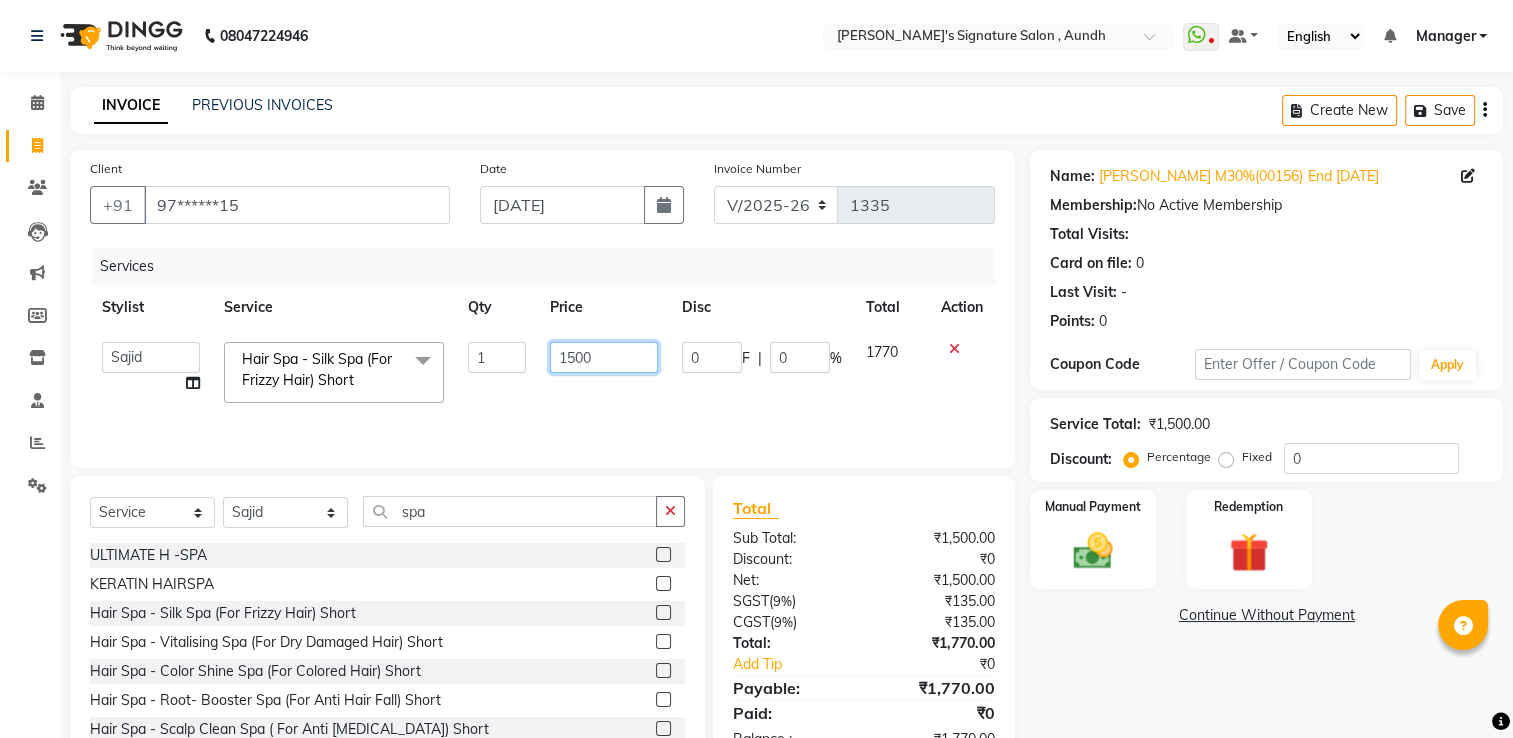 click on "1500" 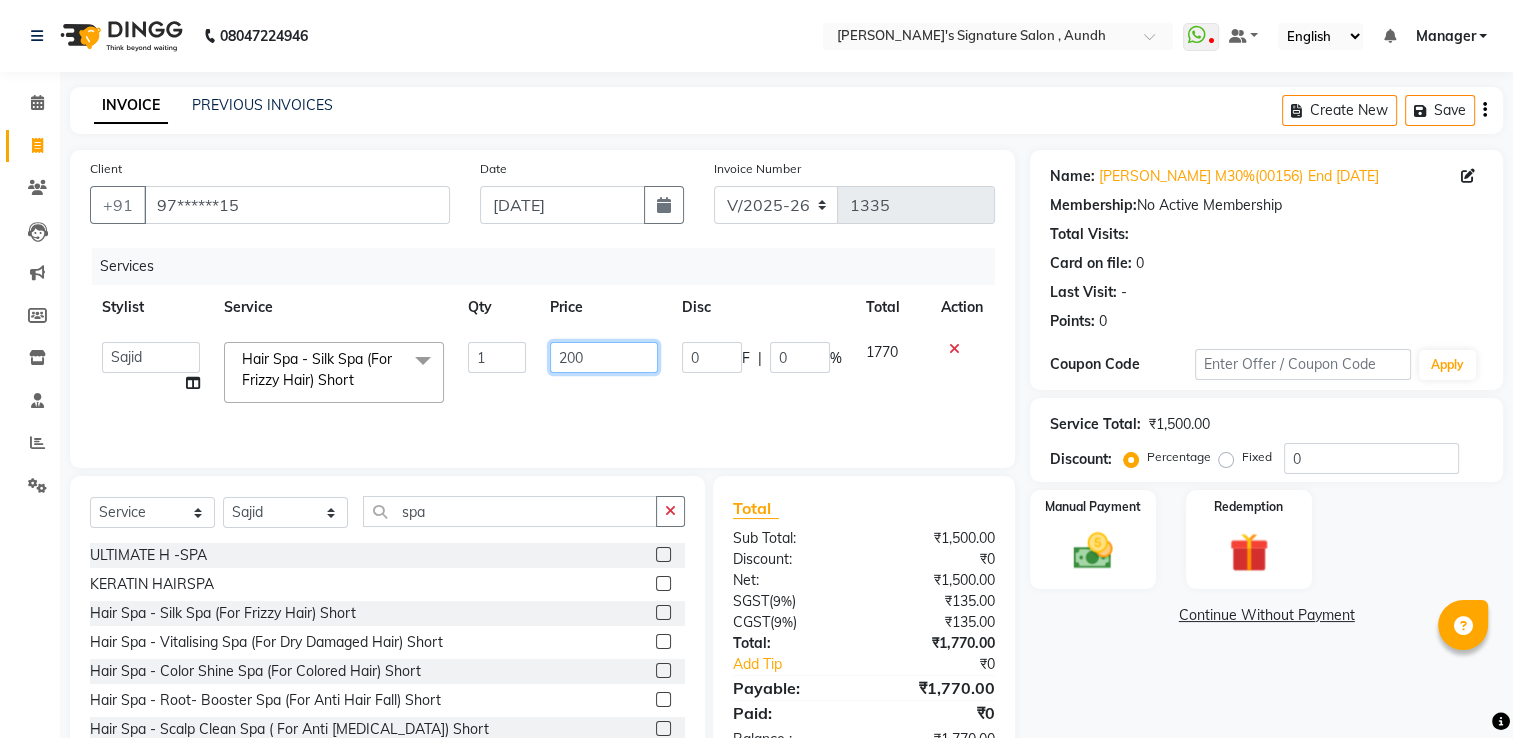 type on "2000" 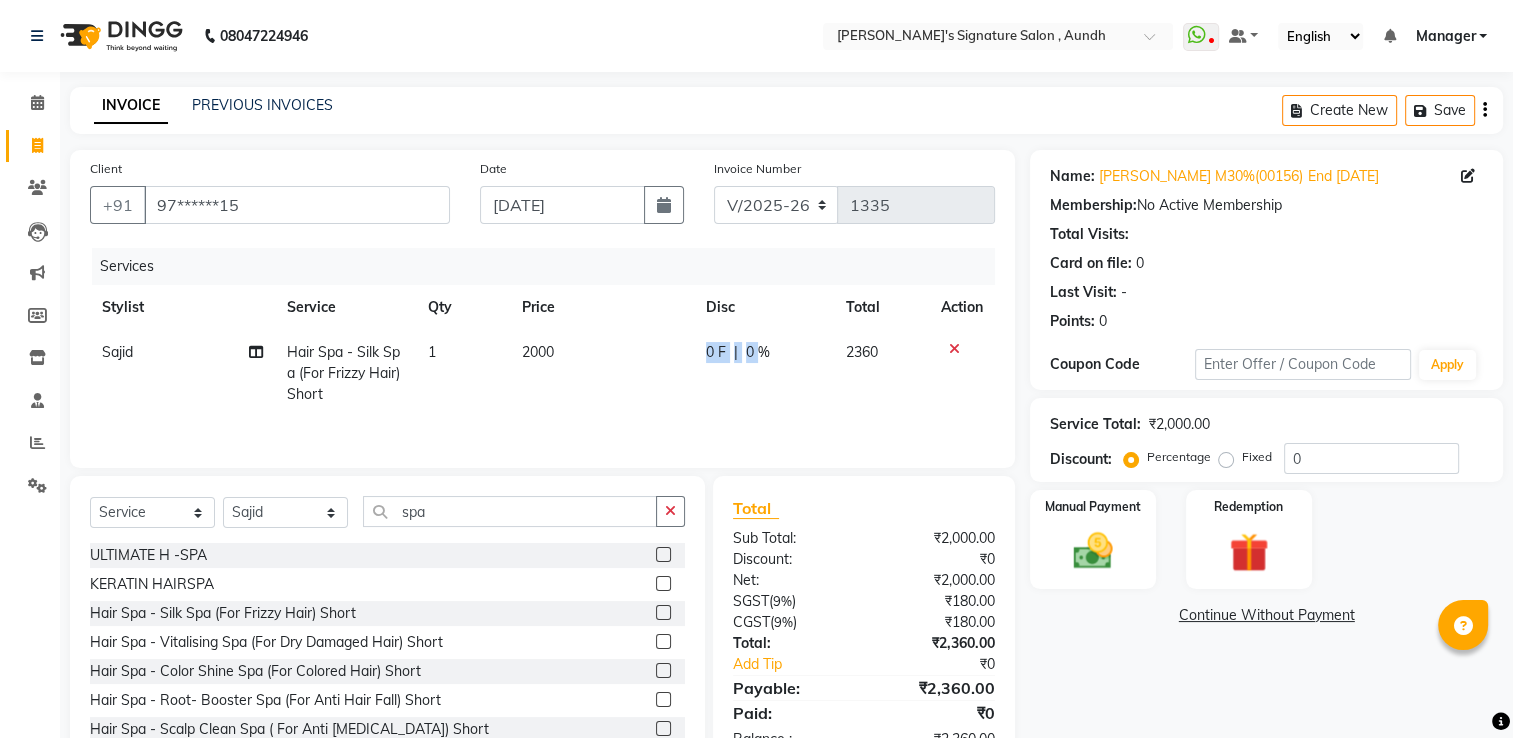 drag, startPoint x: 615, startPoint y: 417, endPoint x: 755, endPoint y: 352, distance: 154.35349 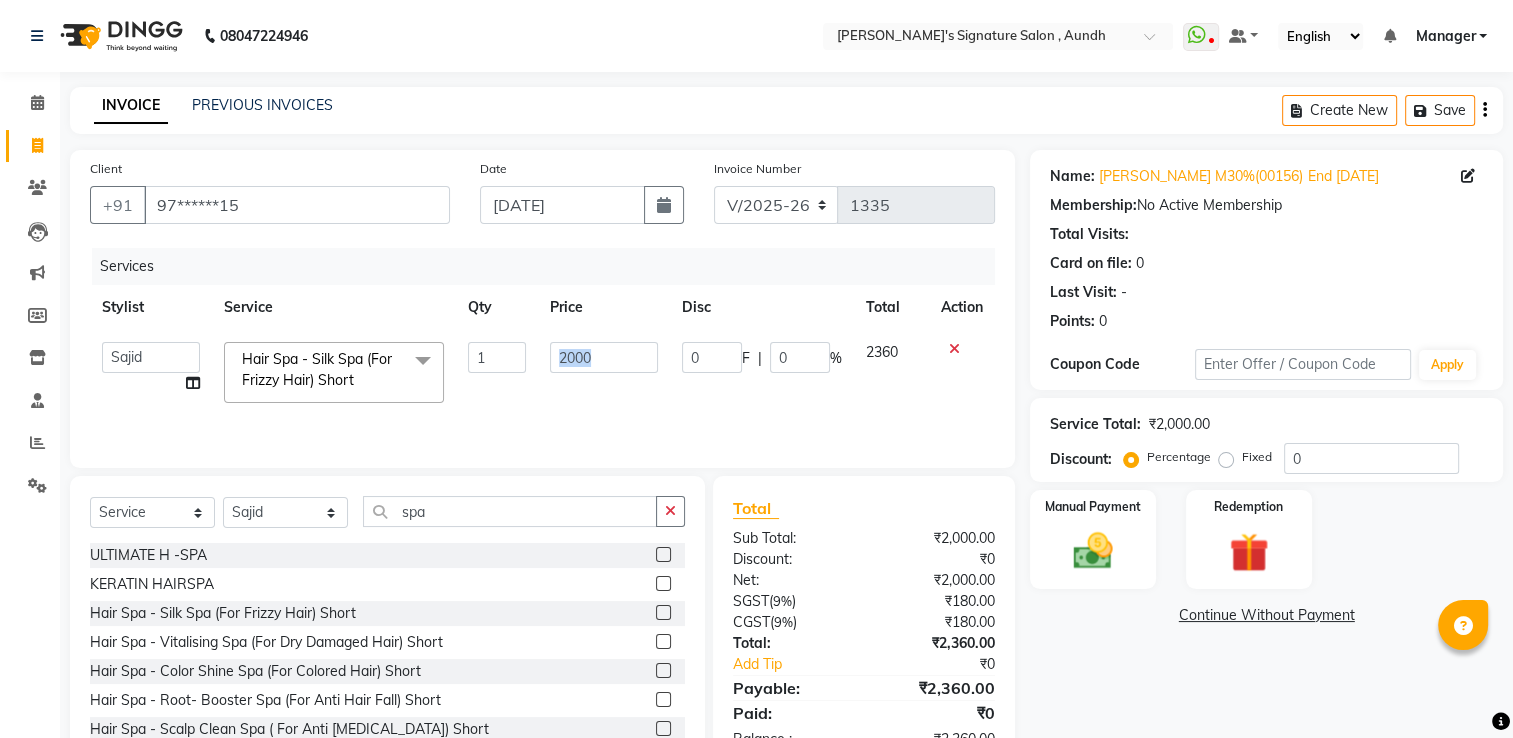 click on "0 F | 0 %" 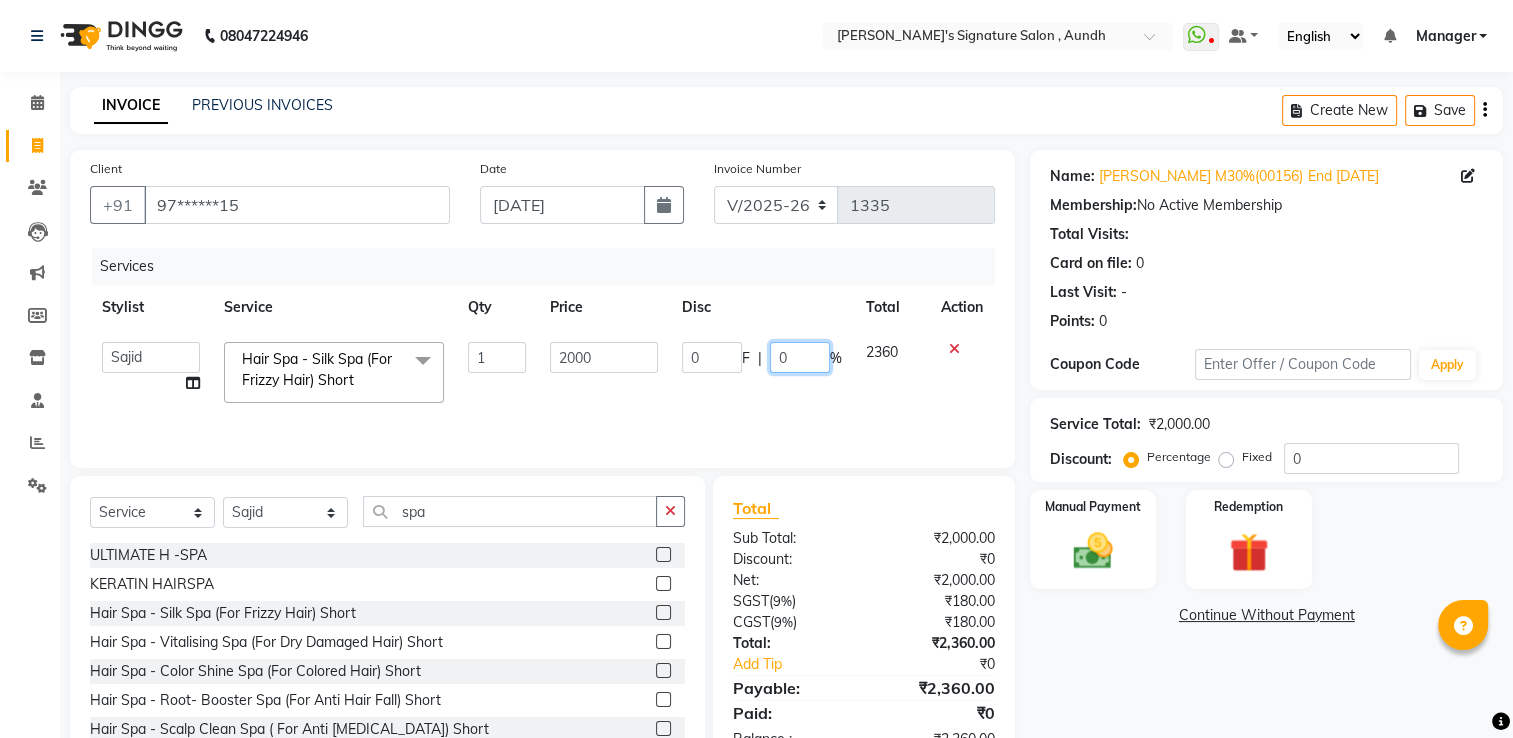 drag, startPoint x: 755, startPoint y: 352, endPoint x: 780, endPoint y: 352, distance: 25 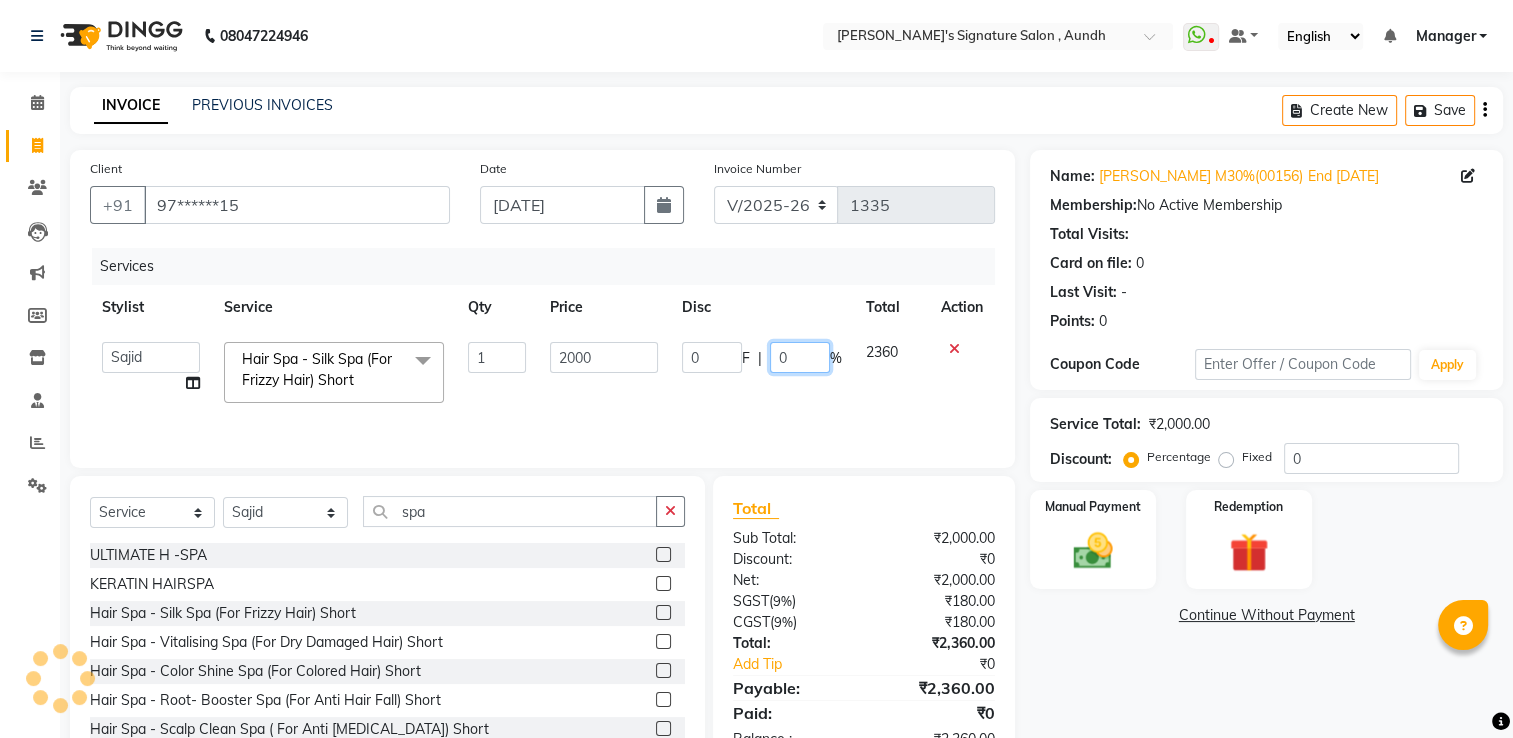 click on "0" 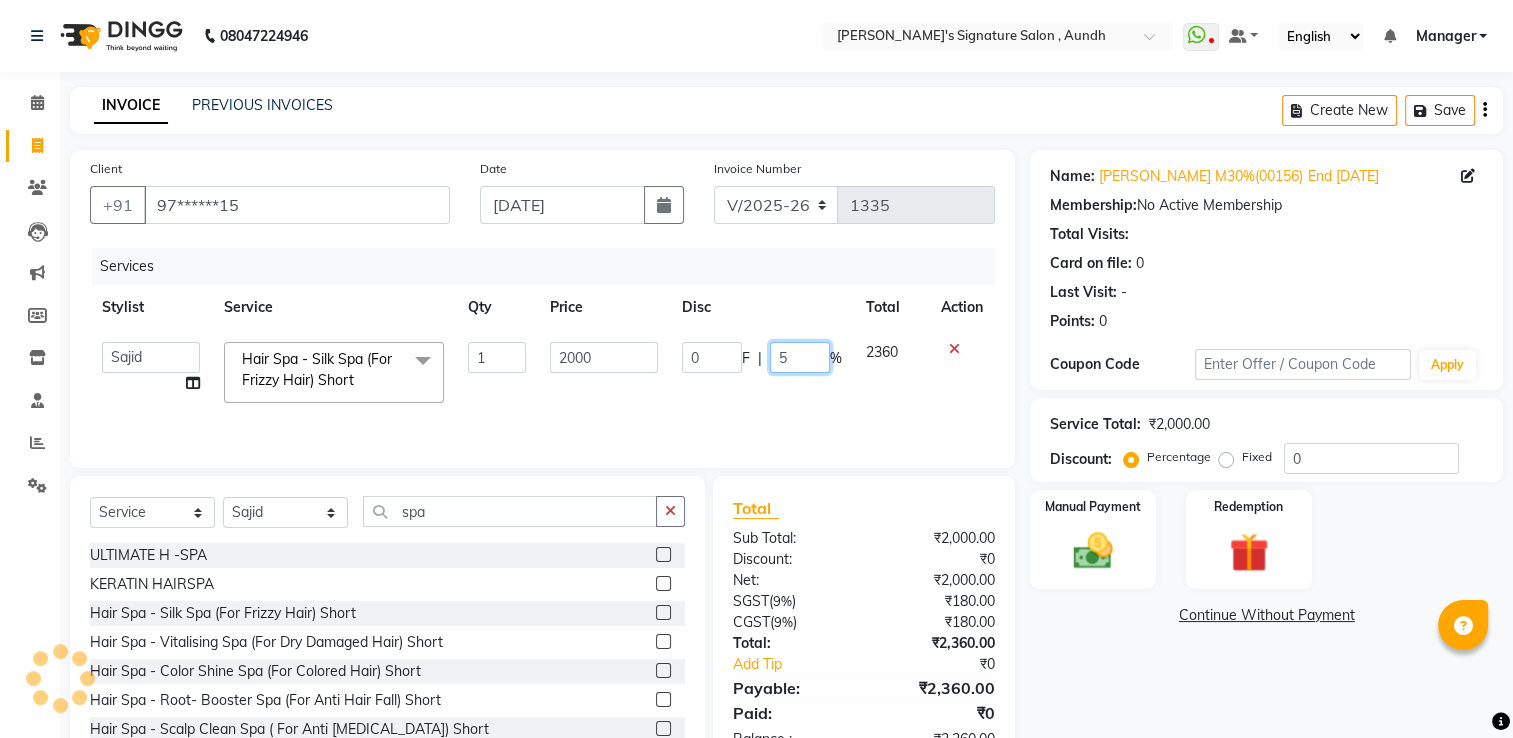 type on "50" 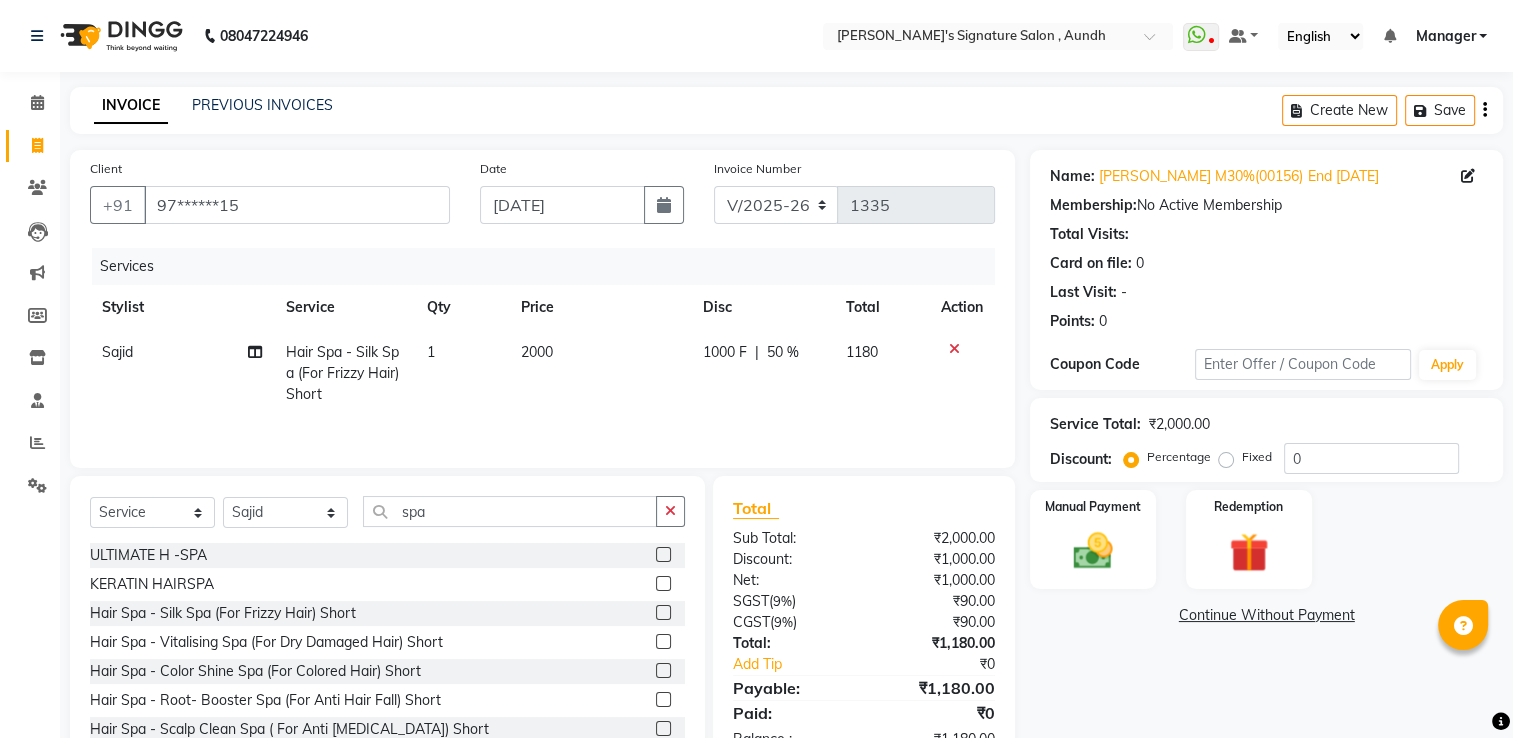 click on "1000 F | 50 %" 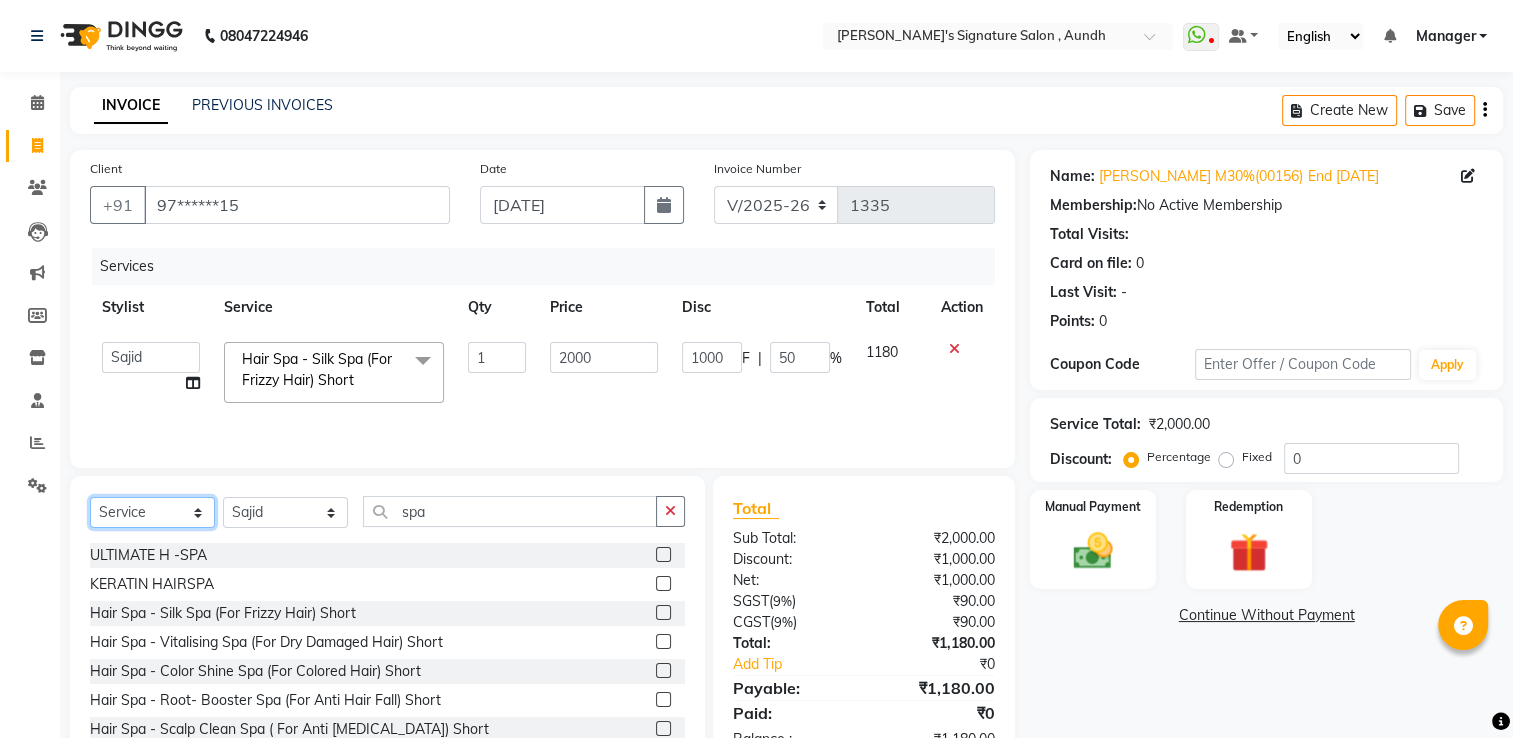 click on "Select  Service  Product  Membership  Package Voucher Prepaid Gift Card" 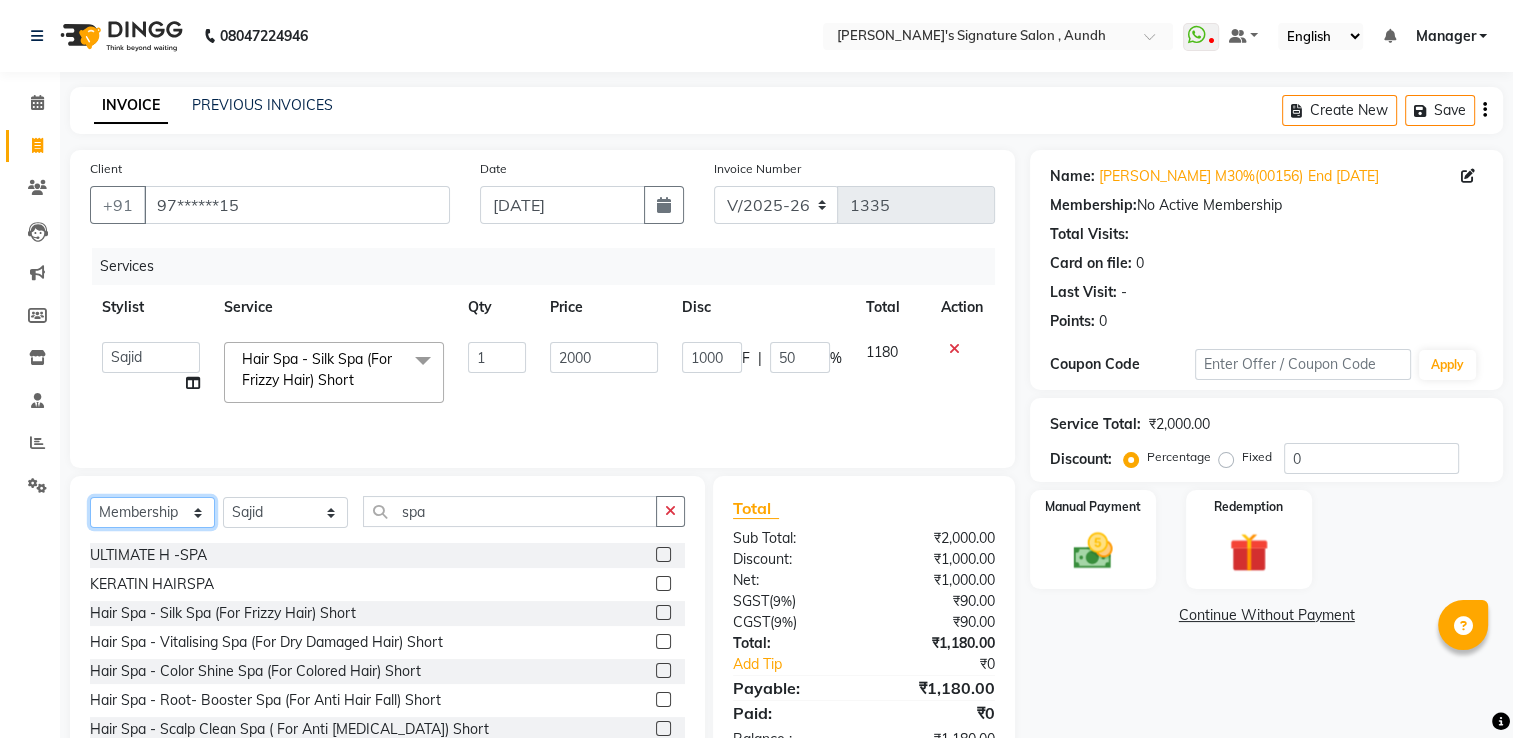 click on "Select  Service  Product  Membership  Package Voucher Prepaid Gift Card" 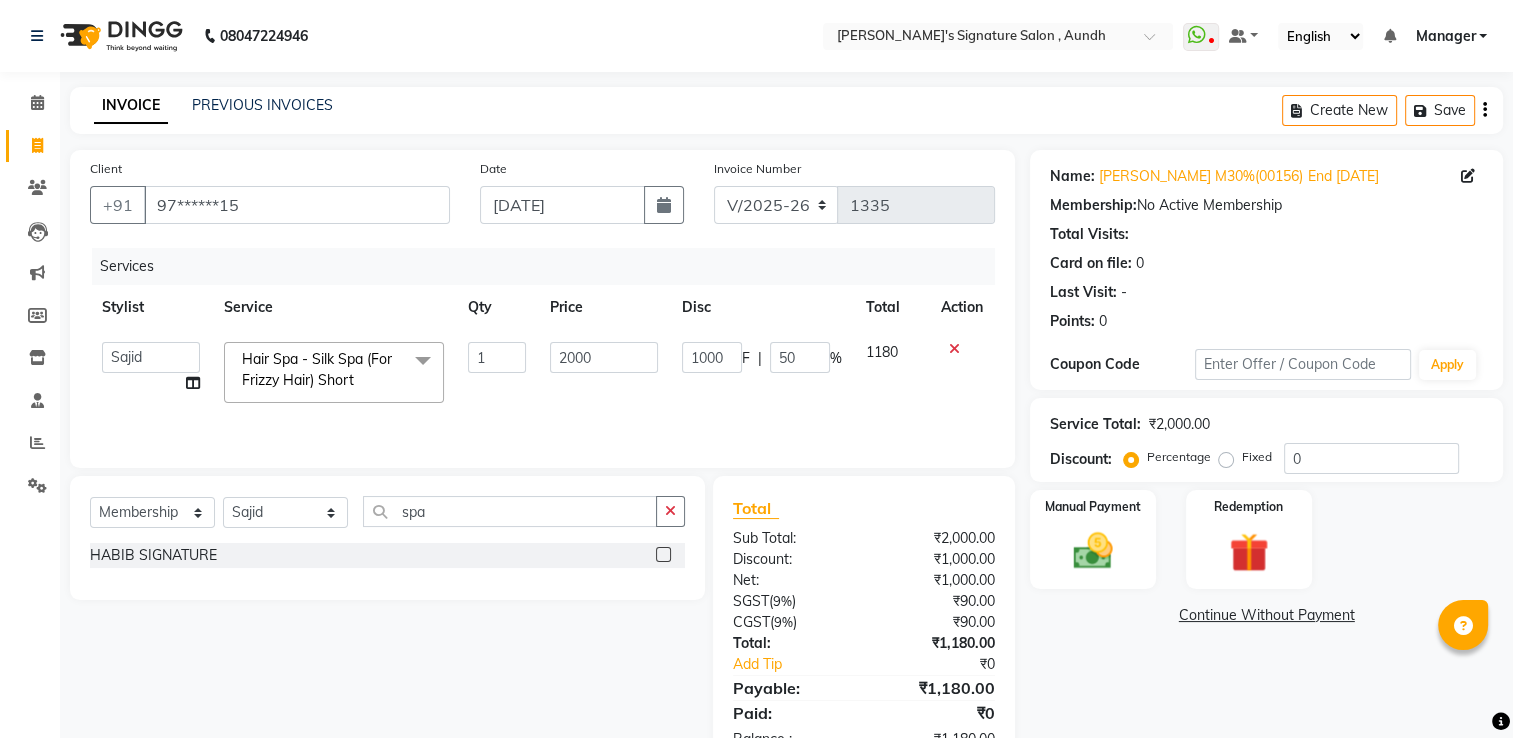 click 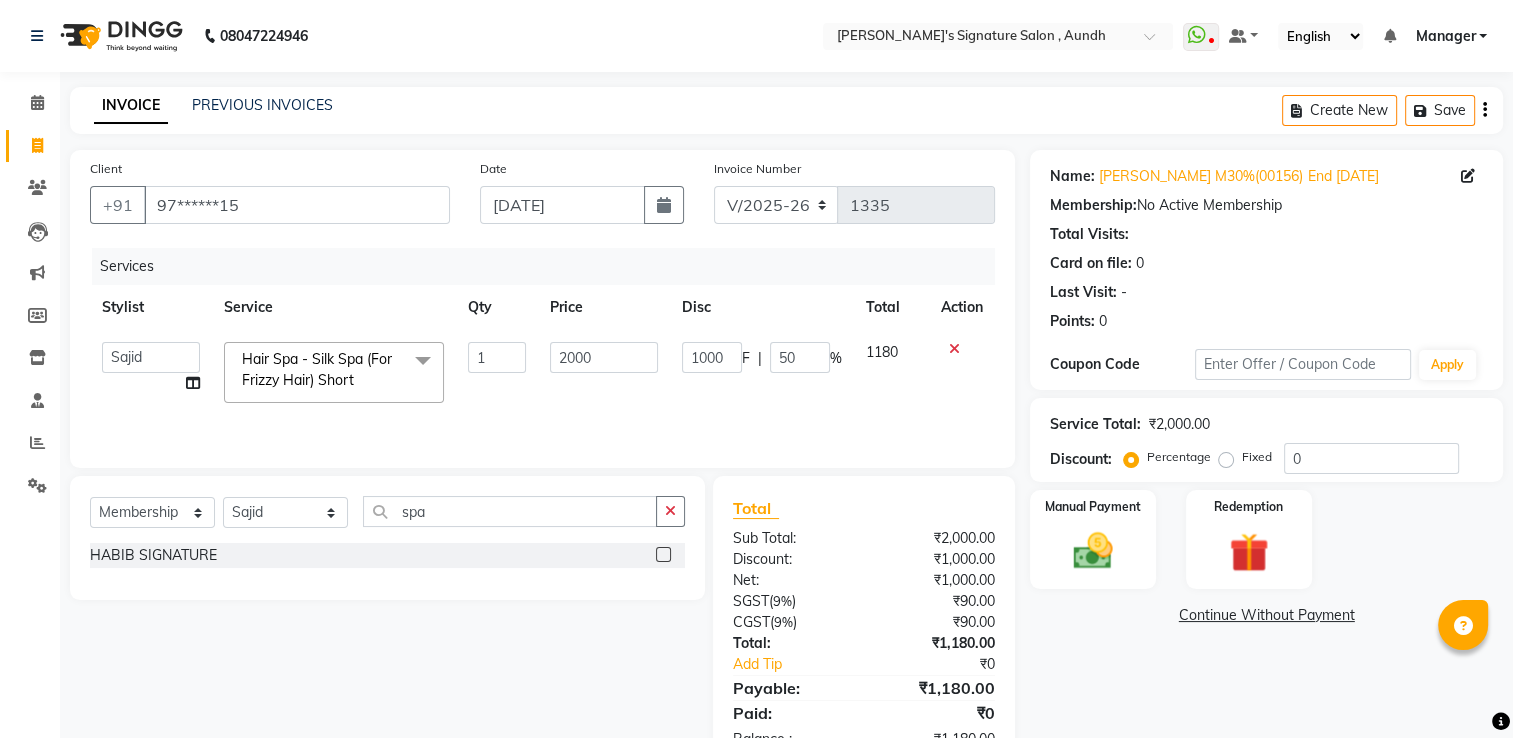 click at bounding box center (662, 555) 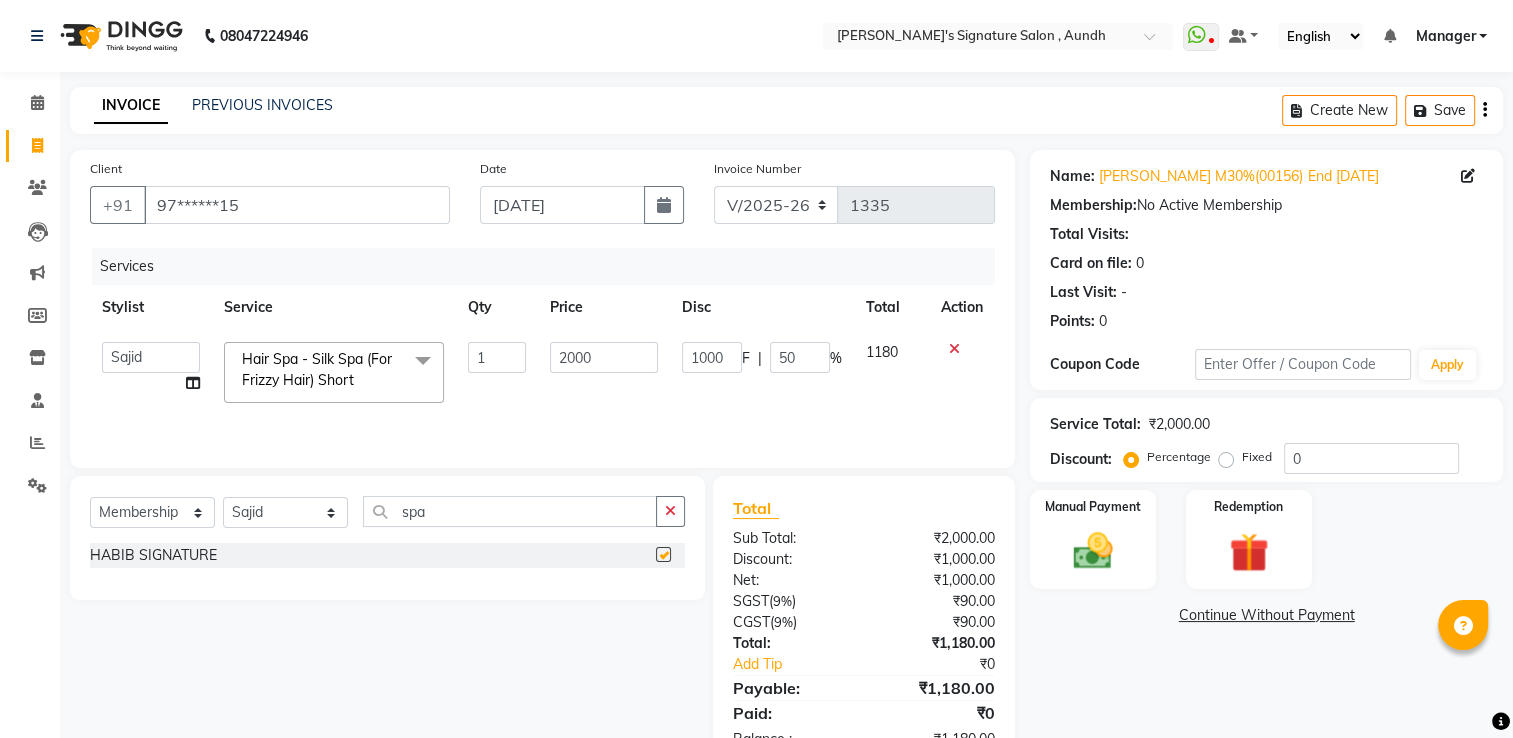 select on "select" 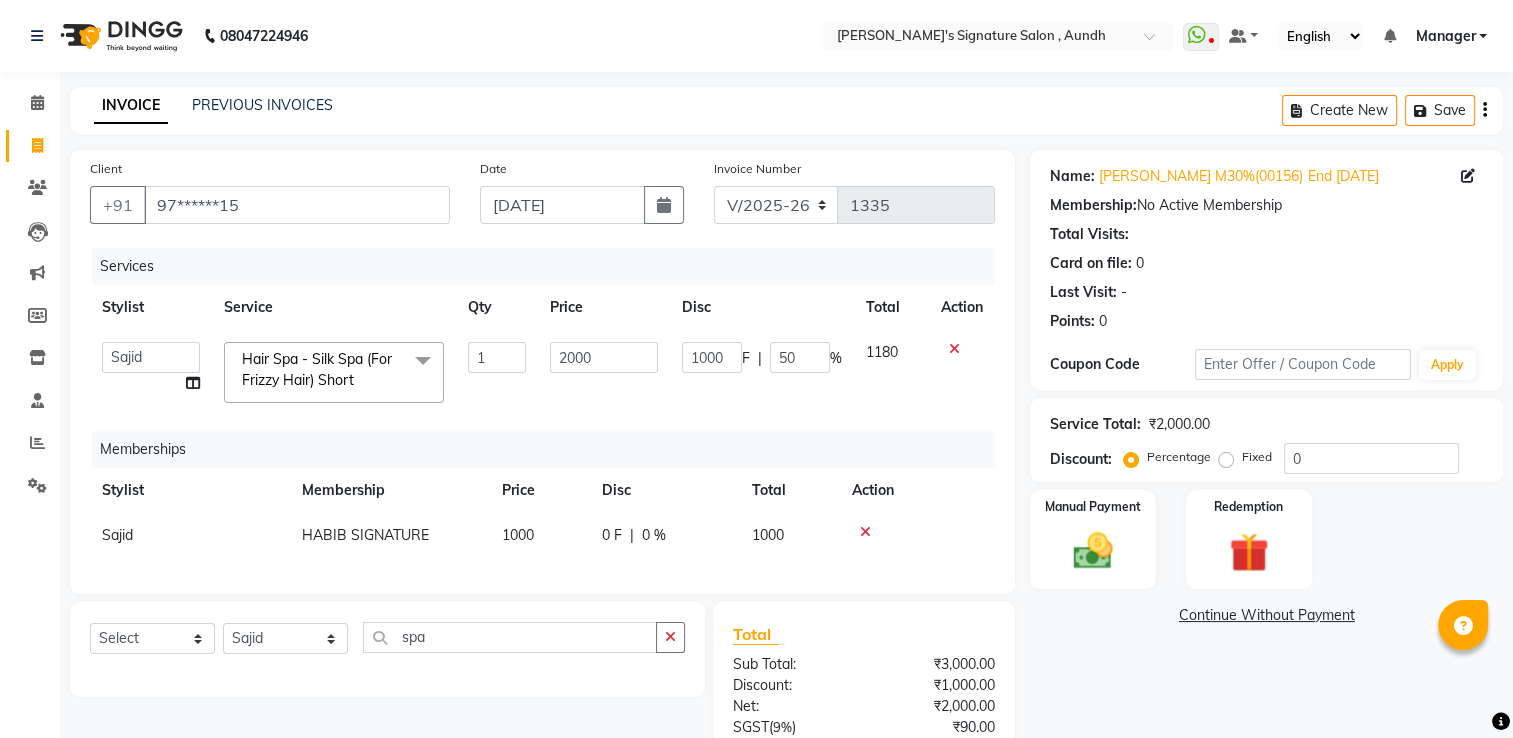 click on "1000" 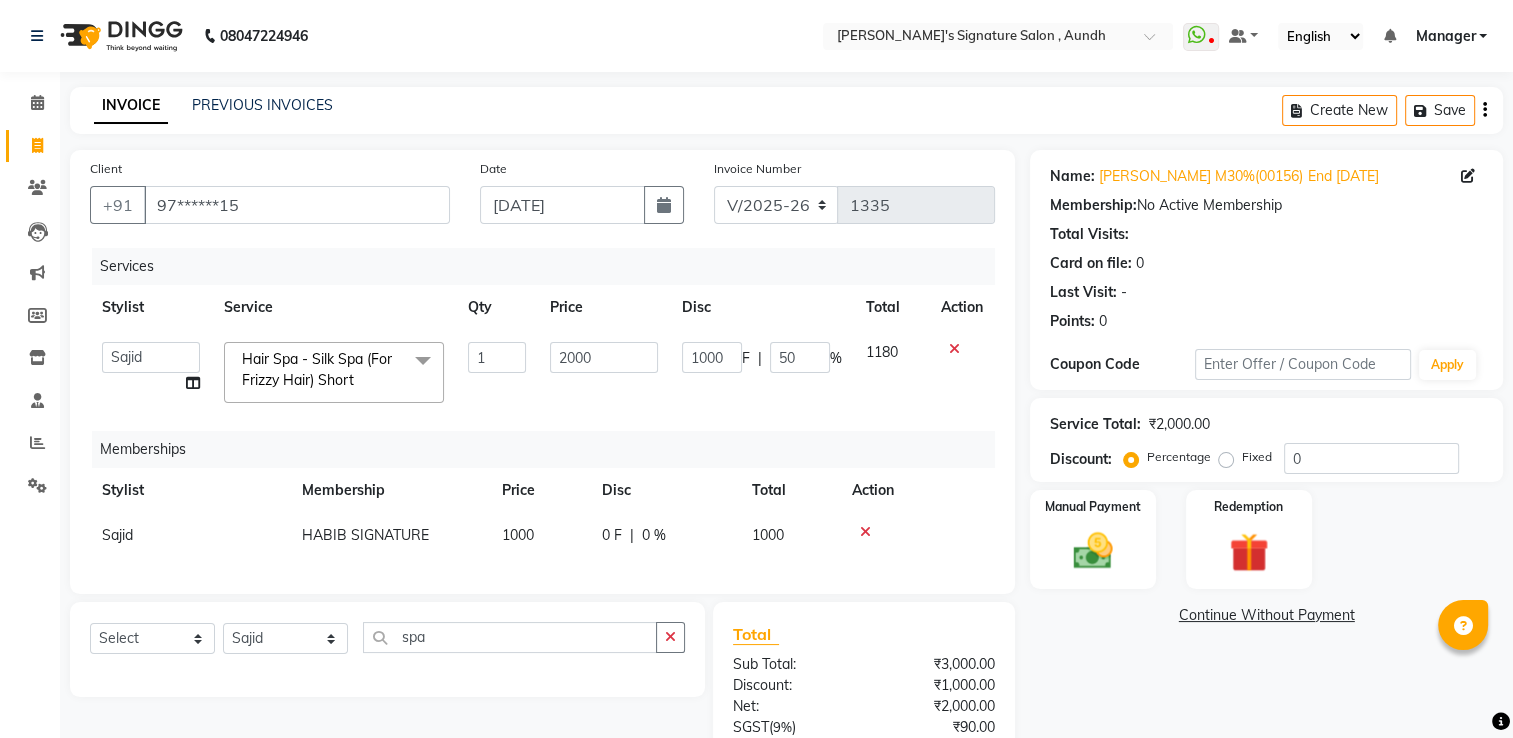 select on "48852" 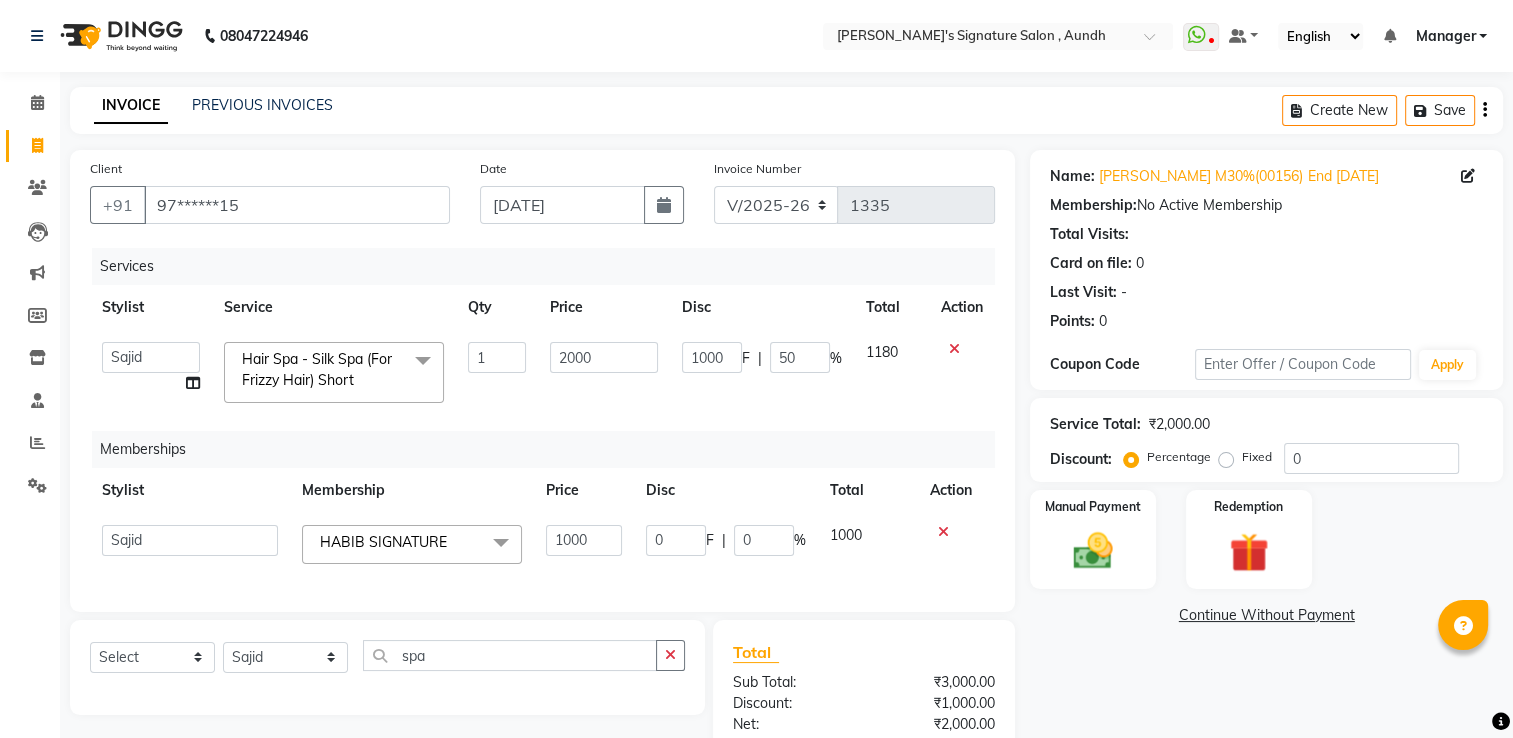 click on "Ankit  [PERSON_NAME] SAUDAGAR   DEVA SIR   Diya   [PERSON_NAME]   [PERSON_NAME]   Manager   [PERSON_NAME]   POOJA   [PERSON_NAME]   [PERSON_NAME]   [PERSON_NAME]   sagar vilaskar   [PERSON_NAME]   [PERSON_NAME] WAKAD 2   SUMIT   Suraj [PERSON_NAME] SIGNATURE  x HABIB SIGNATURE 1000 0 F | 0 % 1000" 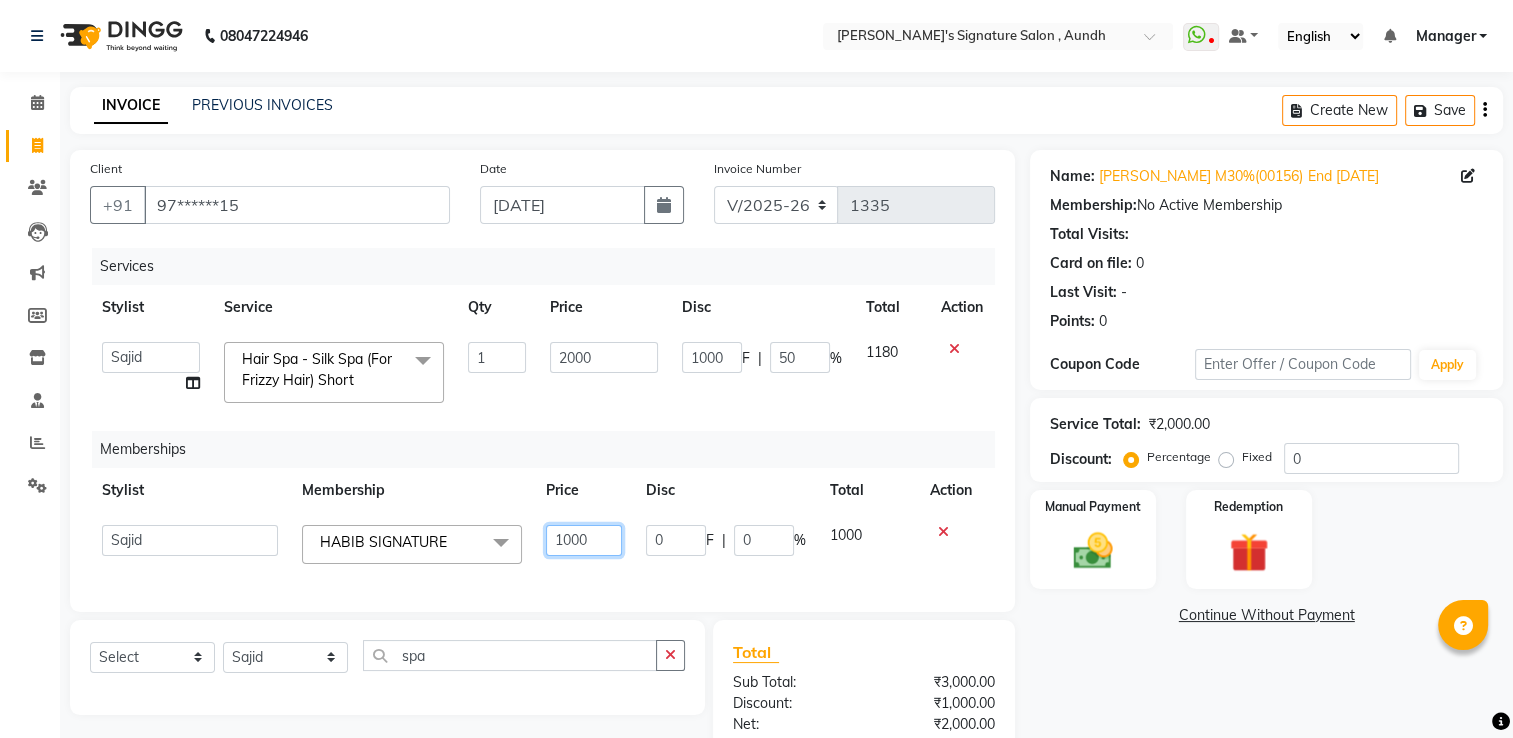 click on "1000" 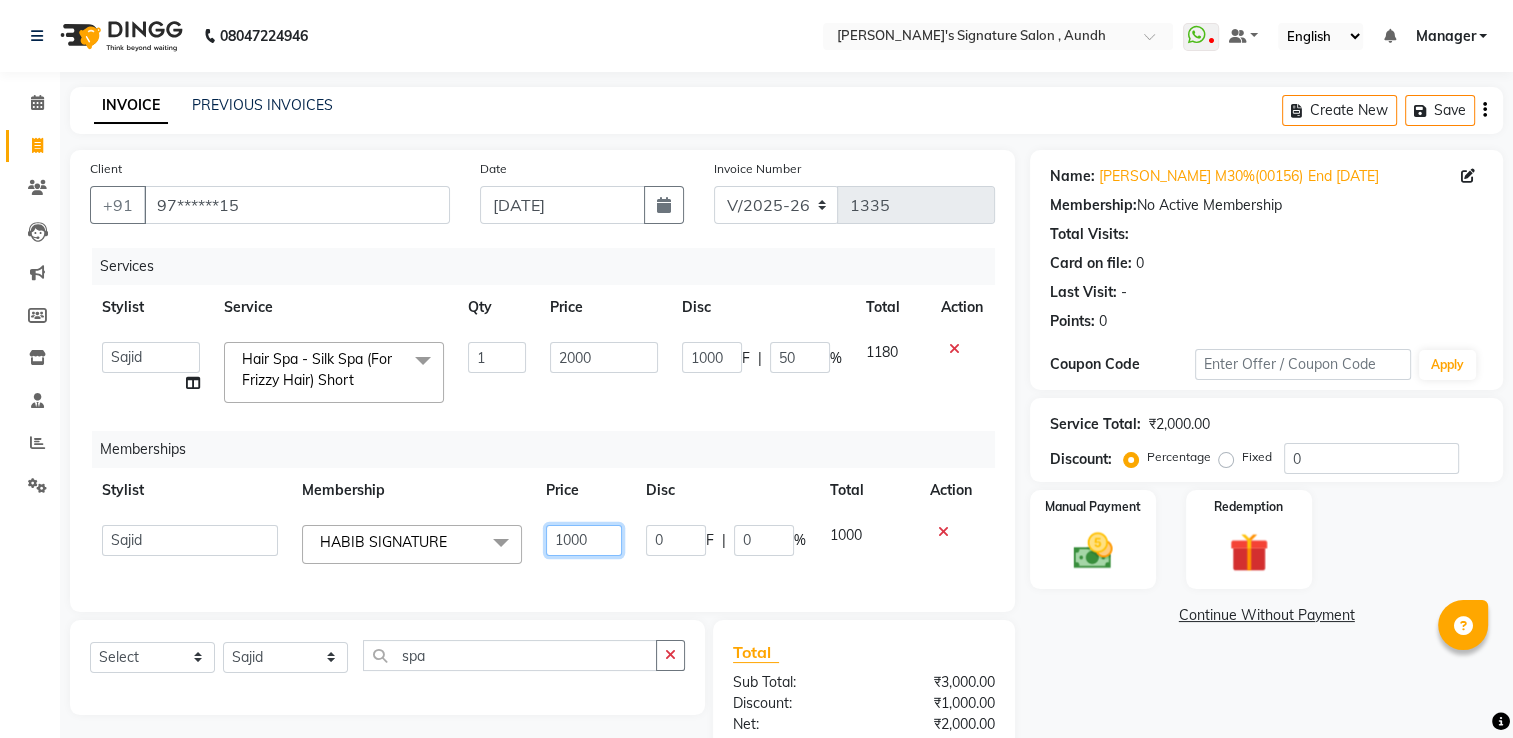 click on "1000" 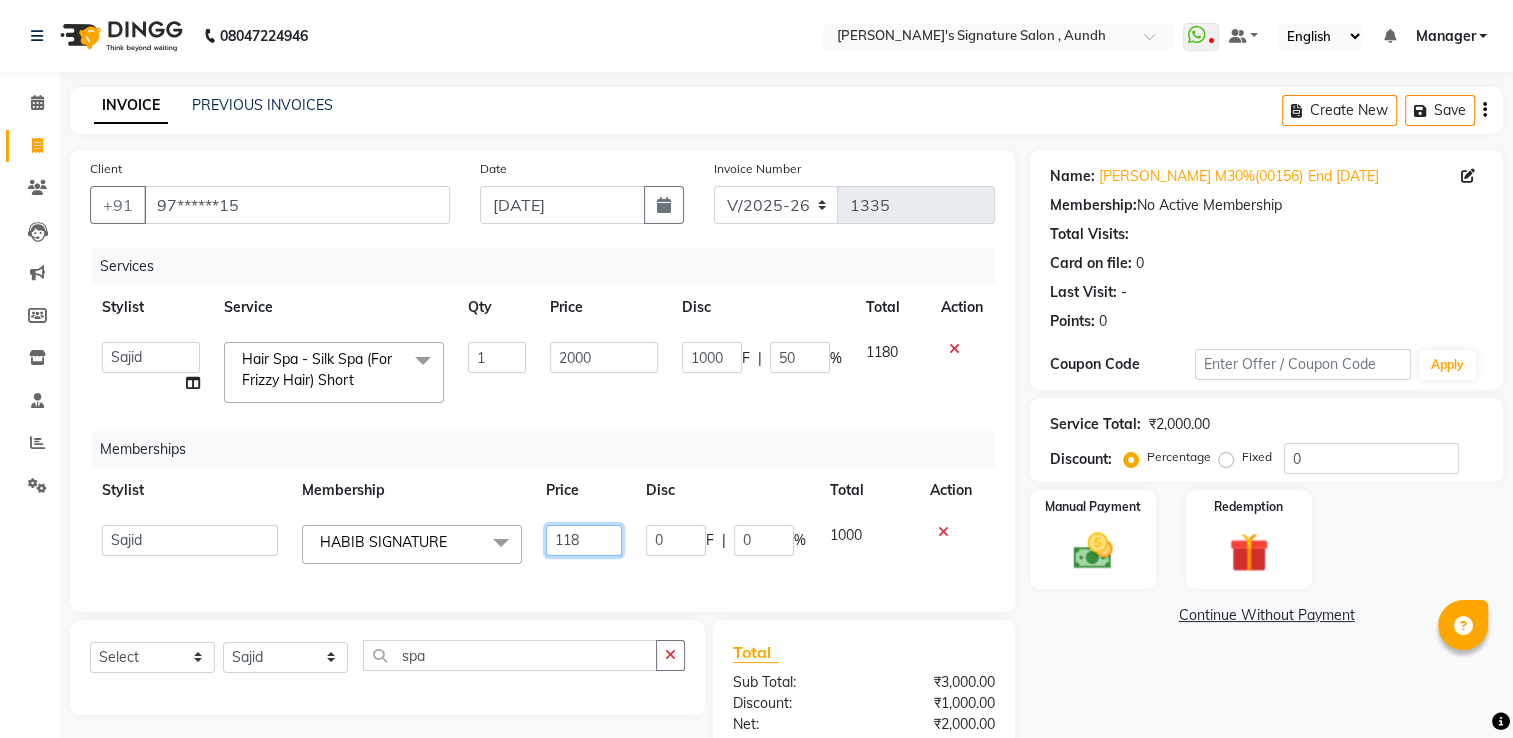 type on "1180" 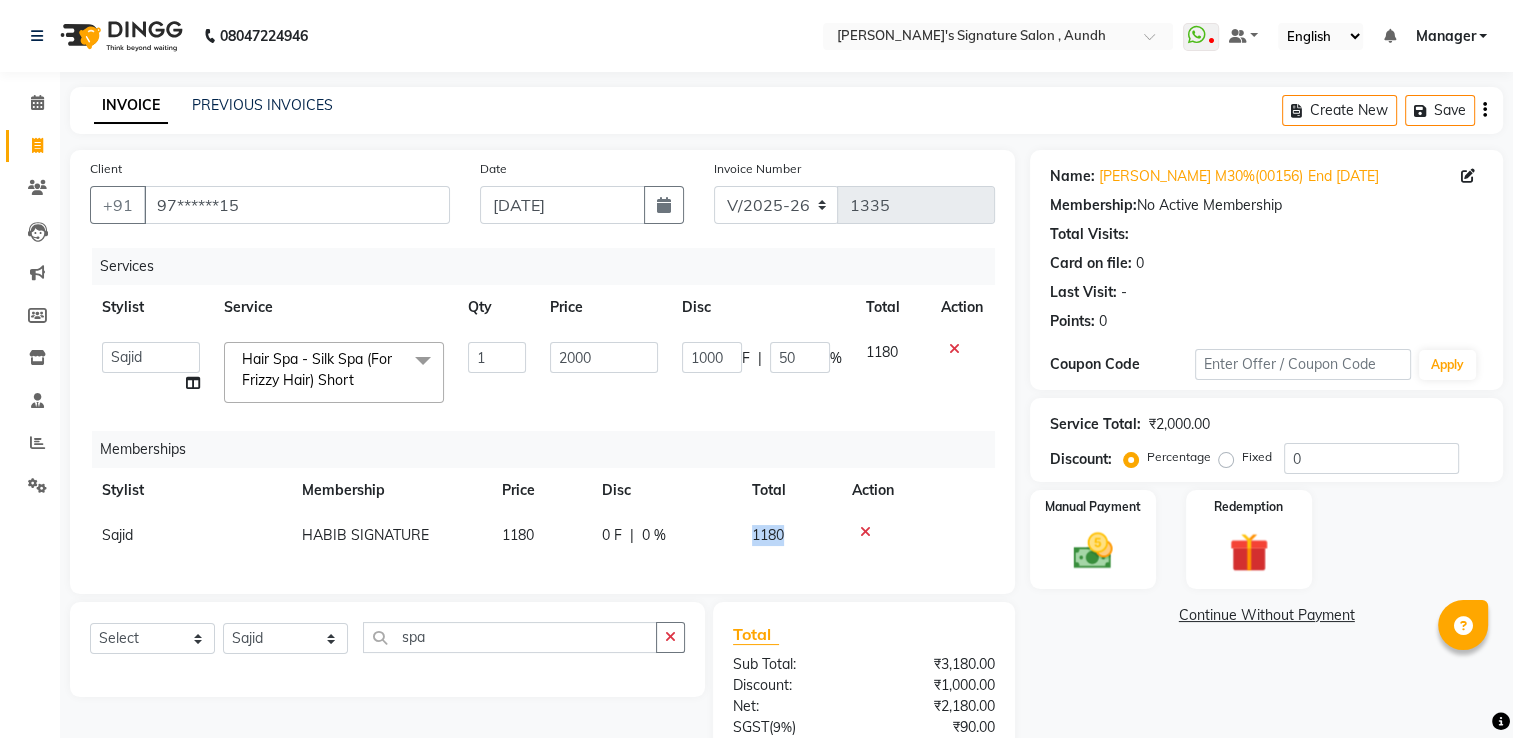 click on "1180" 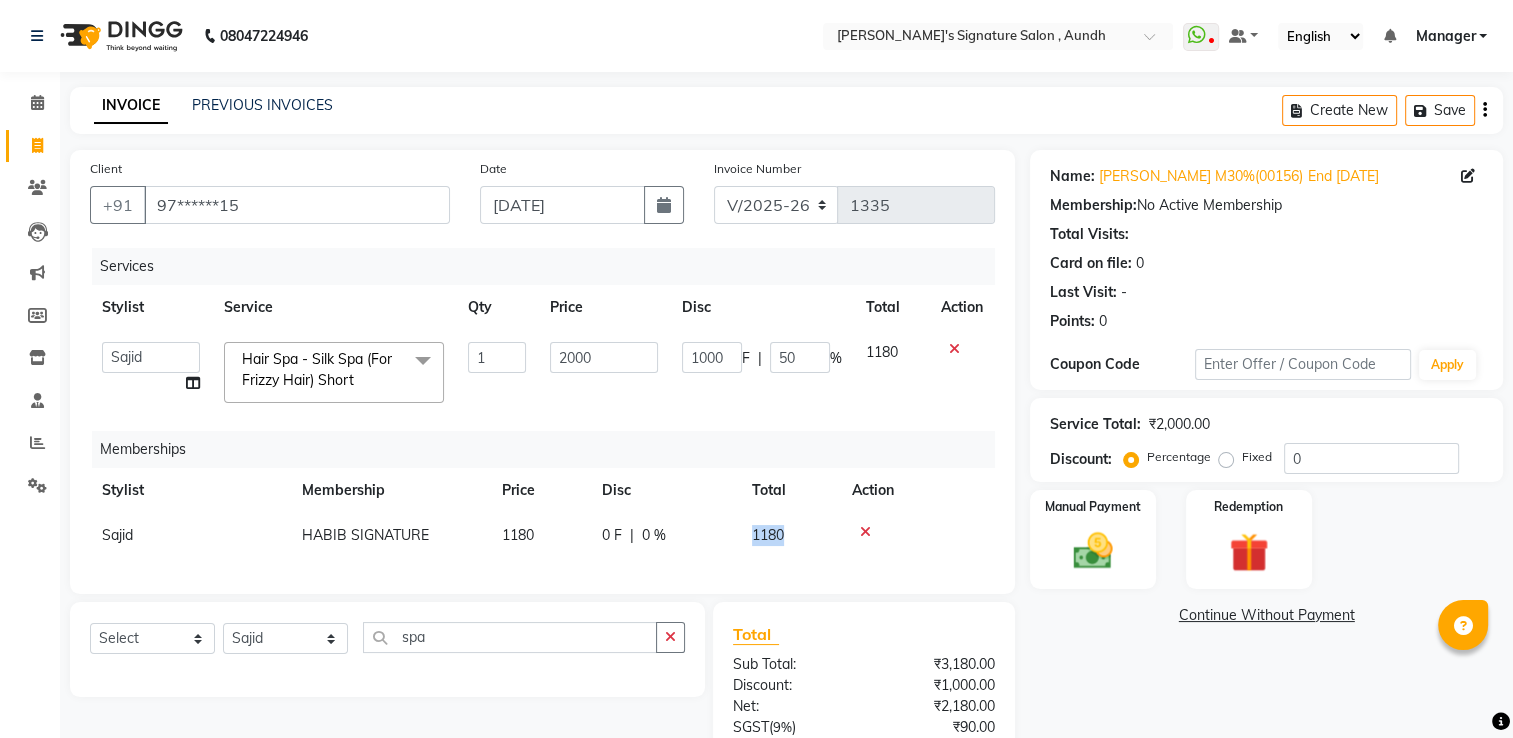 select on "48852" 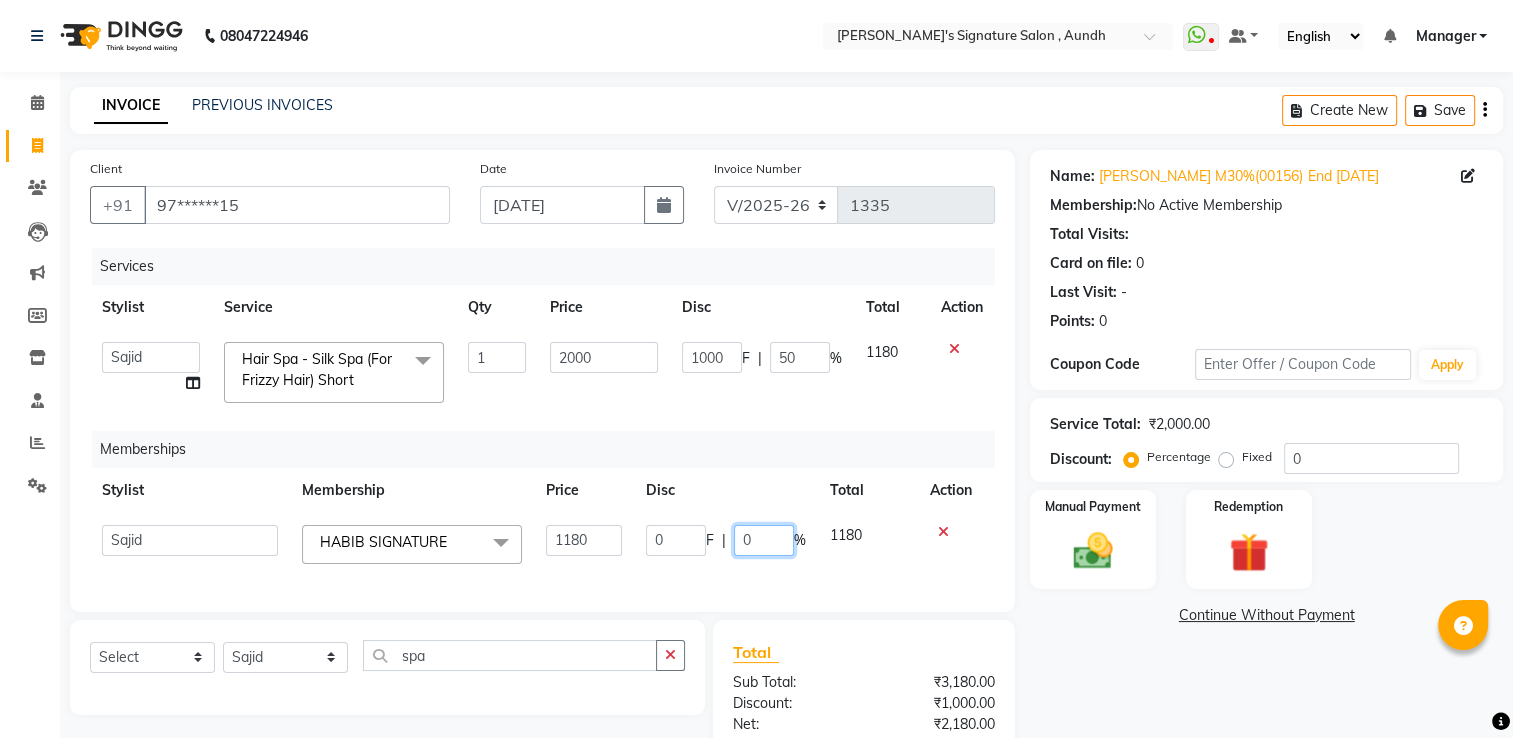 click on "0" 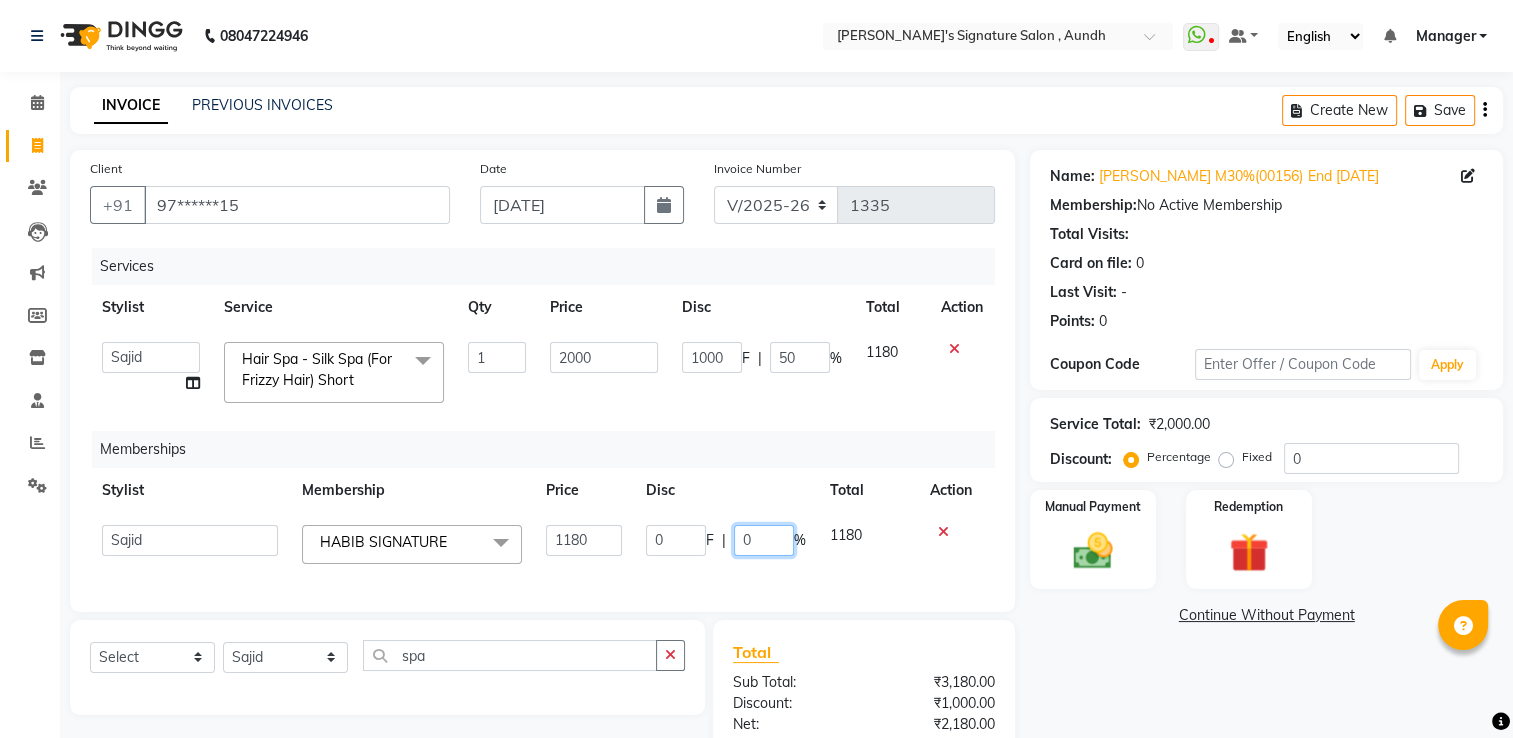 click on "0" 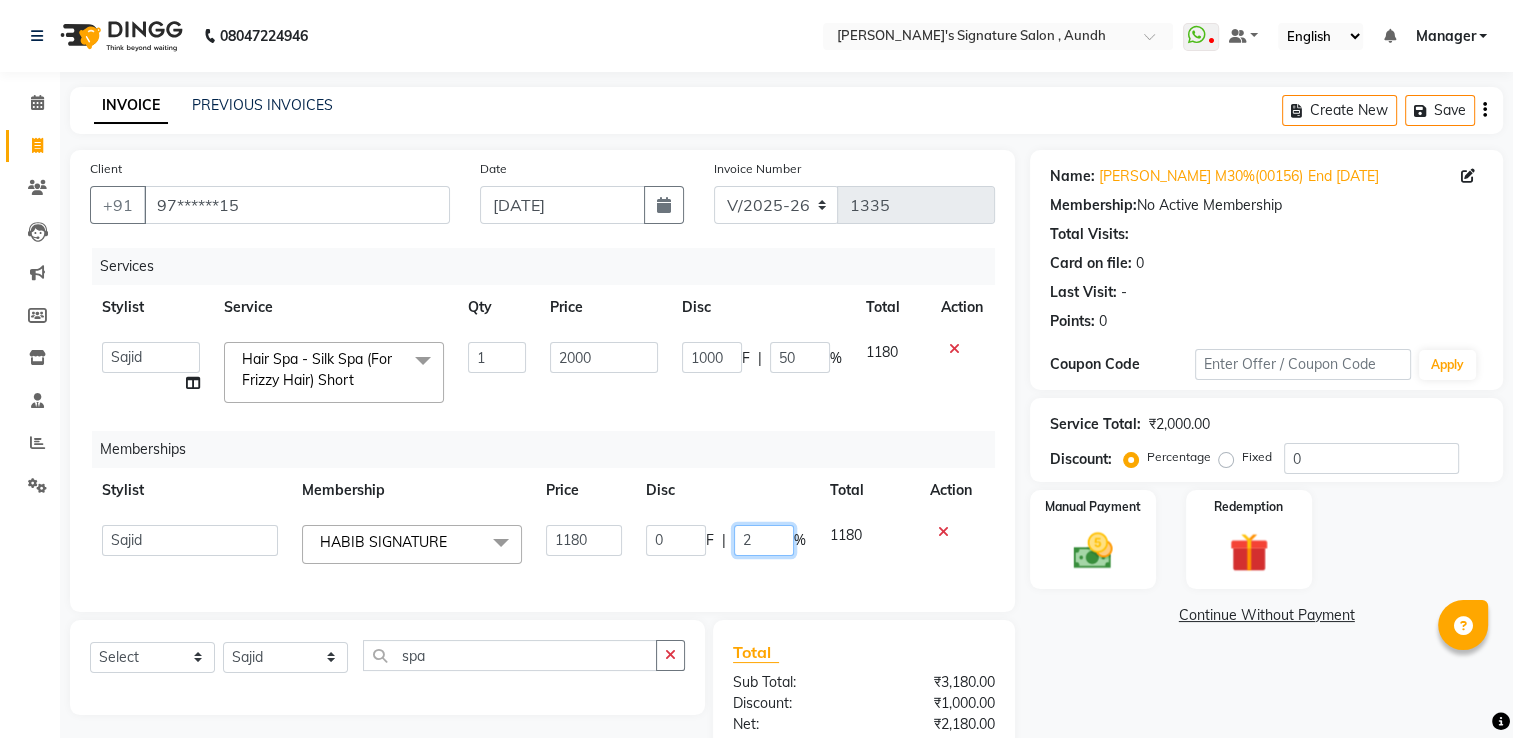 type on "20" 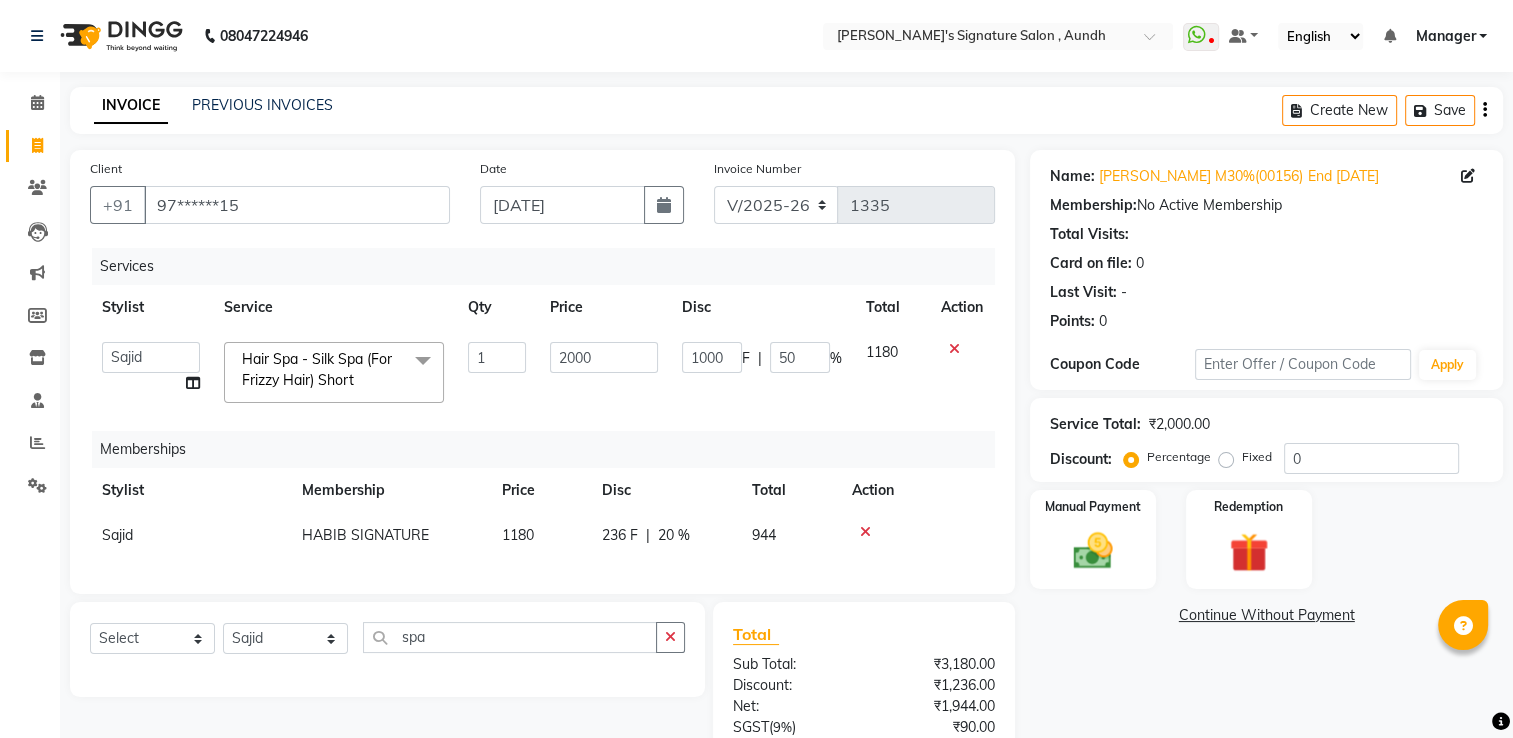 click on "Memberships" 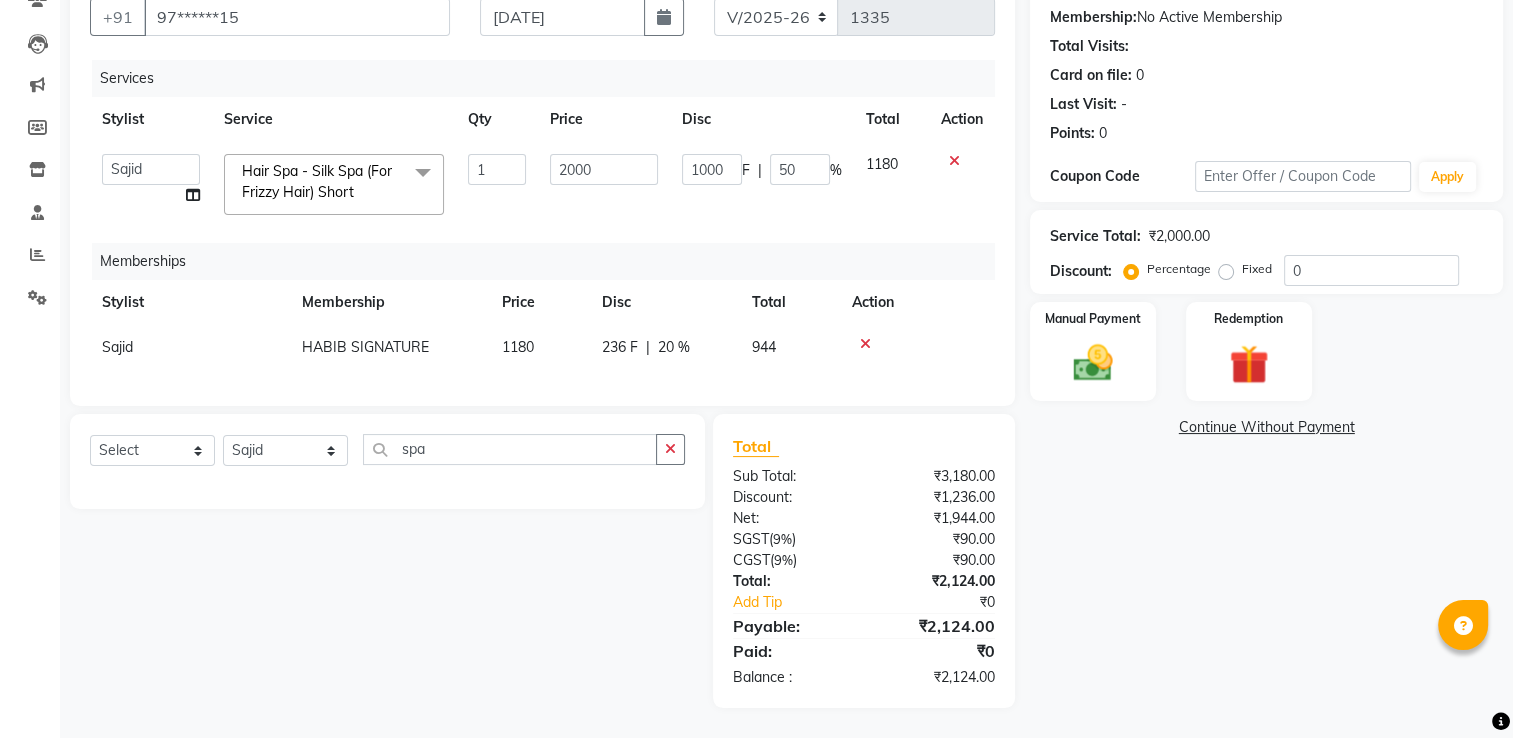 scroll, scrollTop: 203, scrollLeft: 0, axis: vertical 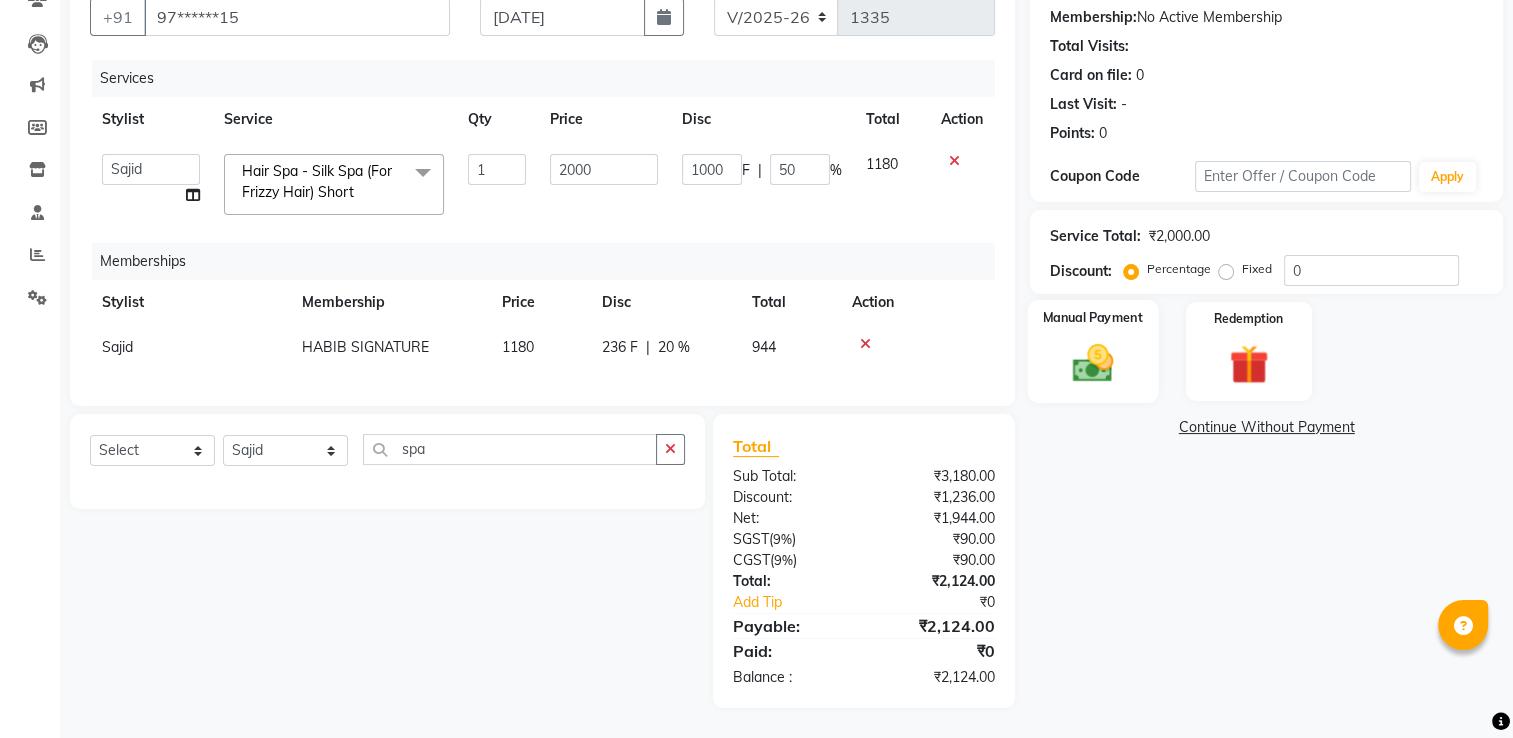 click on "Manual Payment" 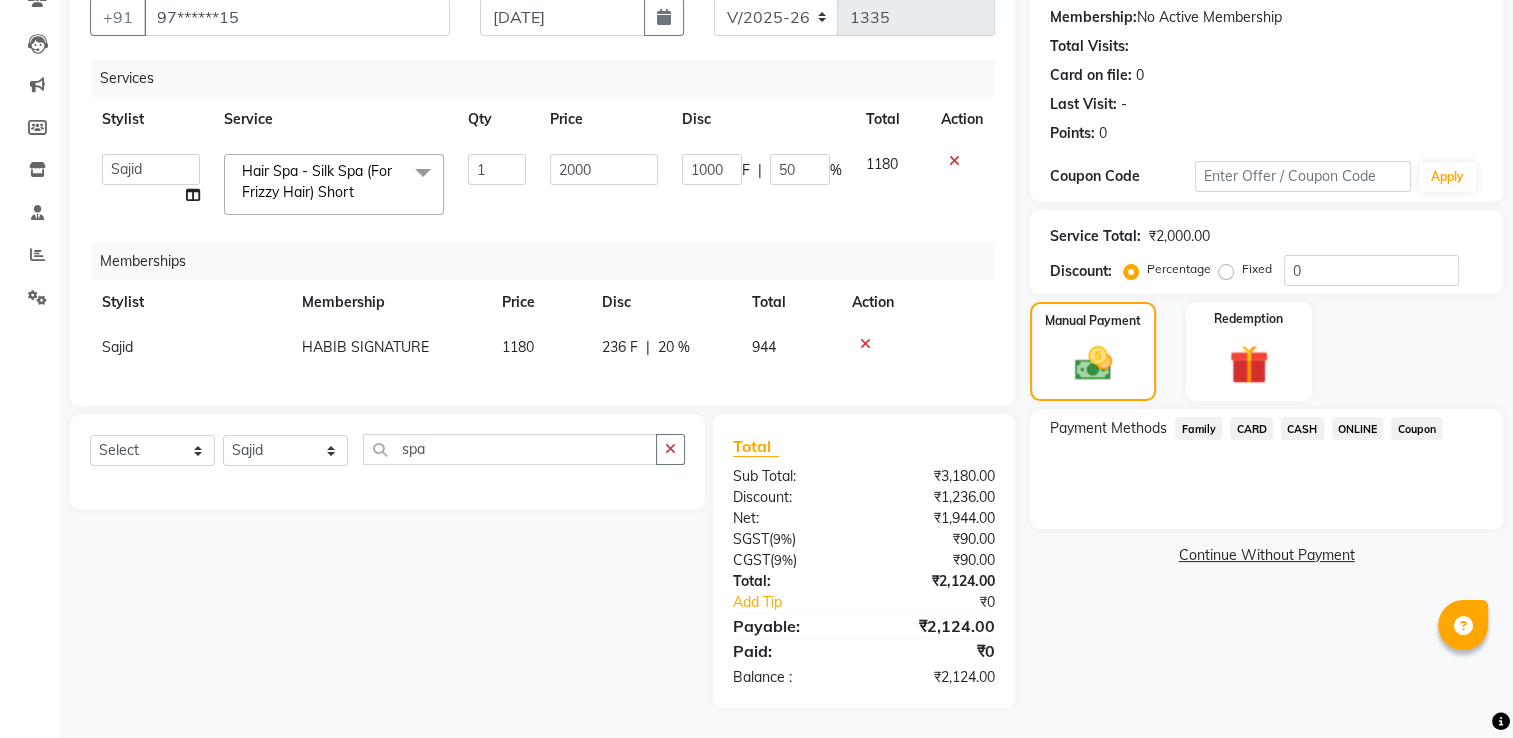 click on "ONLINE" 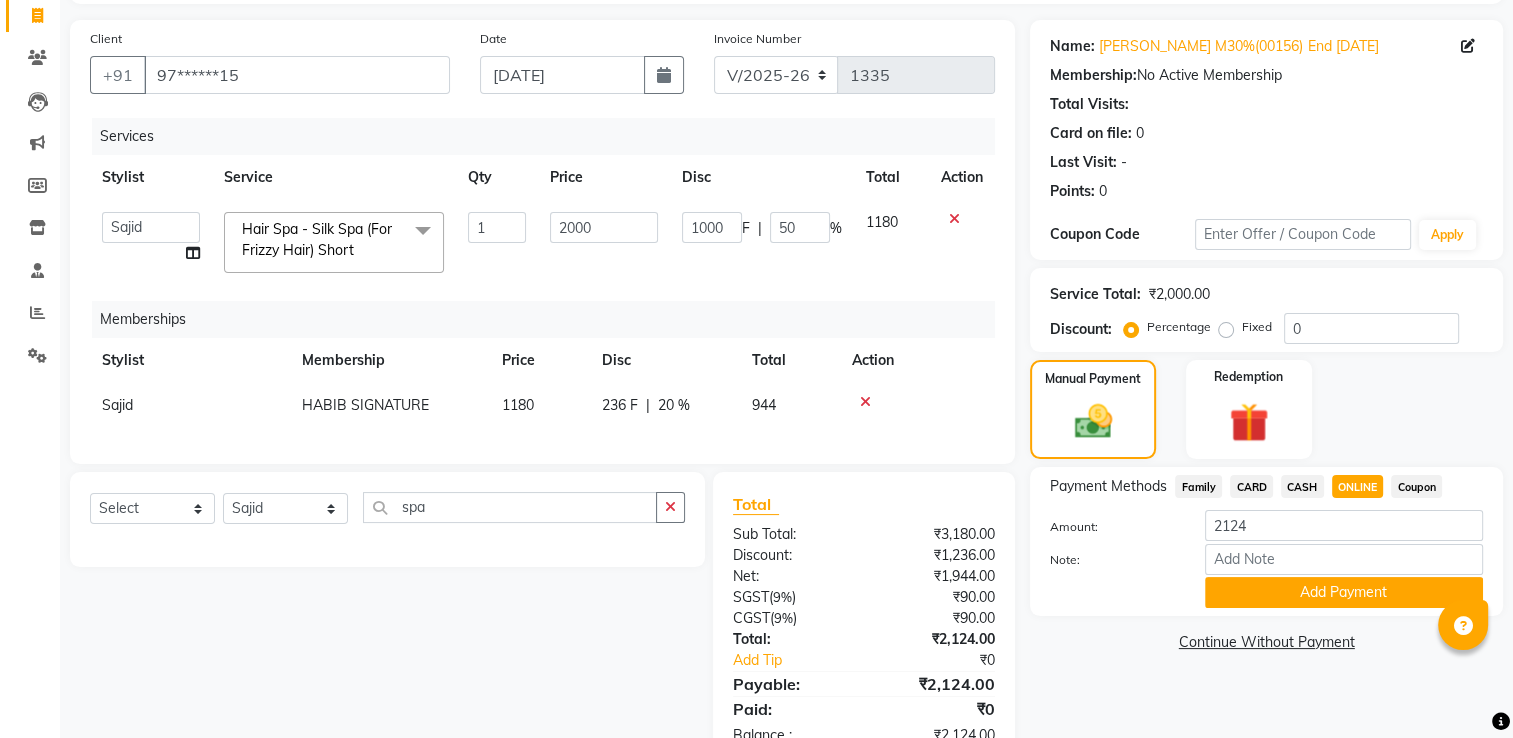 scroll, scrollTop: 203, scrollLeft: 0, axis: vertical 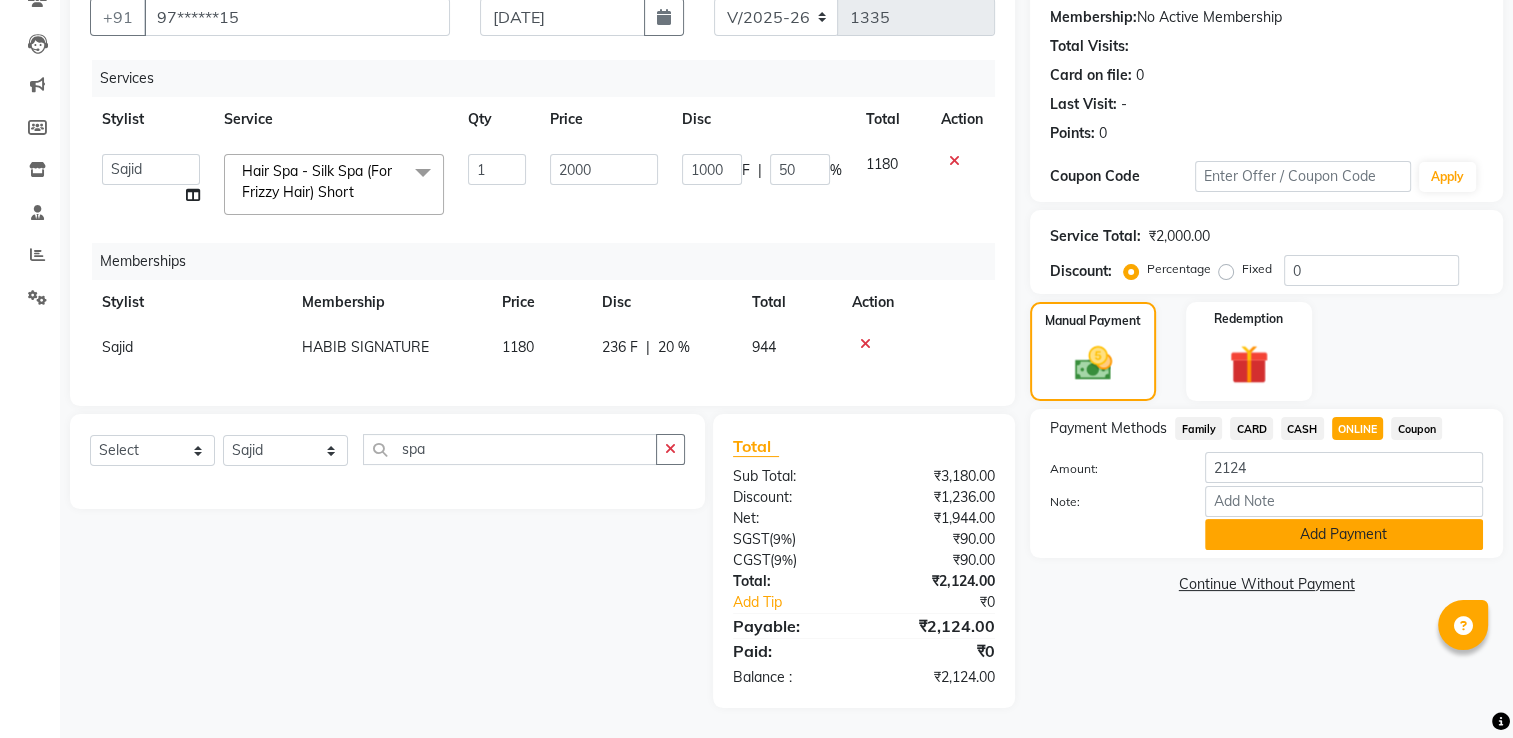 click on "Add Payment" 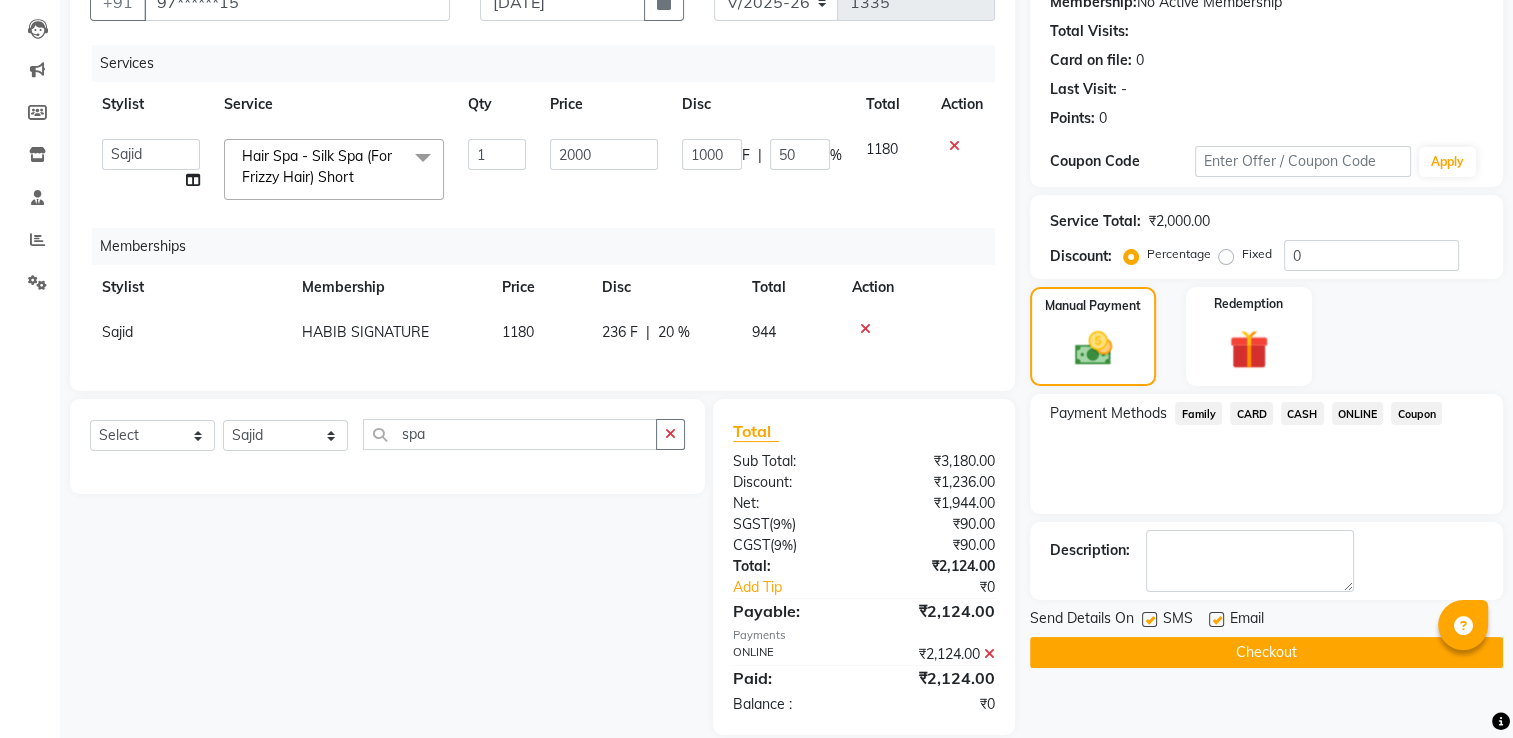 scroll, scrollTop: 244, scrollLeft: 0, axis: vertical 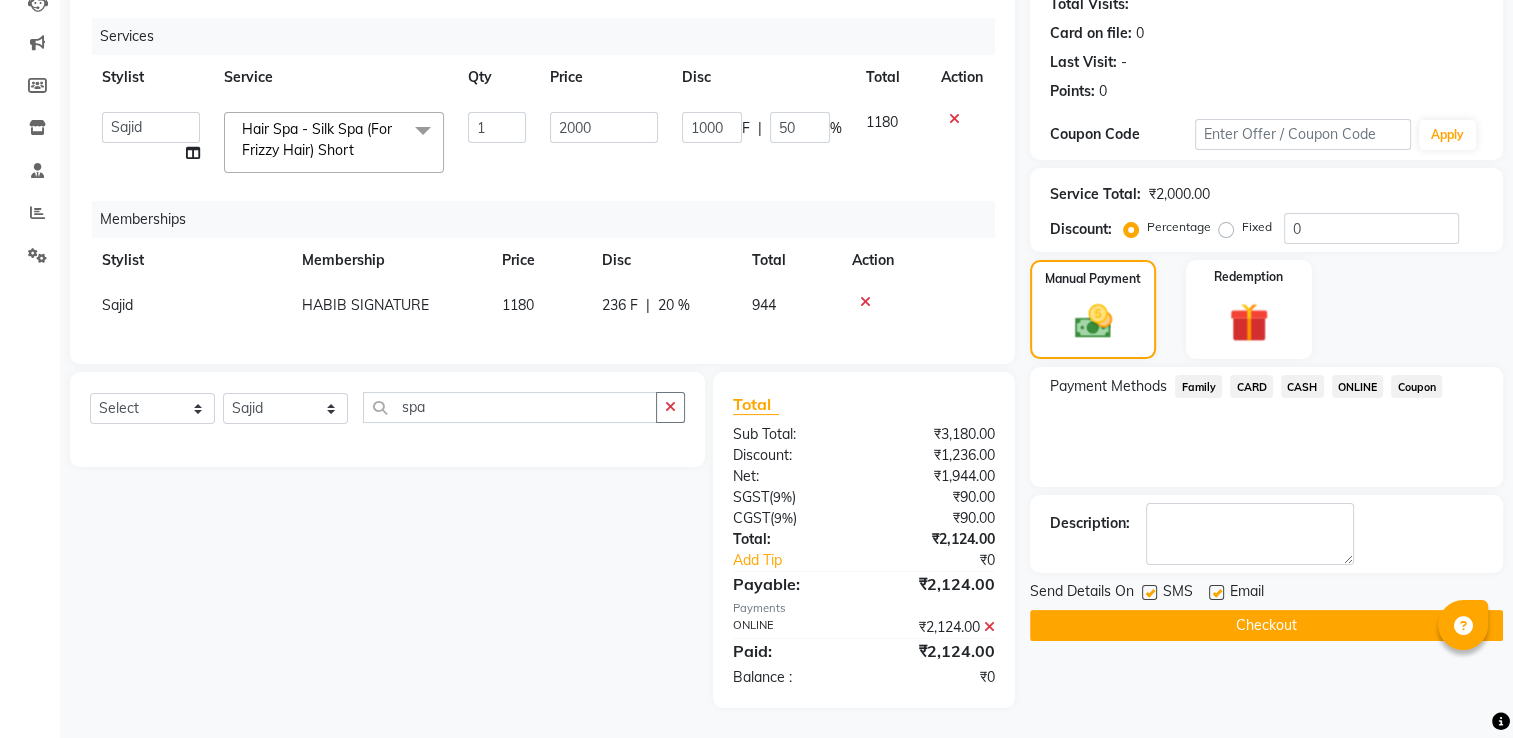 click on "Checkout" 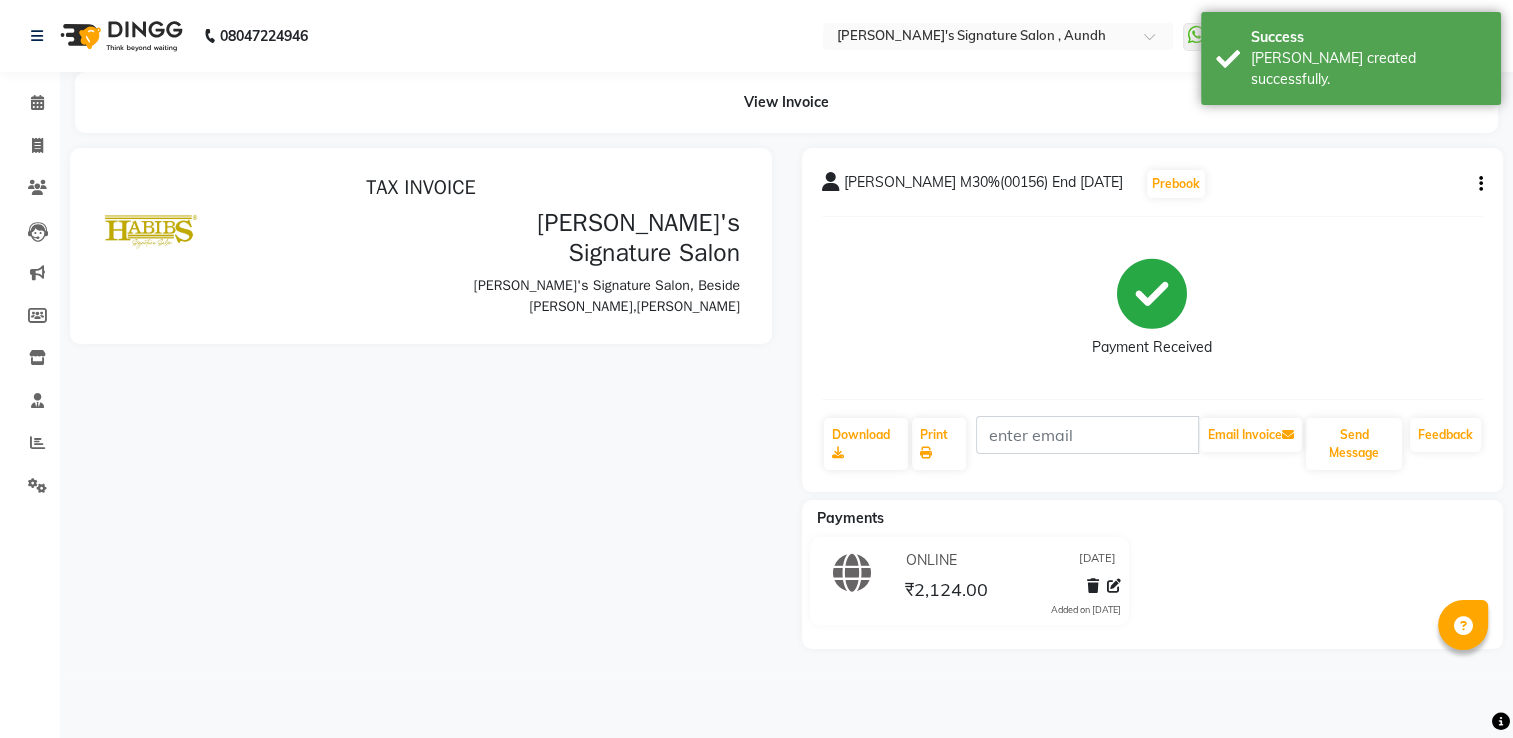 scroll, scrollTop: 0, scrollLeft: 0, axis: both 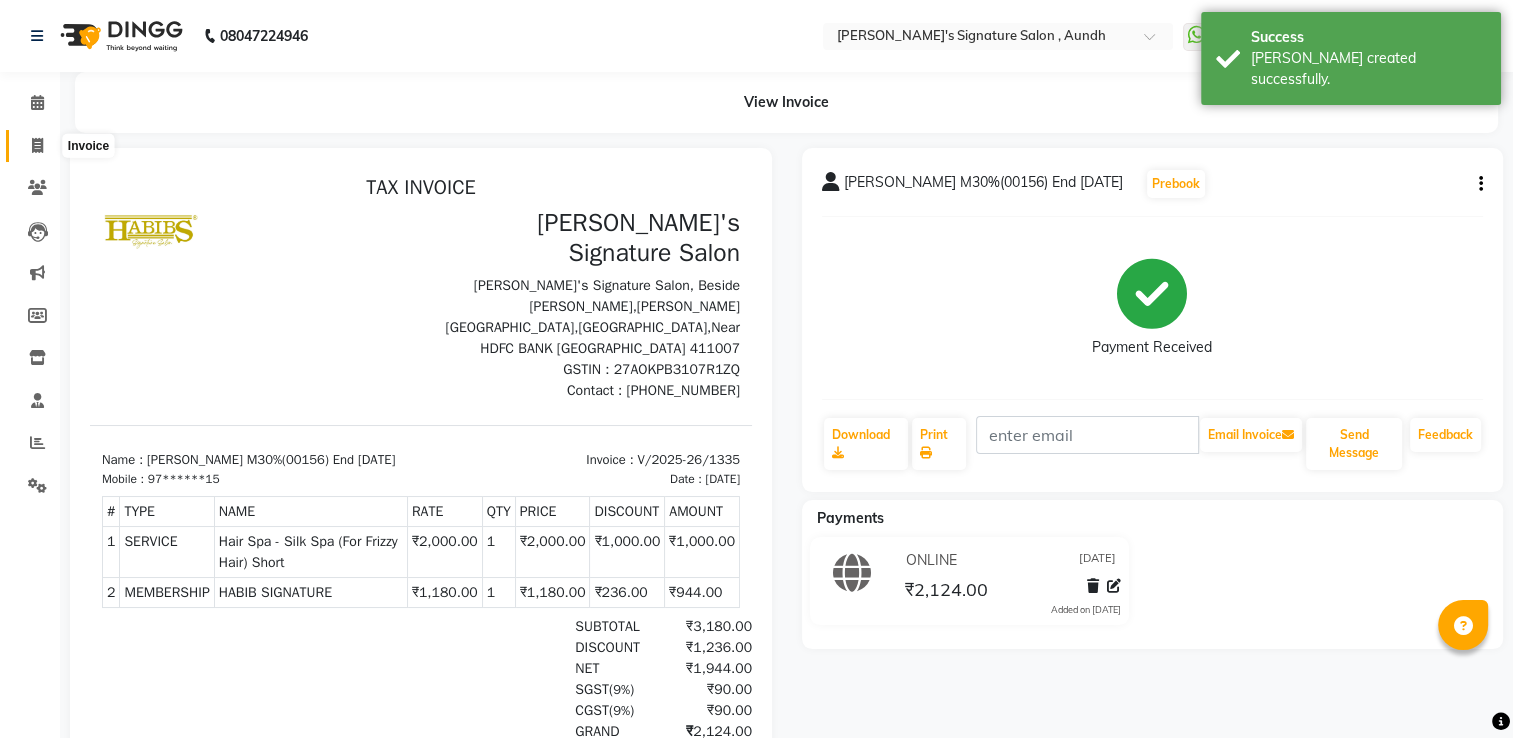 click 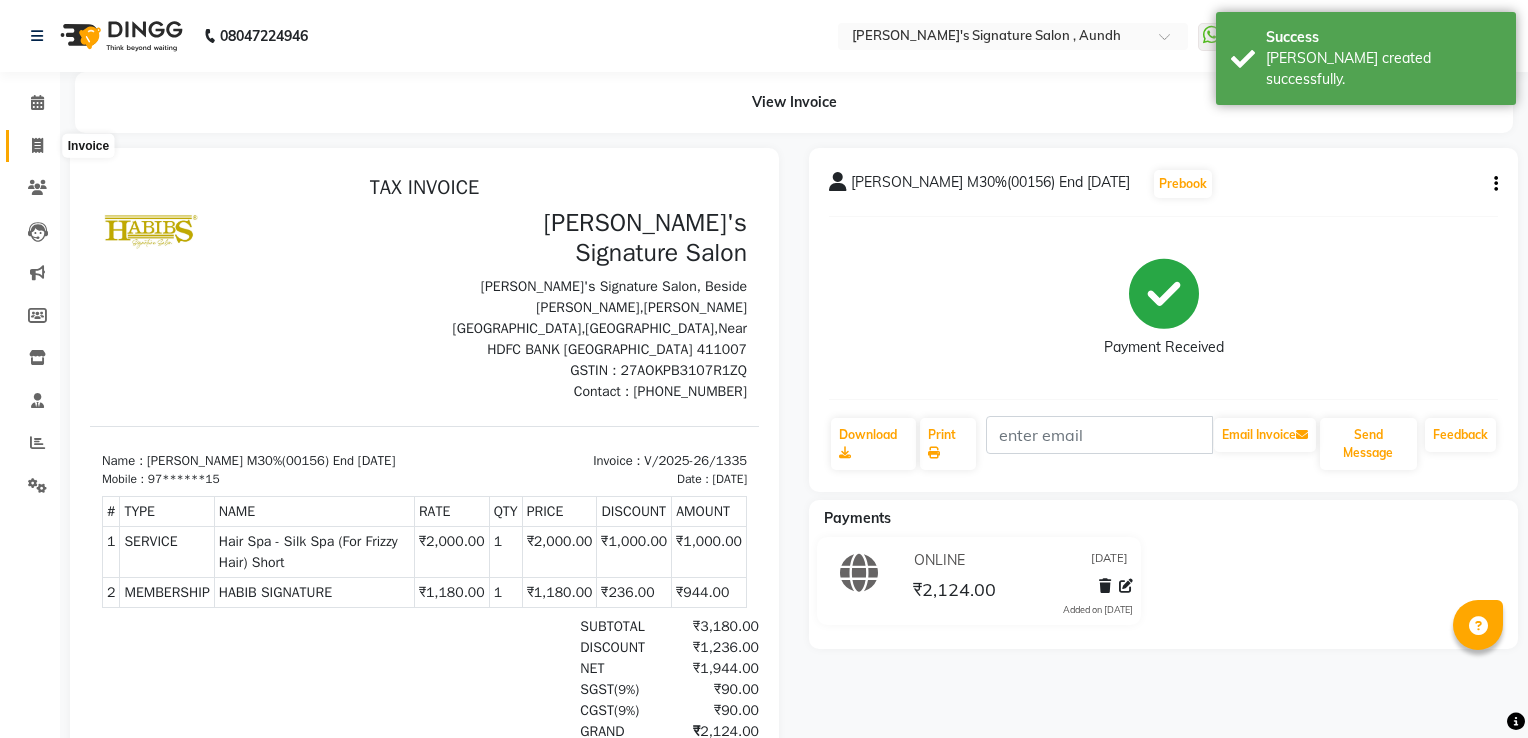 select on "6342" 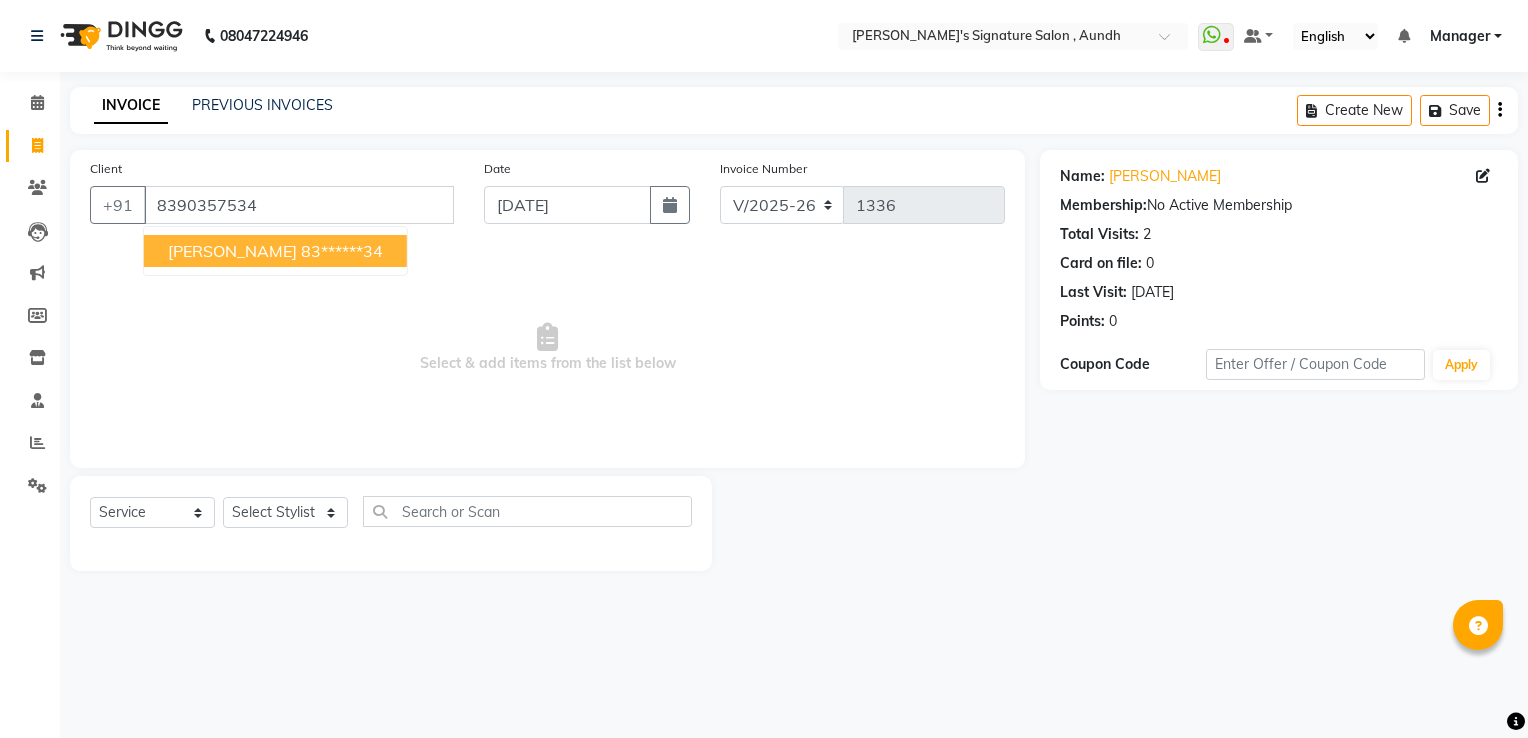 click on "83******34" at bounding box center [342, 251] 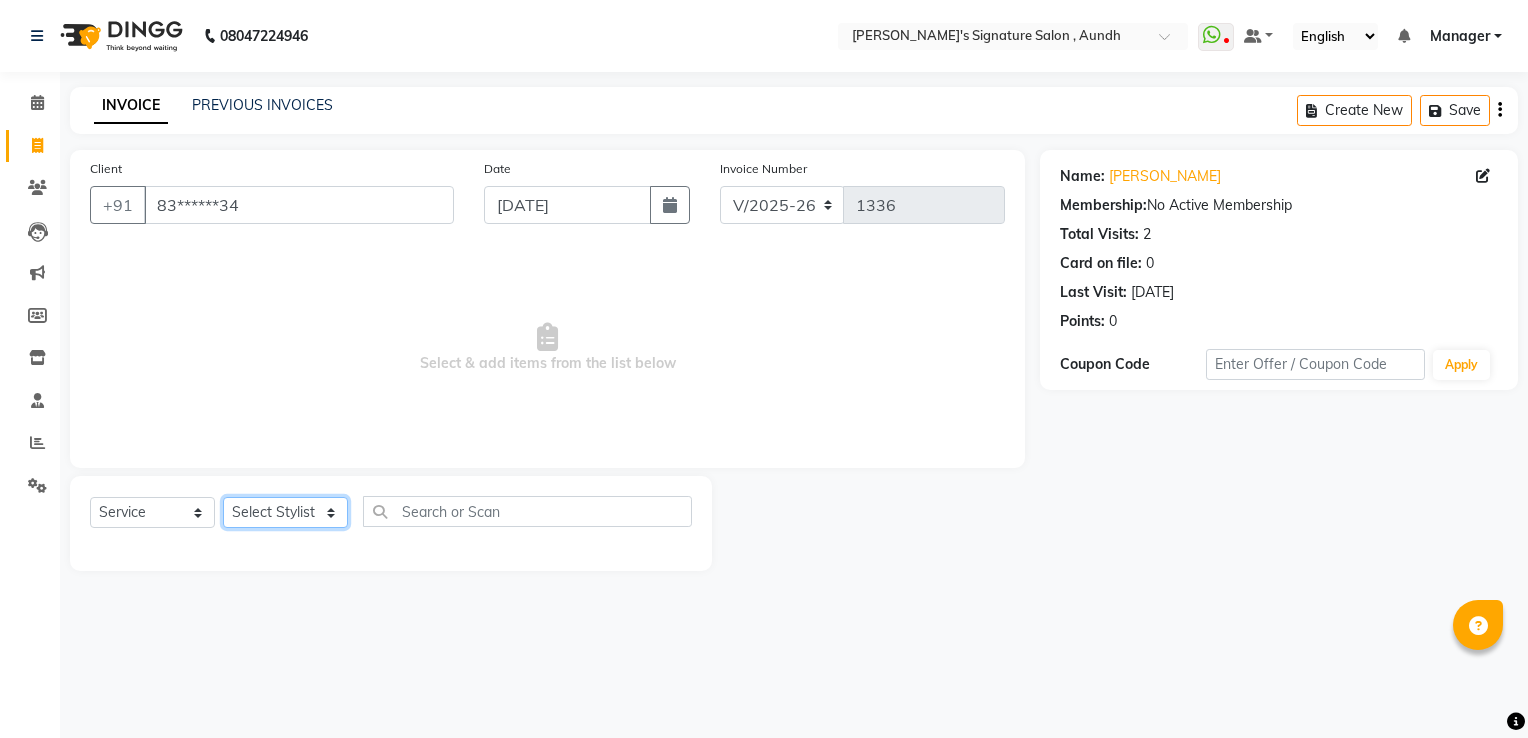 click on "Select Stylist Ankit  [PERSON_NAME] SAUDAGAR DEVA SIR Diya [PERSON_NAME] [PERSON_NAME] Manager [PERSON_NAME] POOJA PRASAN preeti [PERSON_NAME] [PERSON_NAME] sagar vilaskar [PERSON_NAME] [PERSON_NAME] WAKAD 2 SUMIT [PERSON_NAME]" 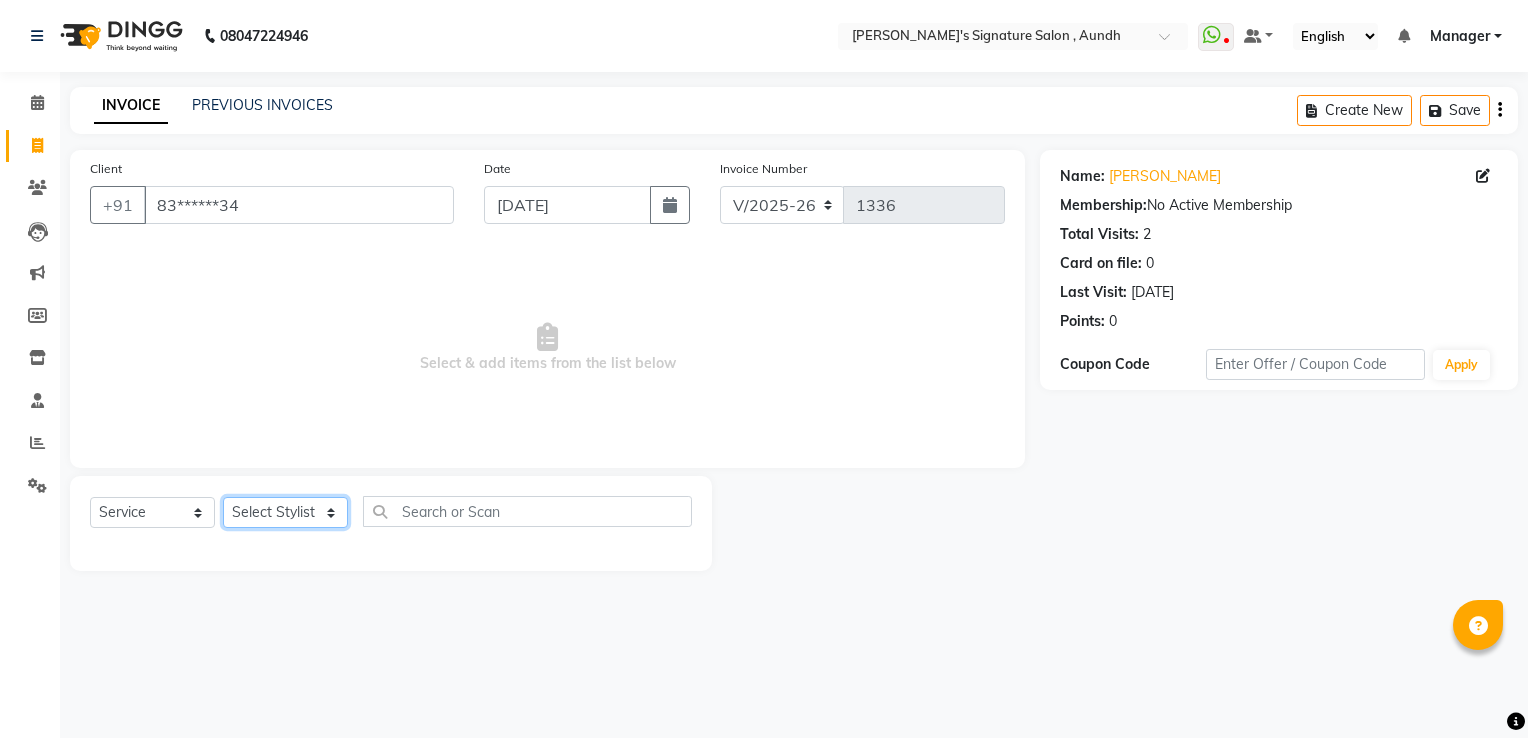 select on "72171" 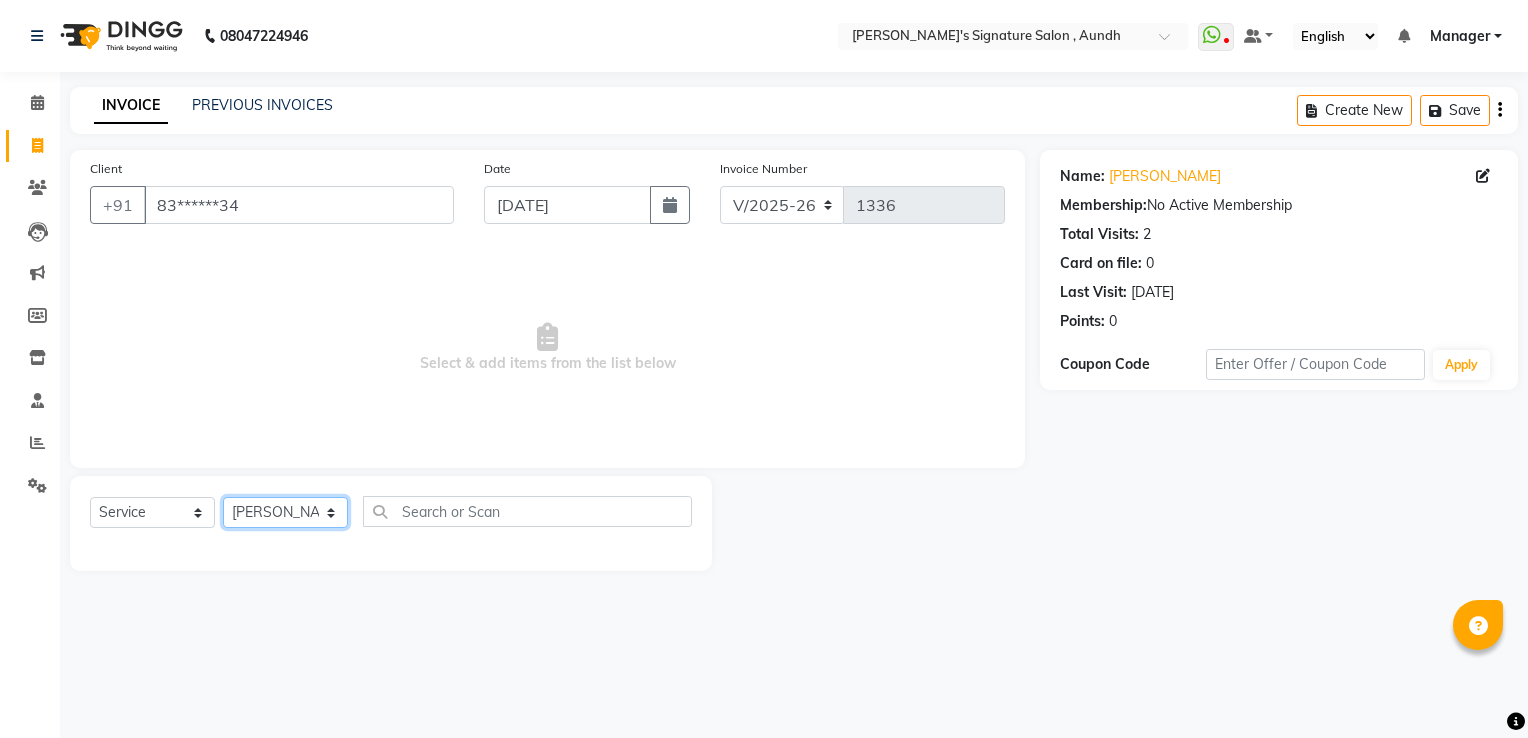 click on "Select Stylist Ankit  [PERSON_NAME] SAUDAGAR DEVA SIR Diya [PERSON_NAME] [PERSON_NAME] Manager [PERSON_NAME] POOJA PRASAN preeti [PERSON_NAME] [PERSON_NAME] sagar vilaskar [PERSON_NAME] [PERSON_NAME] WAKAD 2 SUMIT [PERSON_NAME]" 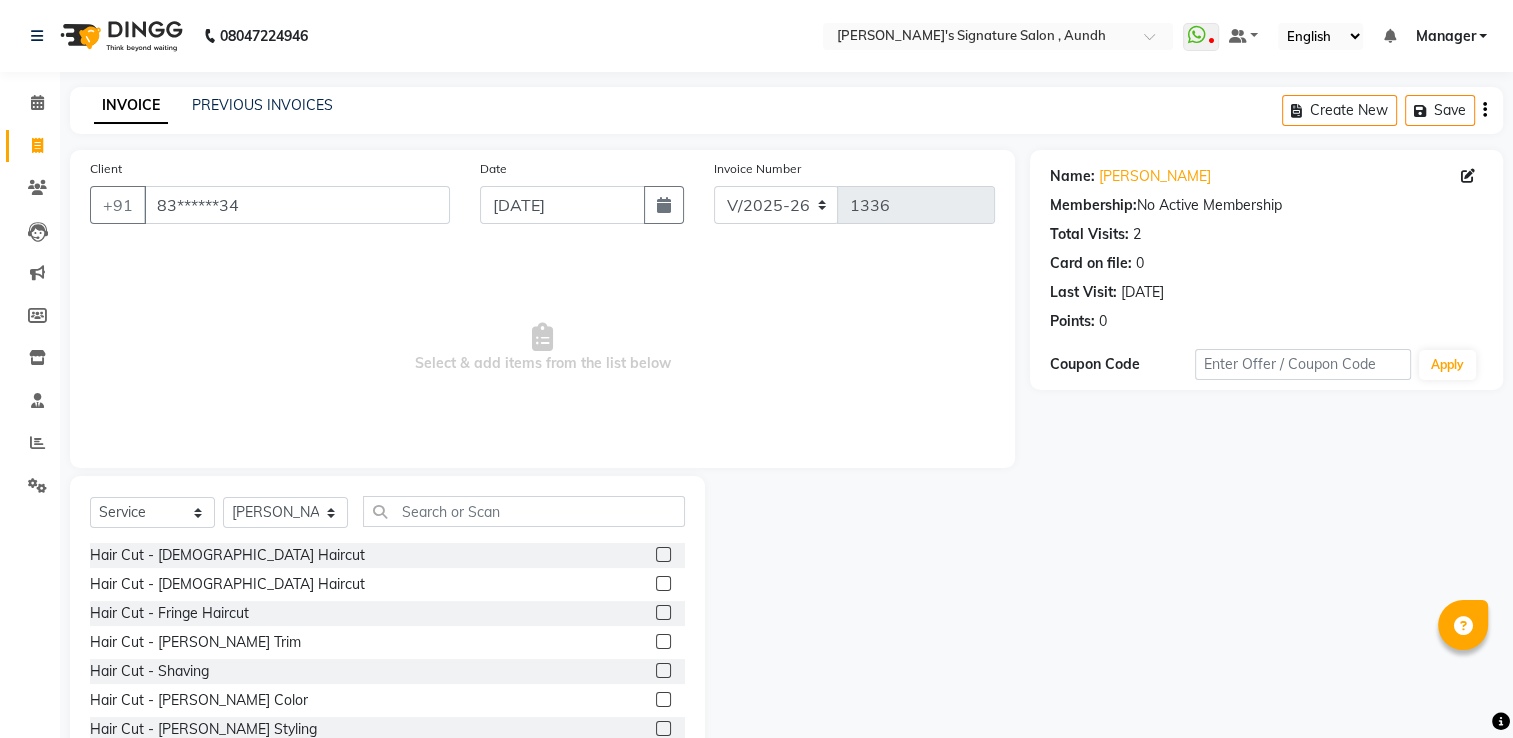 click 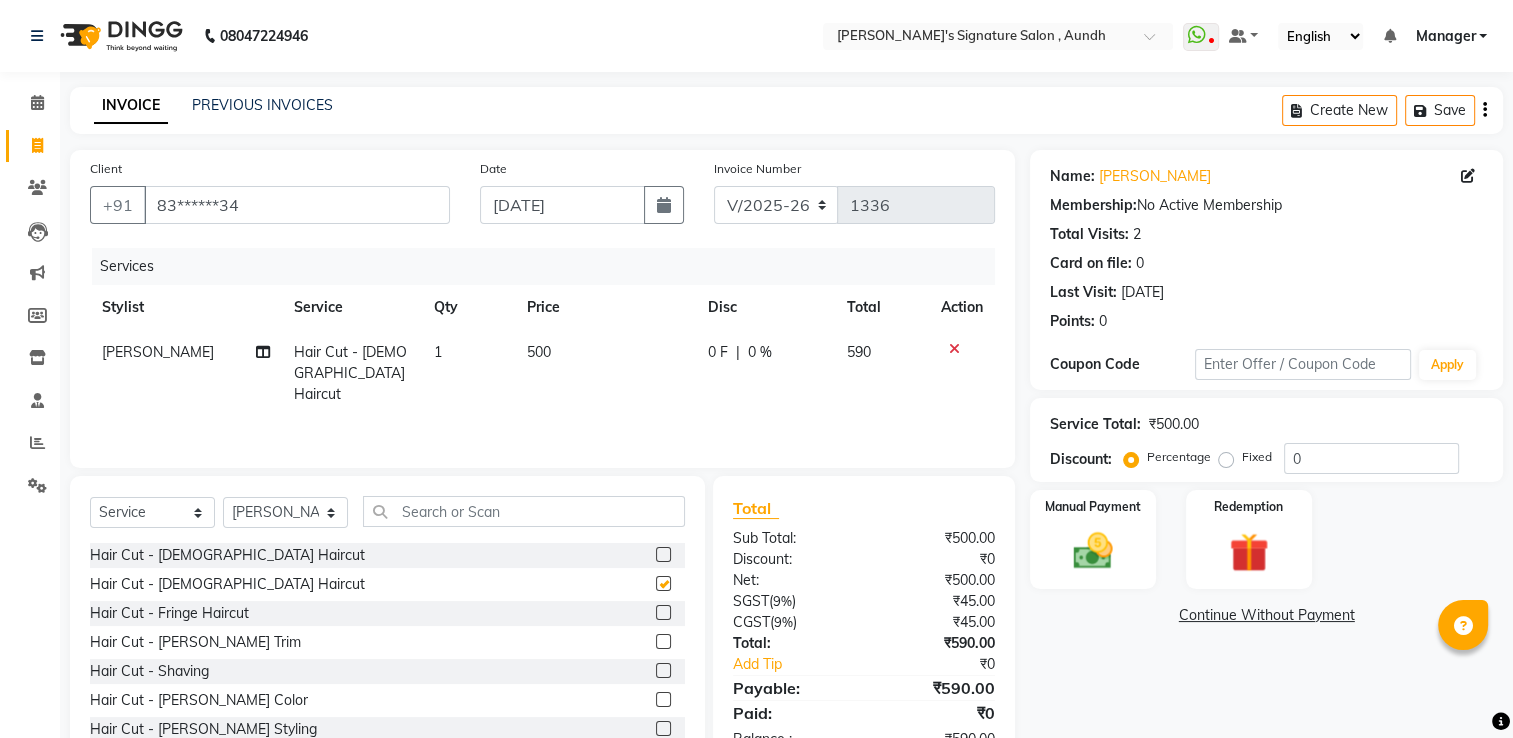 checkbox on "false" 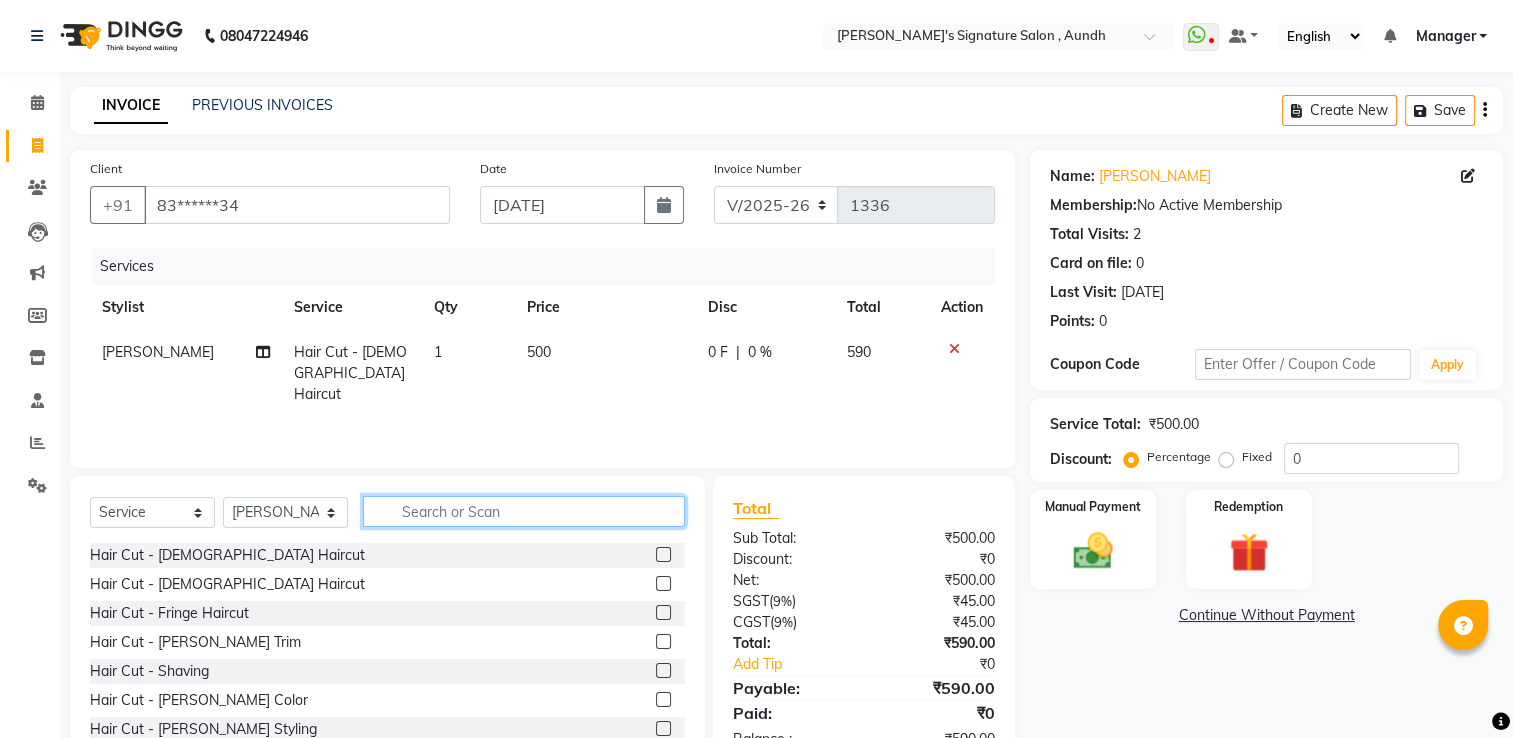 click 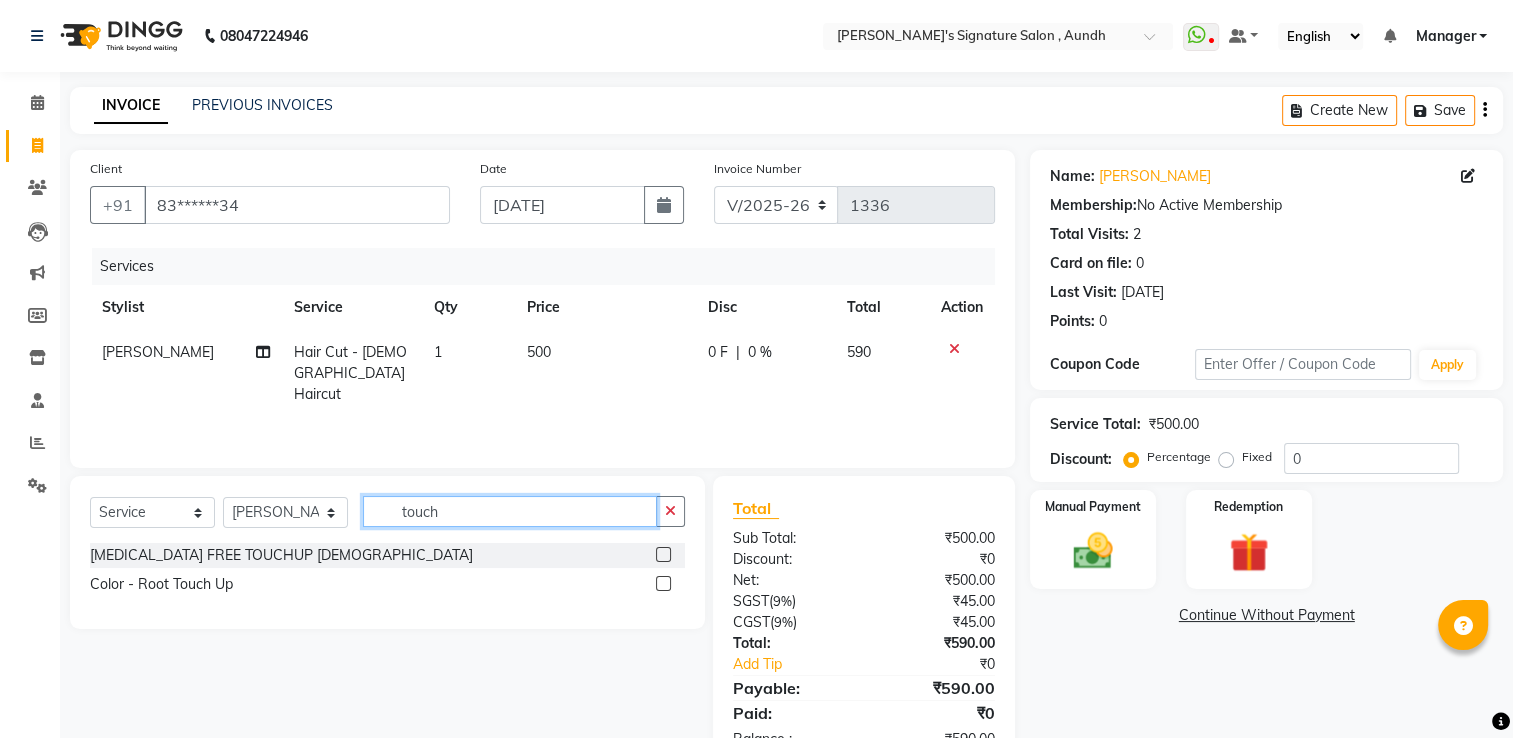 type on "touch" 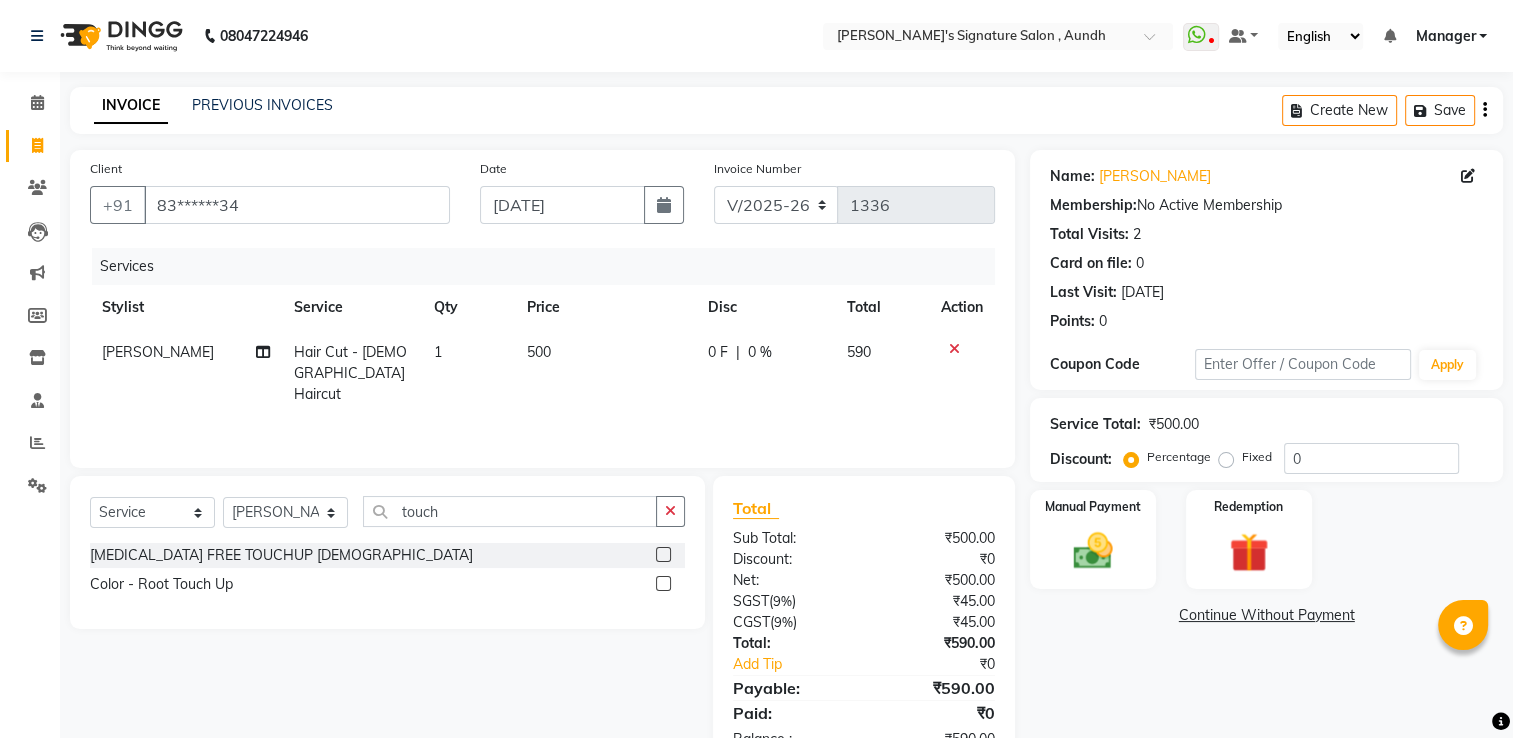 click 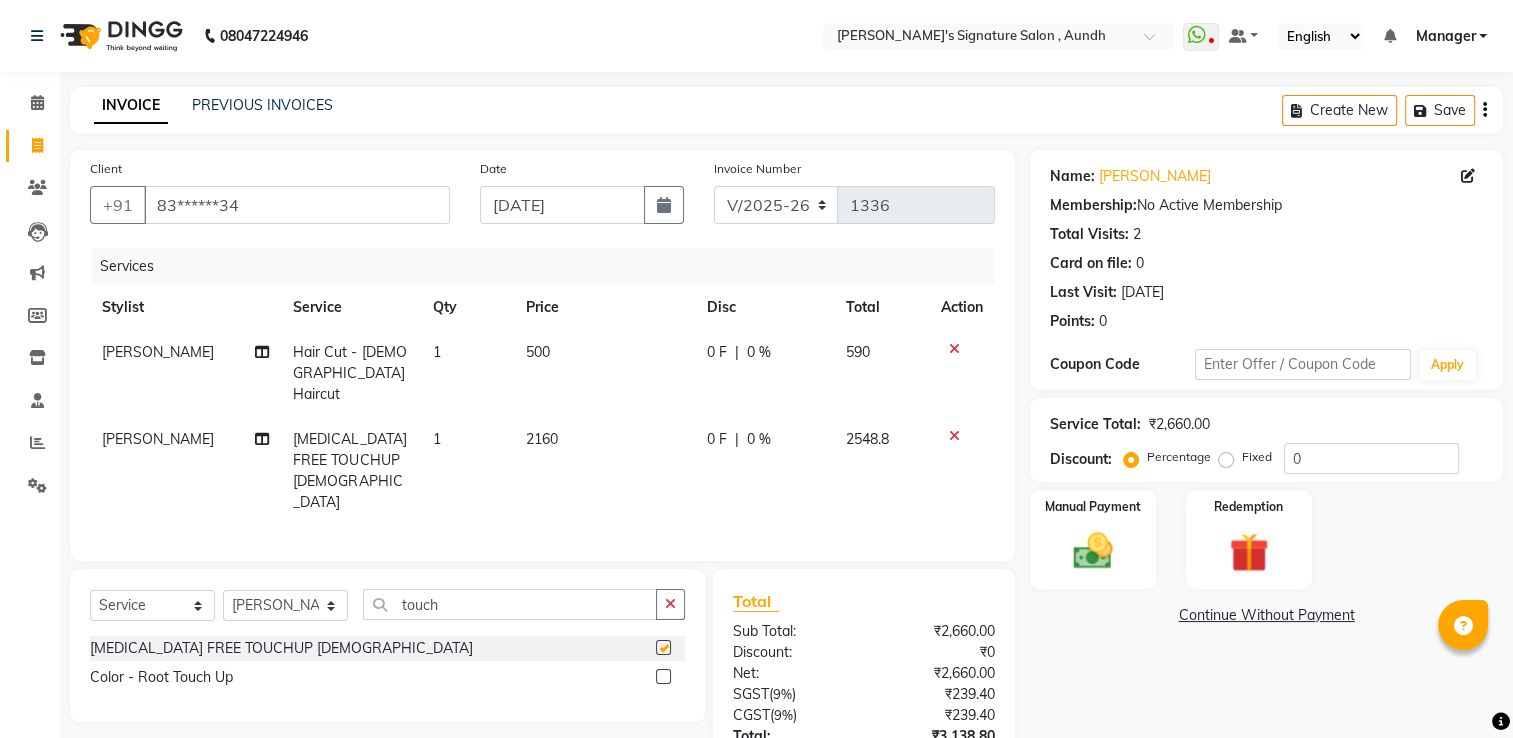 checkbox on "false" 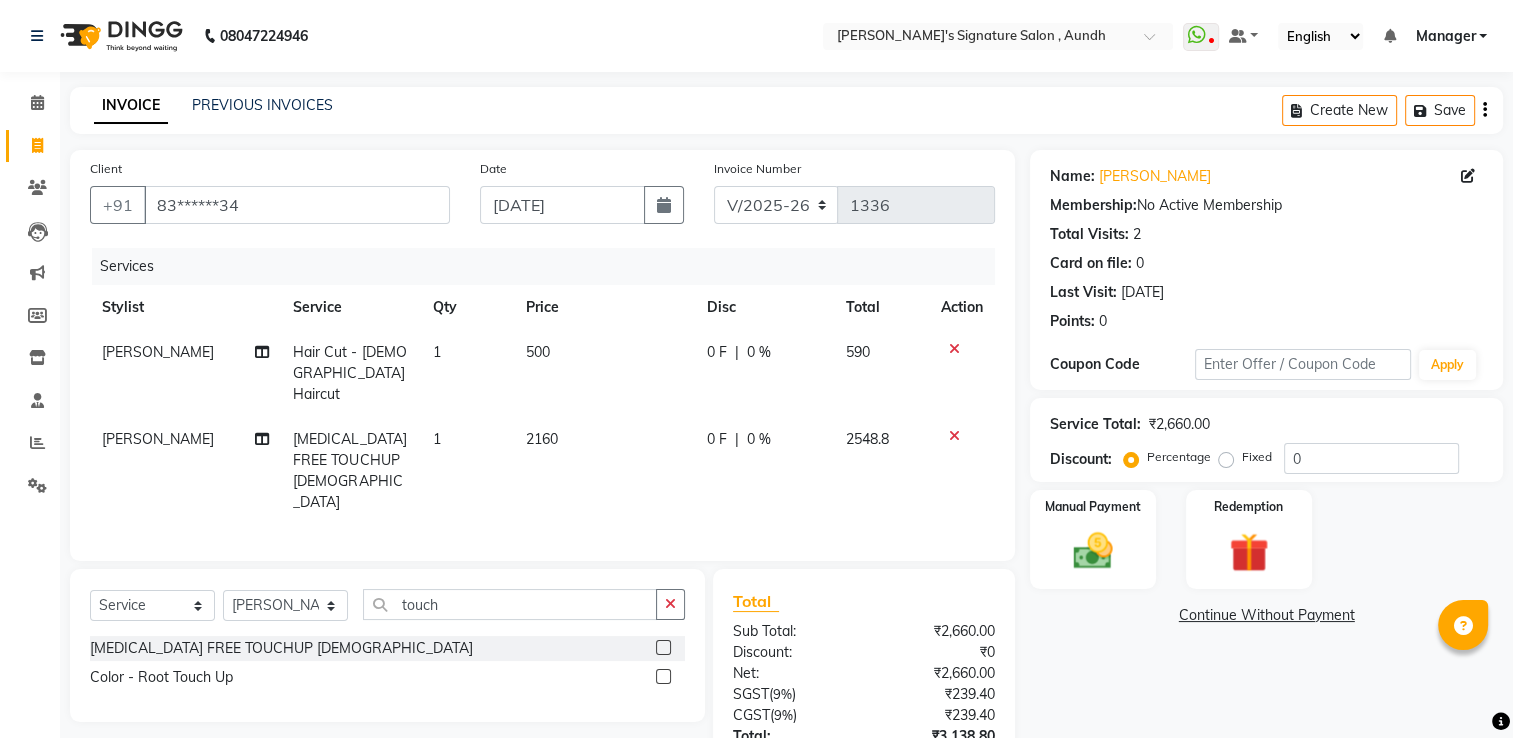 click 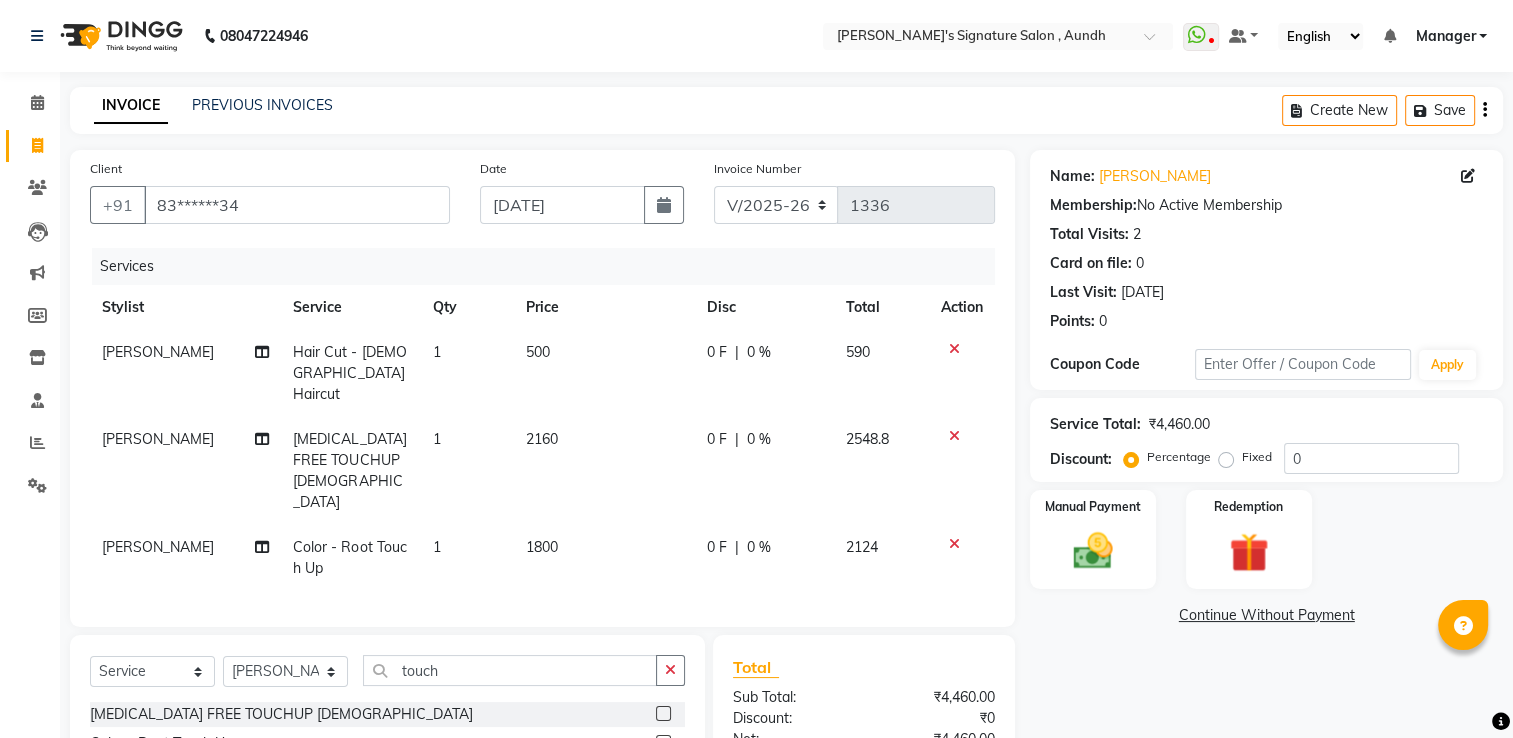 checkbox on "false" 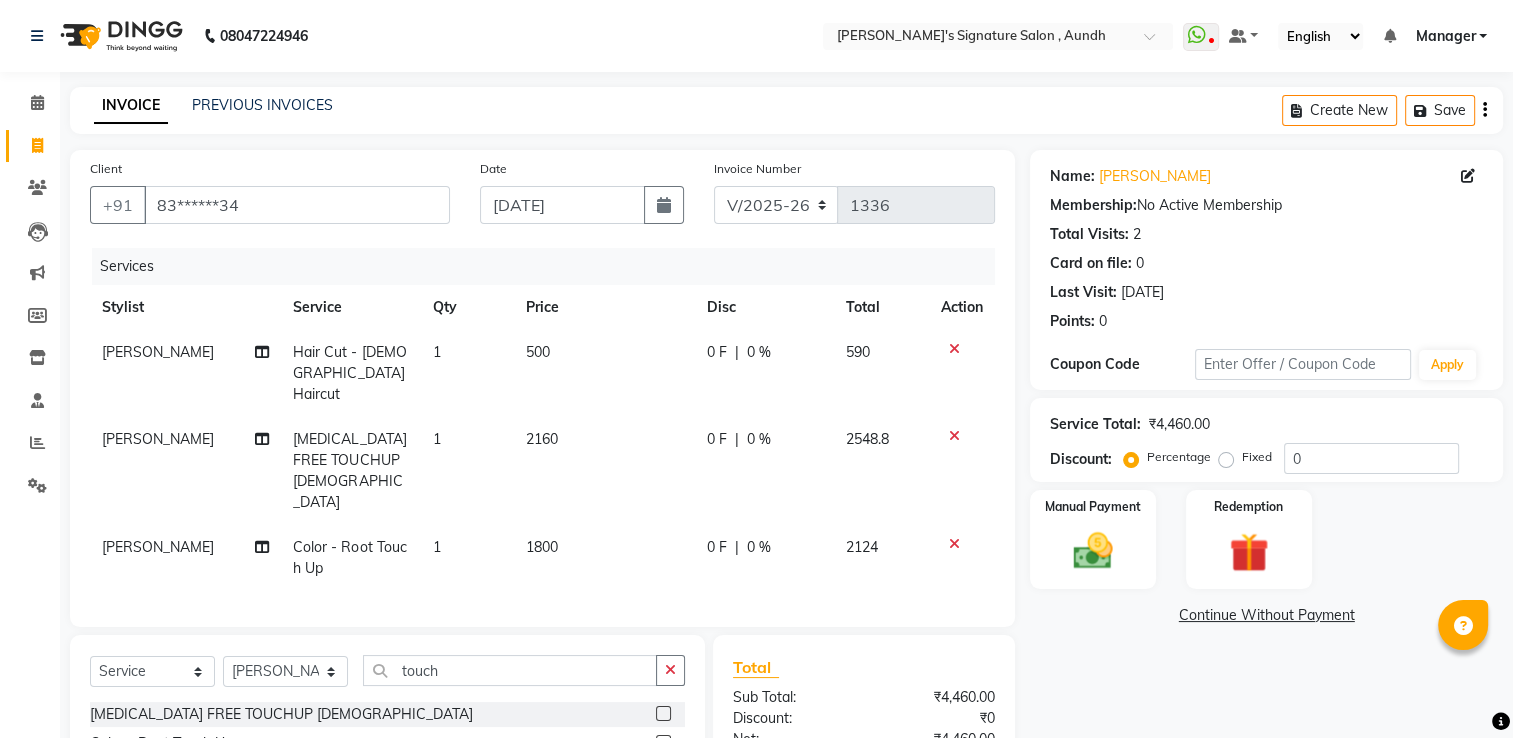 click 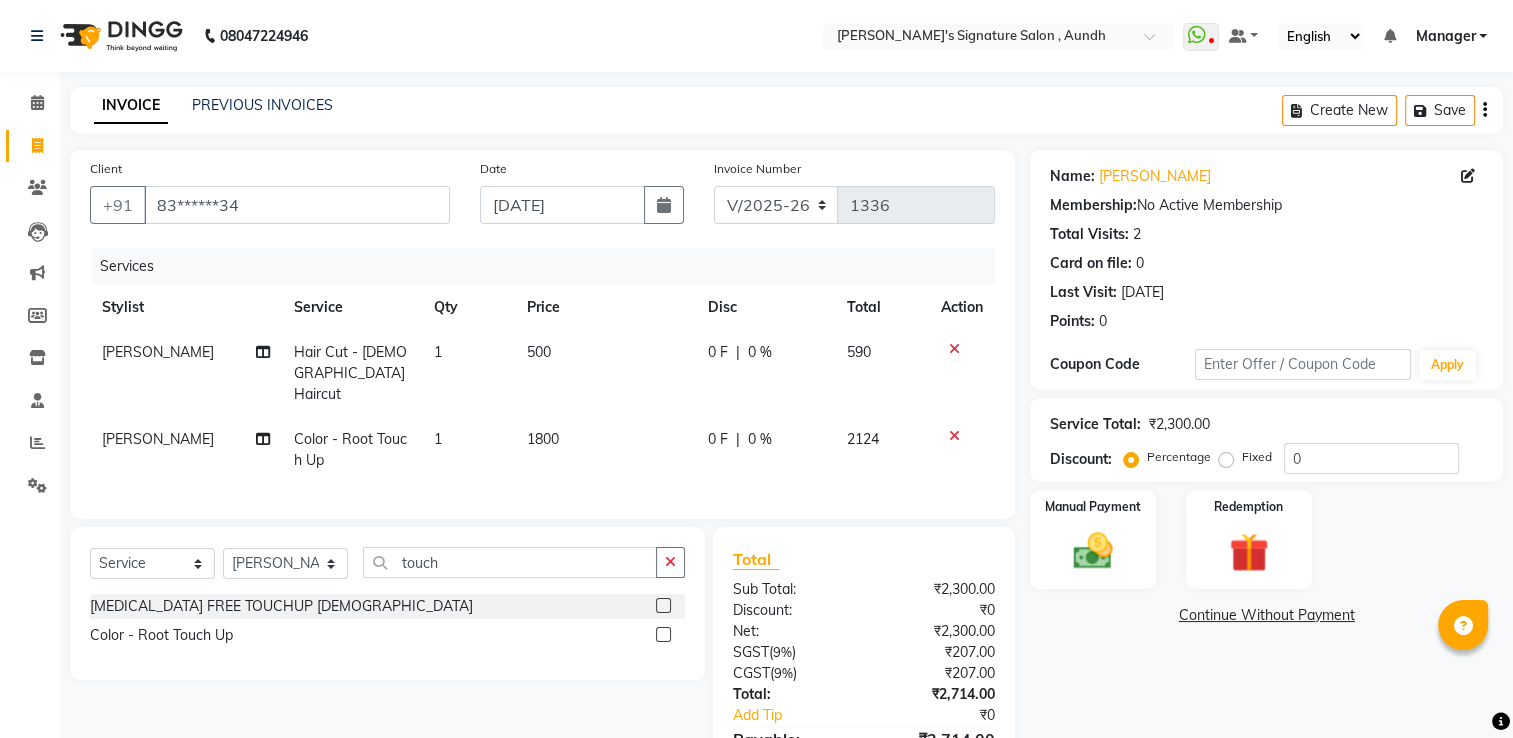 click on "500" 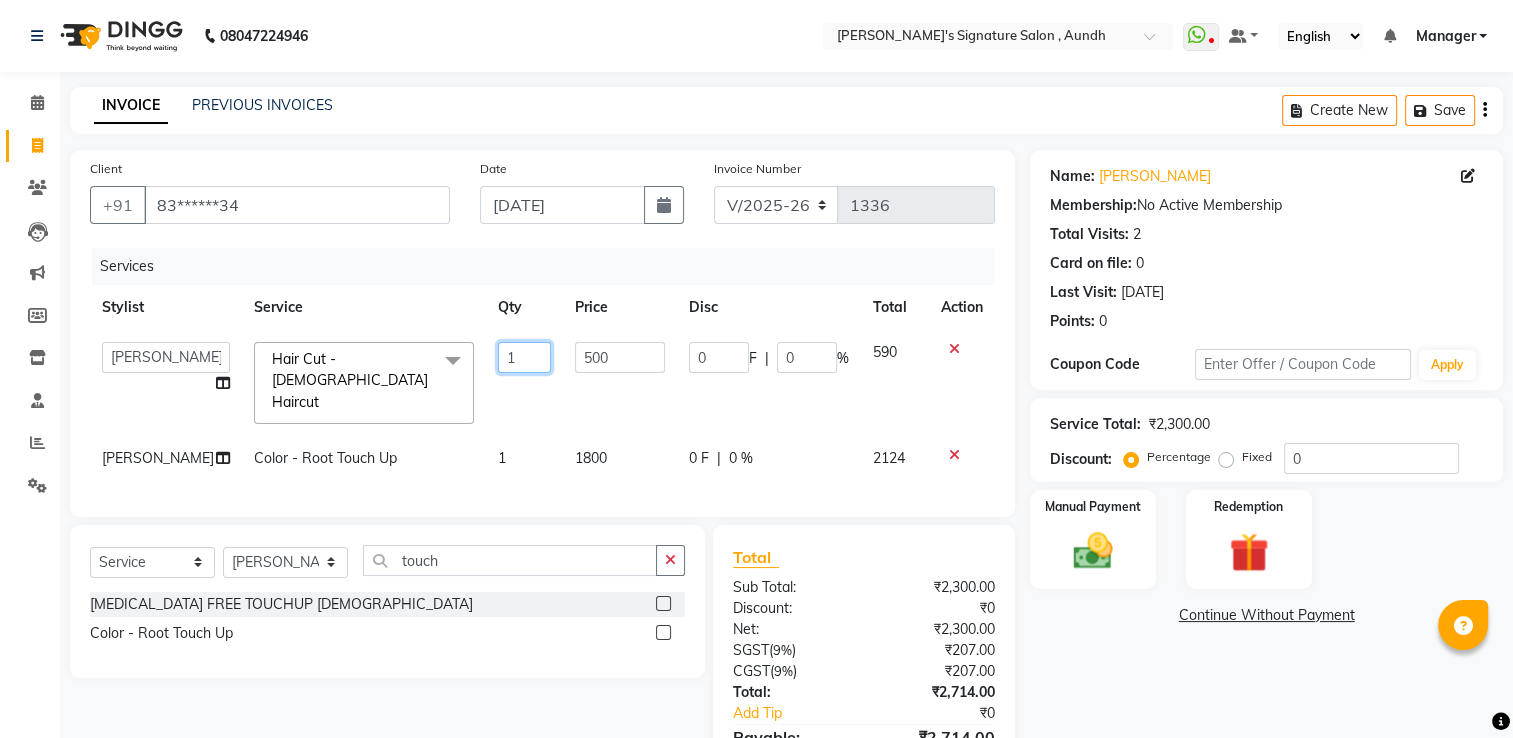 drag, startPoint x: 532, startPoint y: 350, endPoint x: 552, endPoint y: 350, distance: 20 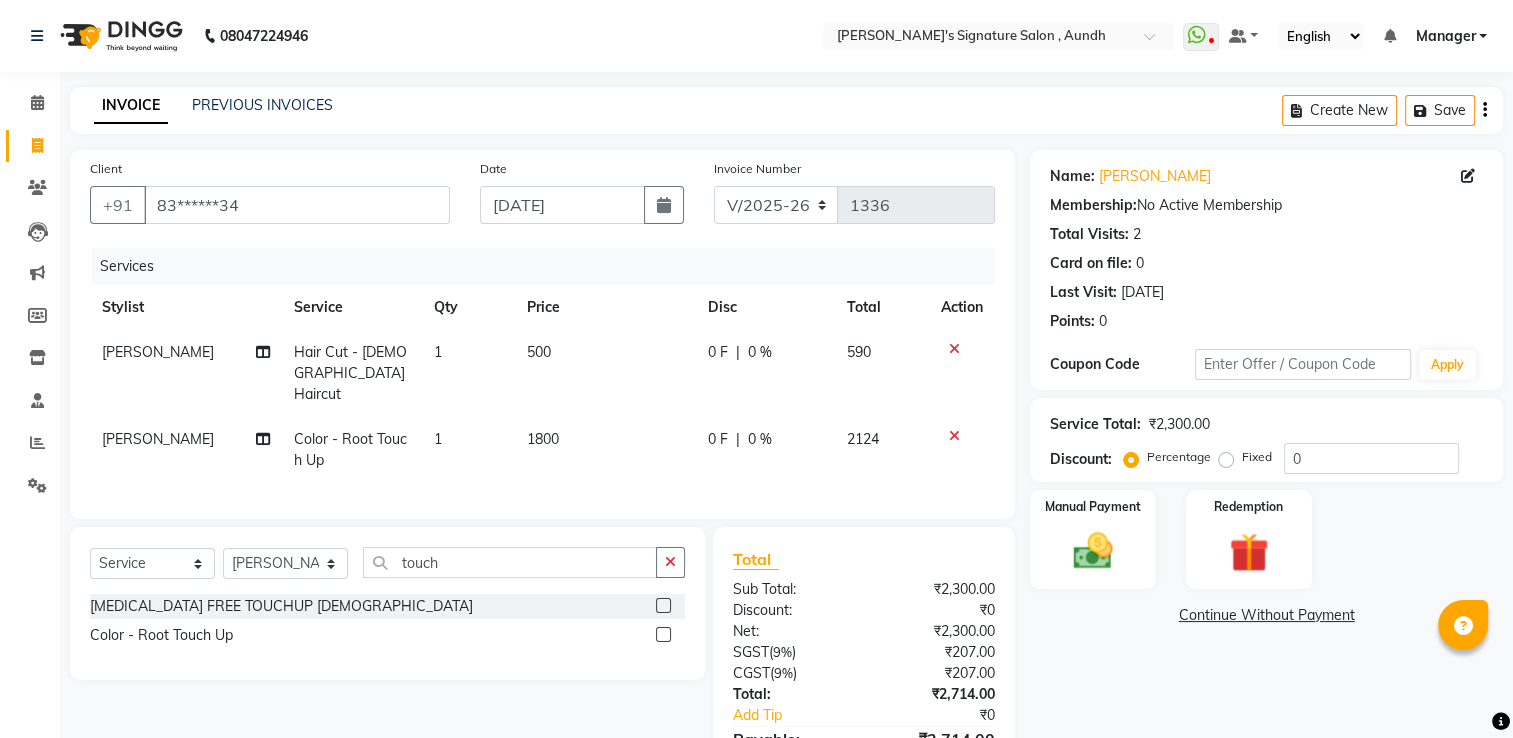 click on "500" 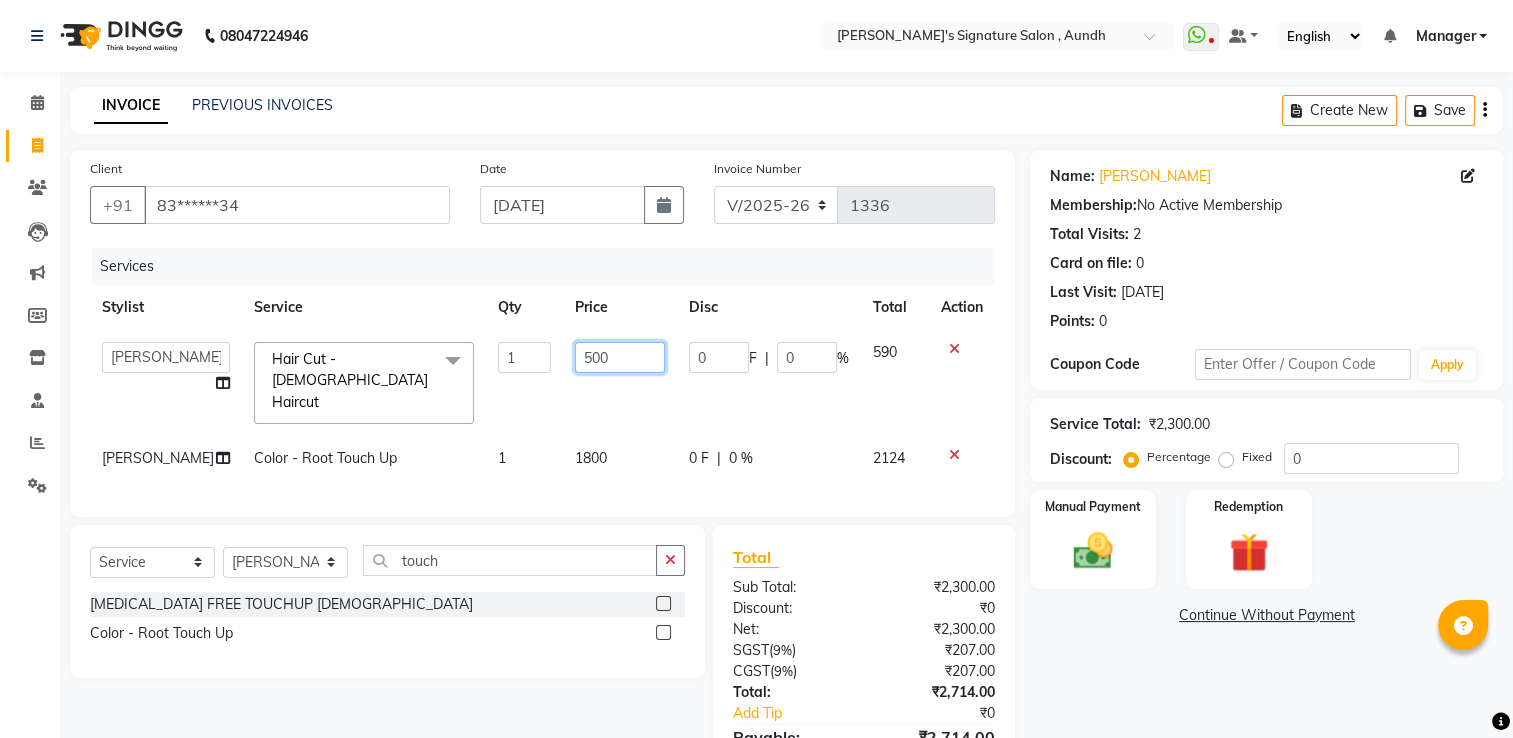 click on "500" 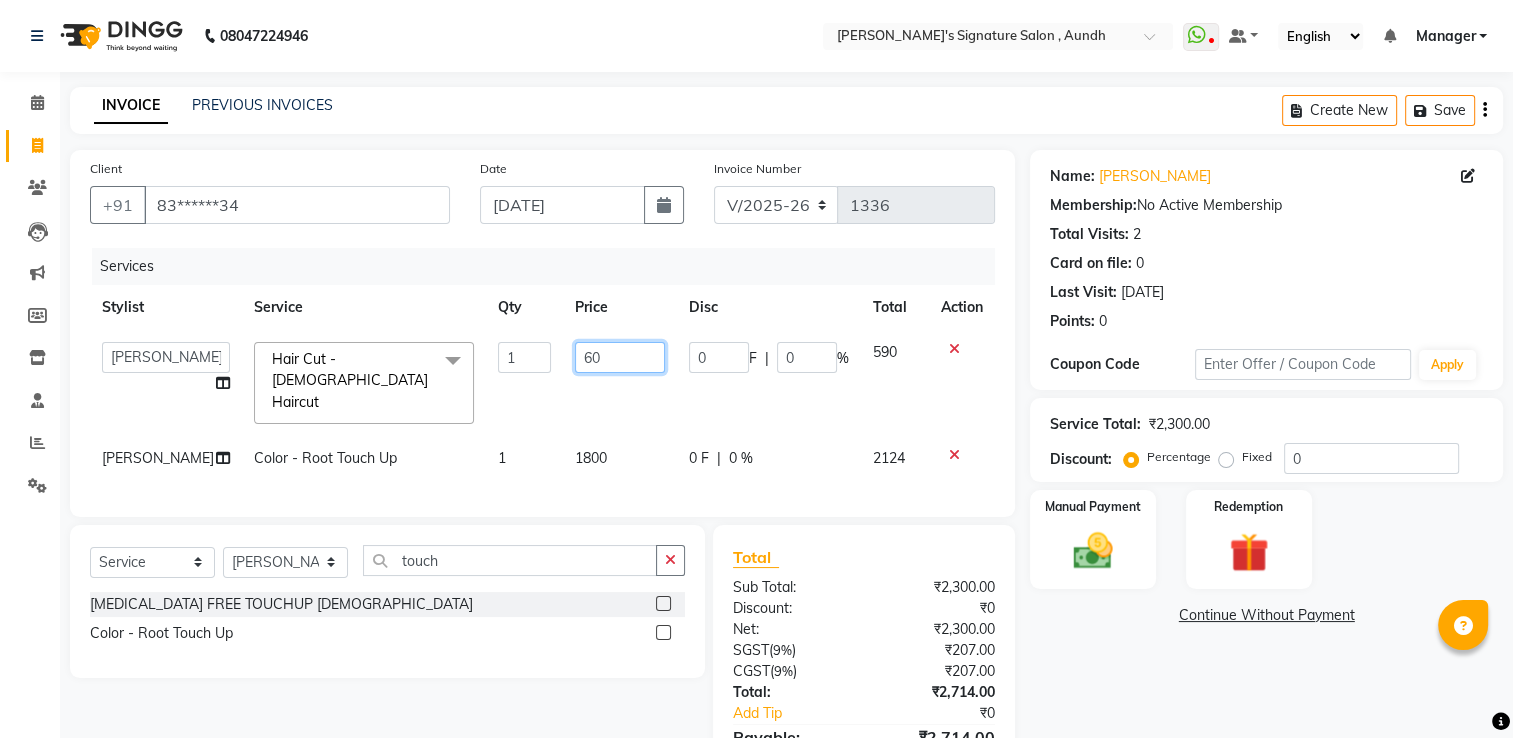 type on "600" 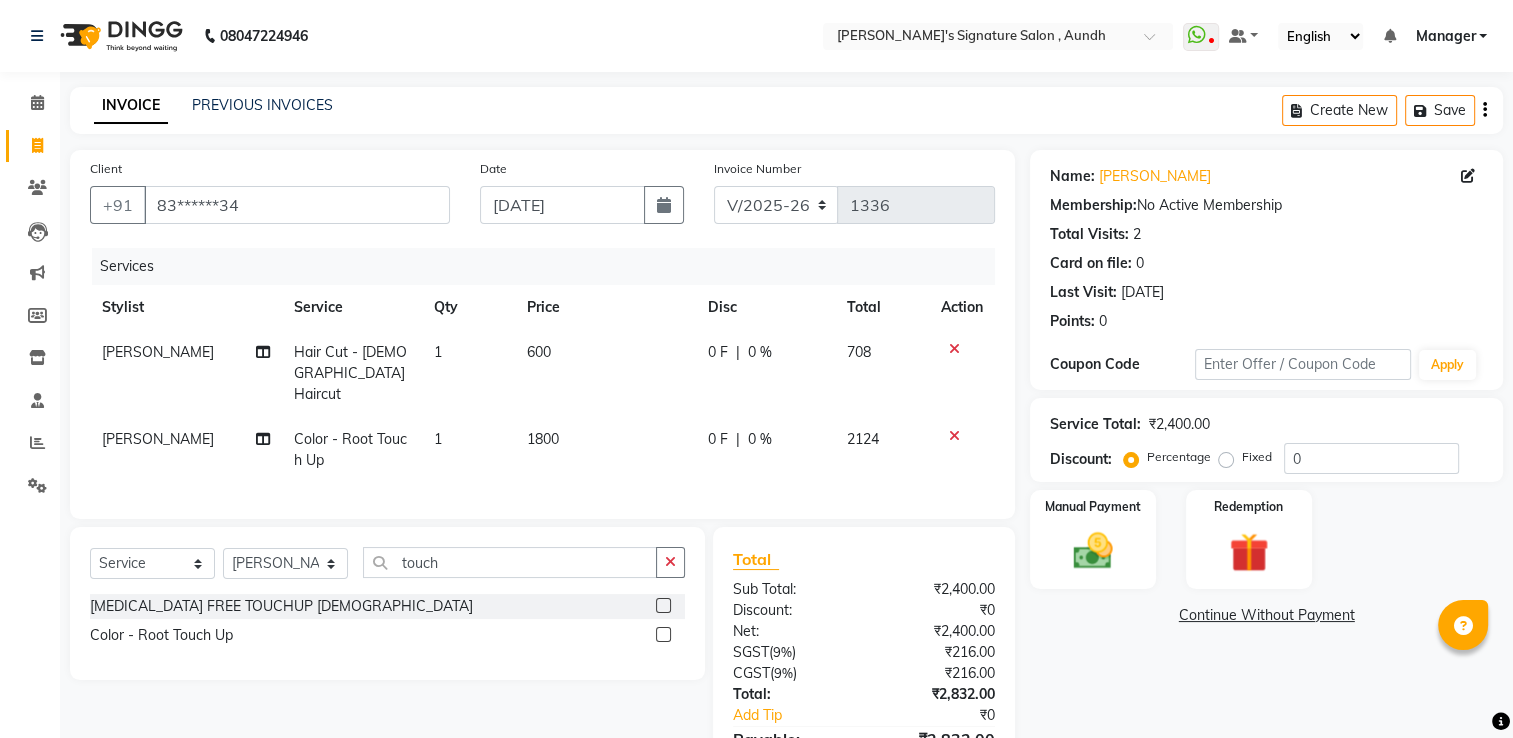 click on "600" 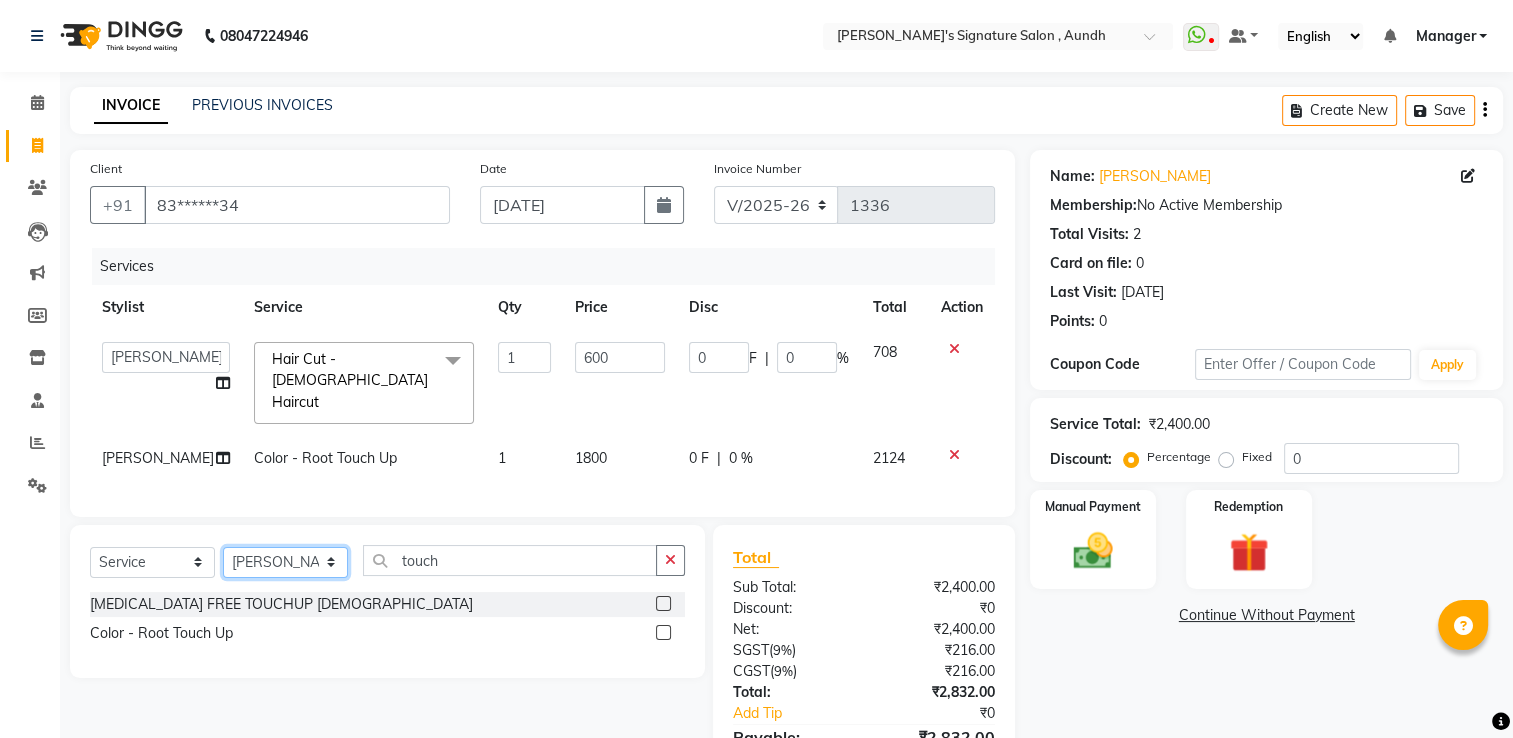 click on "Select Stylist Ankit  [PERSON_NAME] SAUDAGAR DEVA SIR Diya [PERSON_NAME] [PERSON_NAME] Manager [PERSON_NAME] POOJA PRASAN preeti [PERSON_NAME] [PERSON_NAME] sagar vilaskar [PERSON_NAME] [PERSON_NAME] WAKAD 2 SUMIT [PERSON_NAME]" 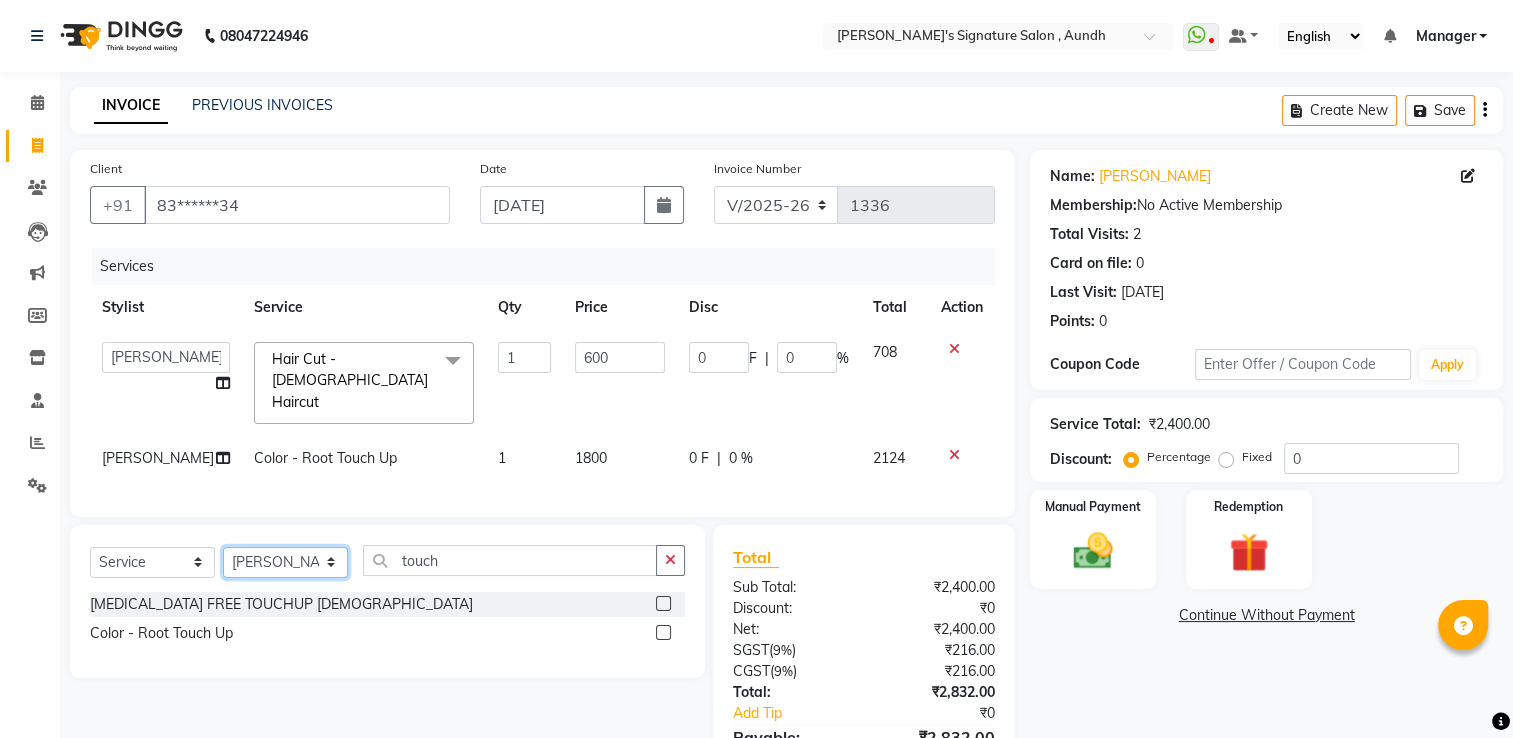 select on "47669" 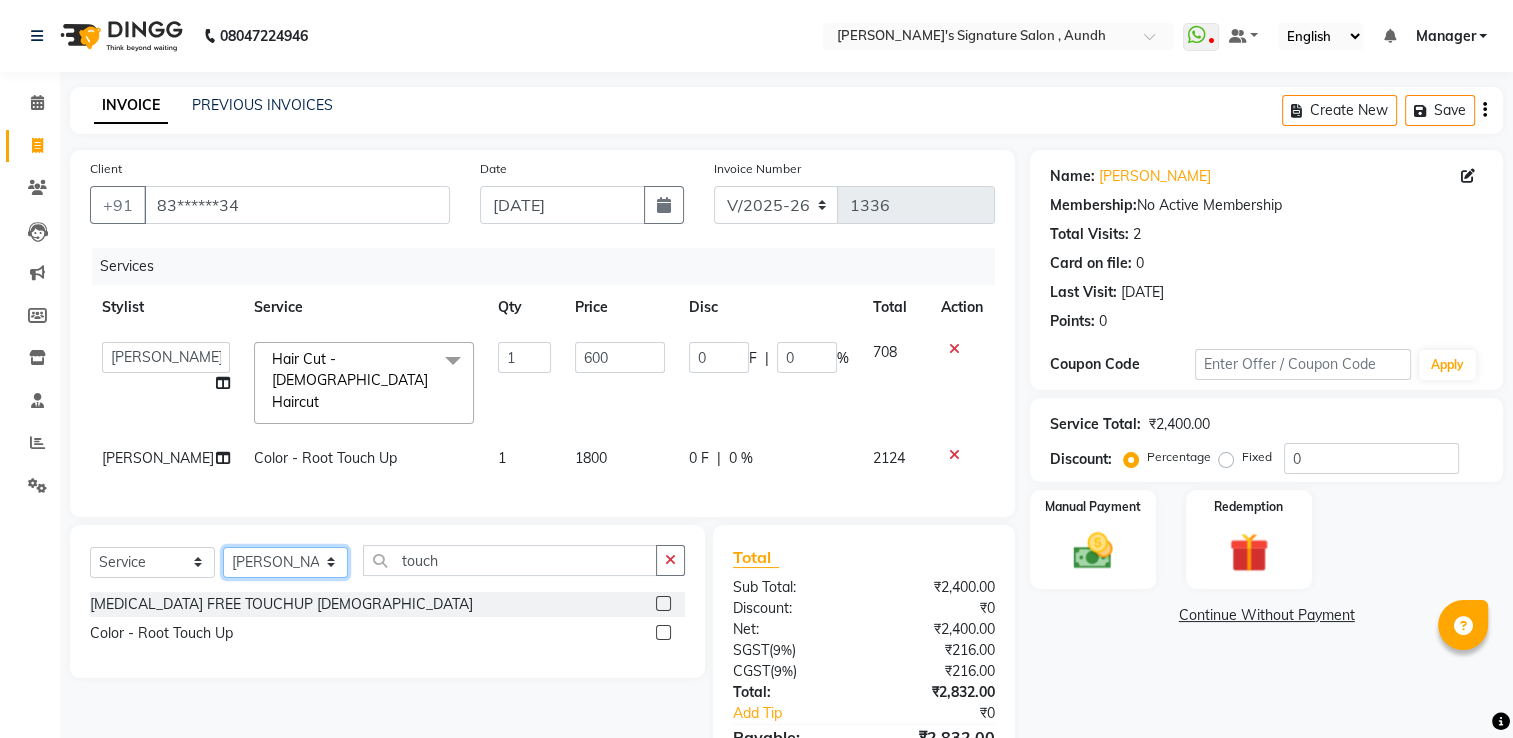 click on "Select Stylist Ankit  [PERSON_NAME] SAUDAGAR DEVA SIR Diya [PERSON_NAME] [PERSON_NAME] Manager [PERSON_NAME] POOJA PRASAN preeti [PERSON_NAME] [PERSON_NAME] sagar vilaskar [PERSON_NAME] [PERSON_NAME] WAKAD 2 SUMIT [PERSON_NAME]" 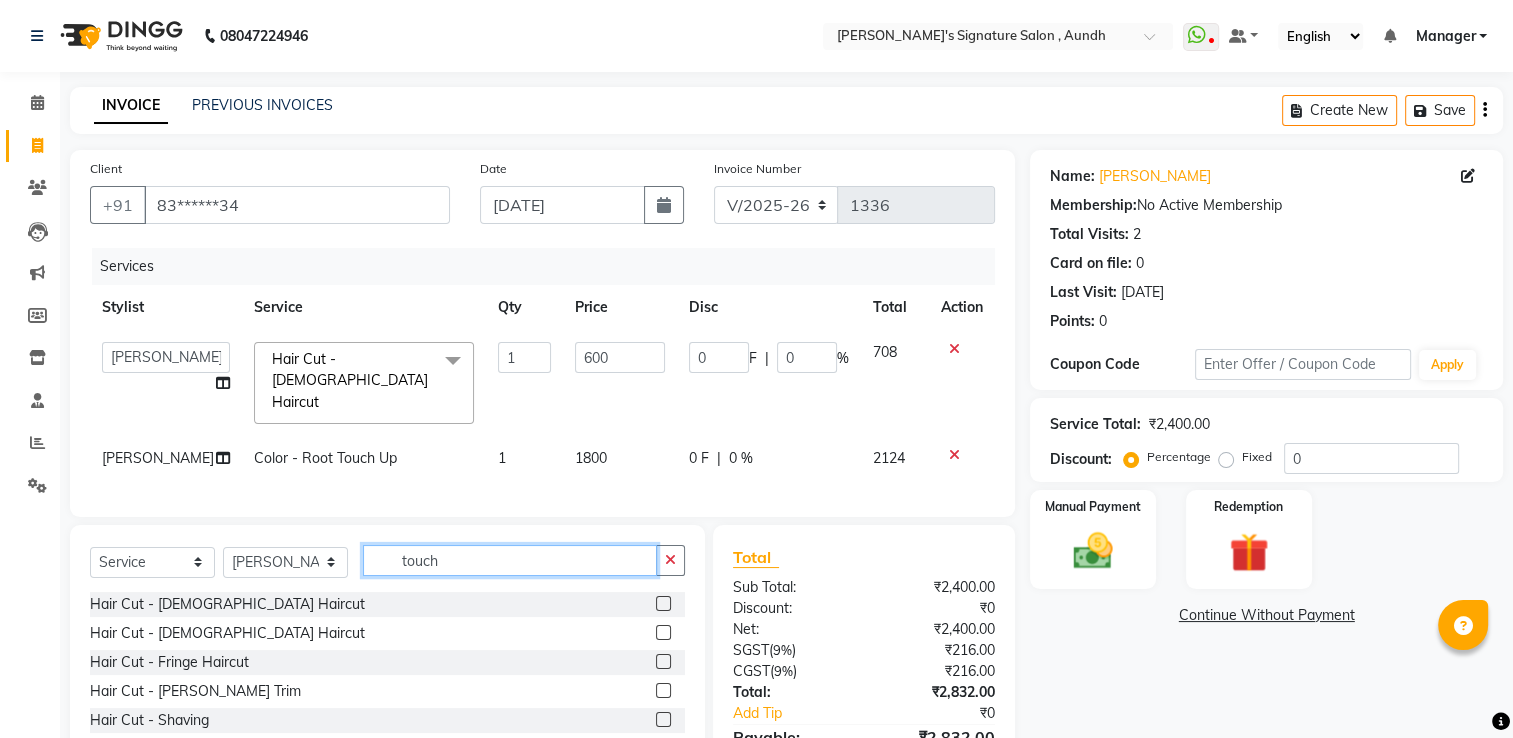 click on "touch" 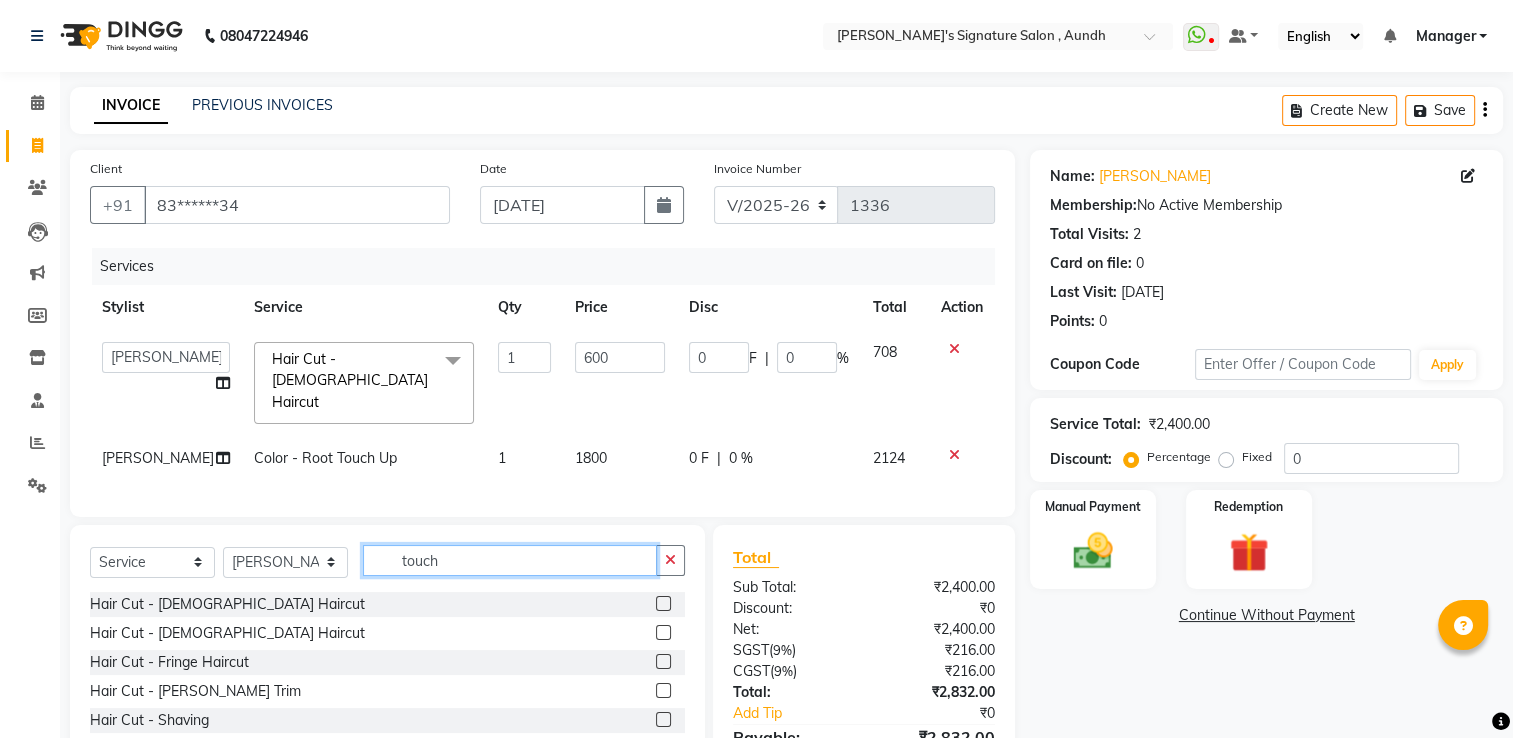 click on "touch" 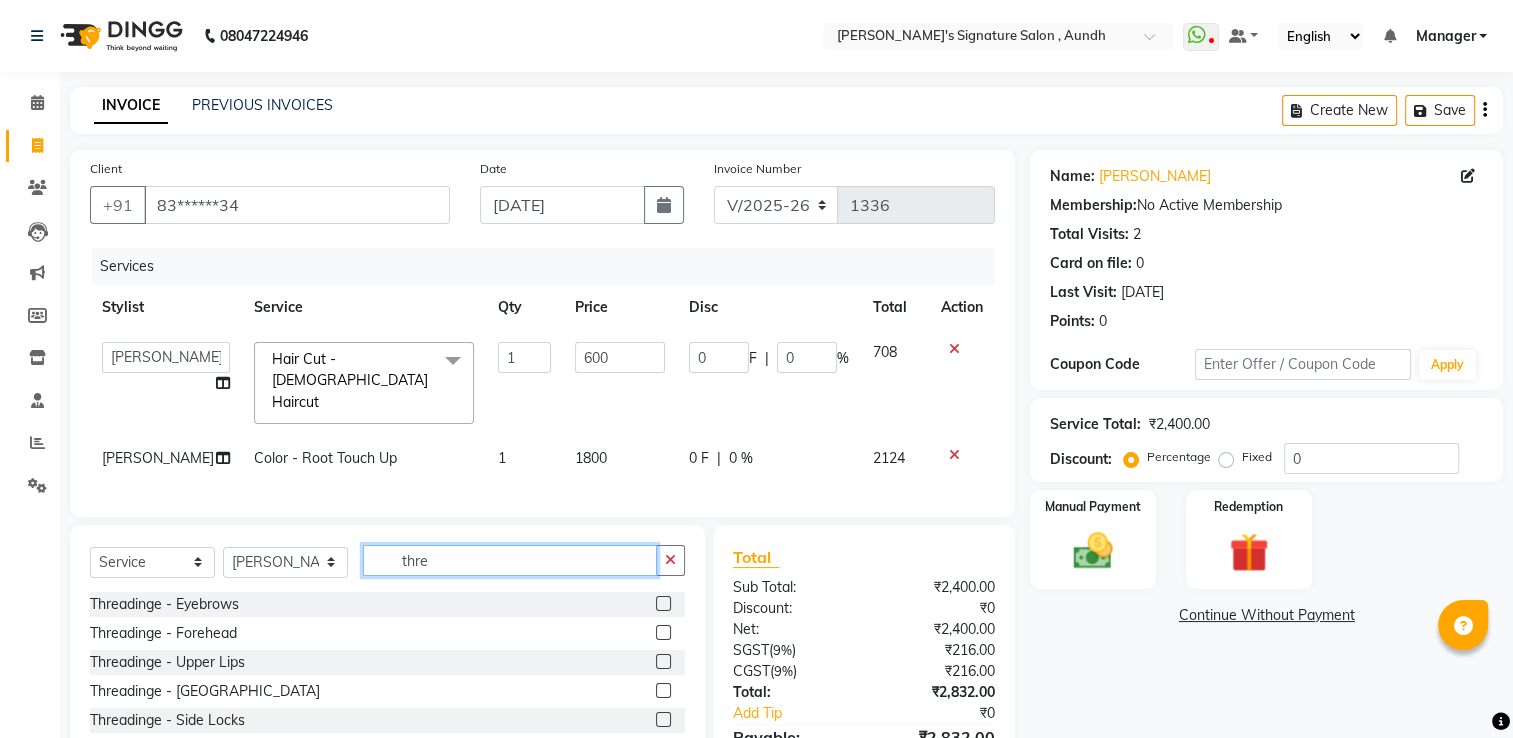 type on "thre" 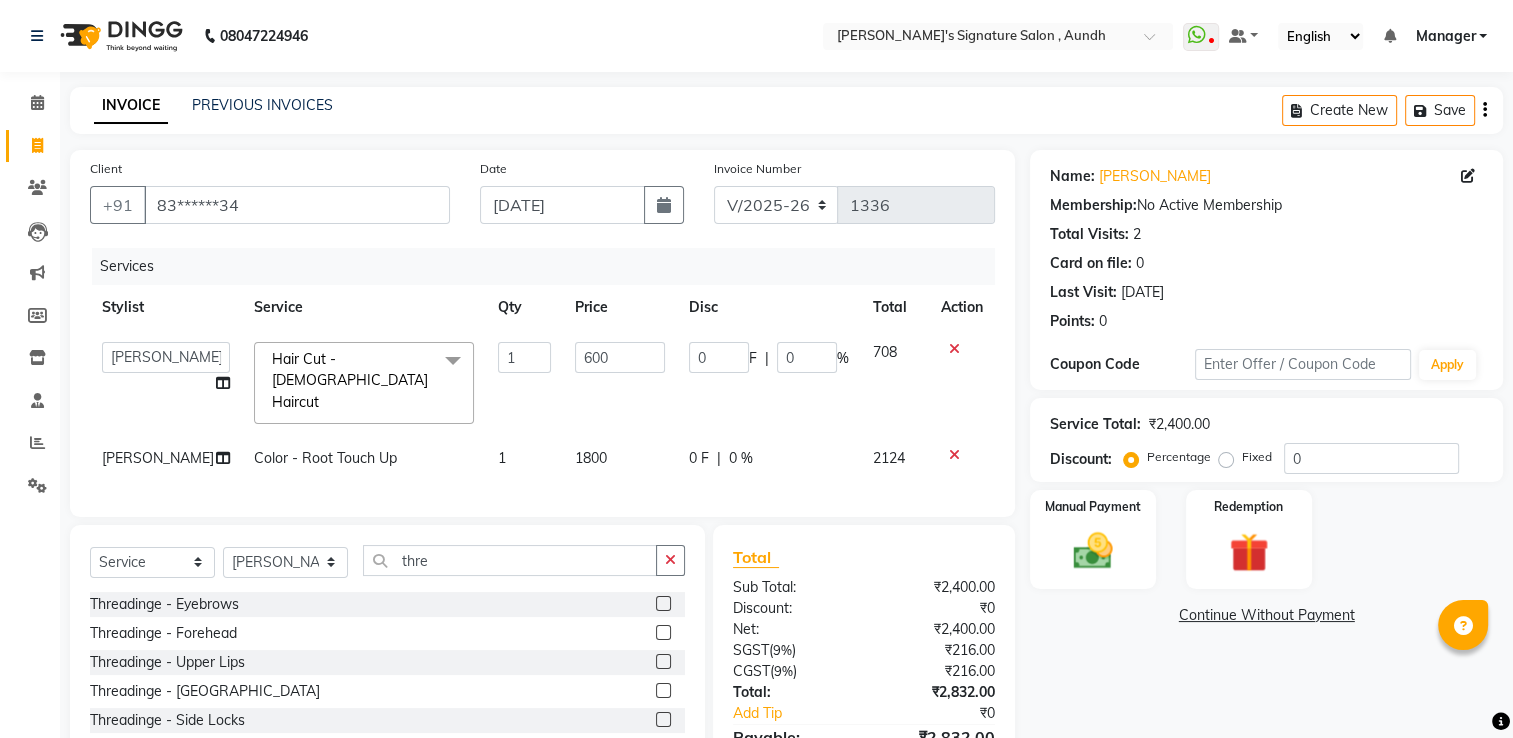 click 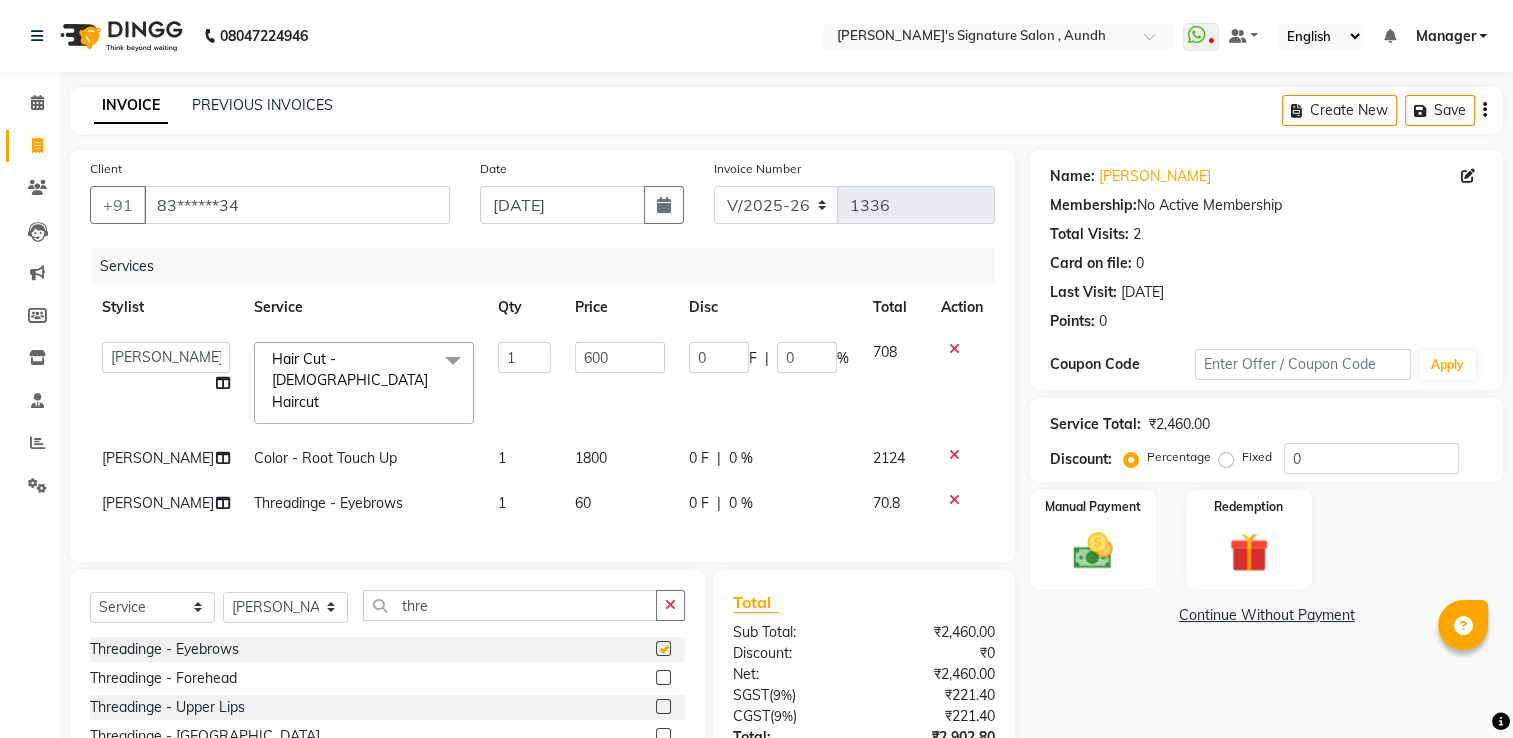 checkbox on "false" 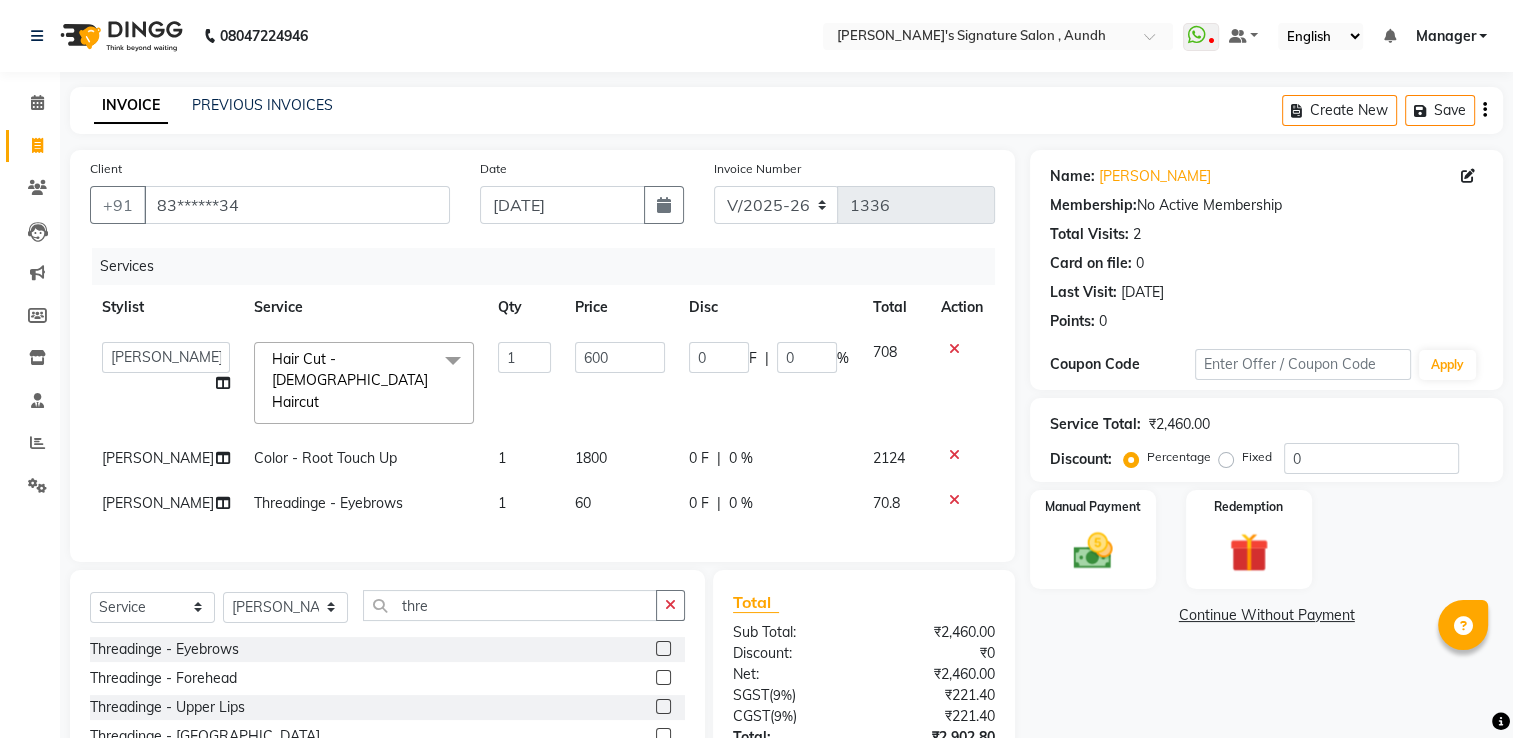 click 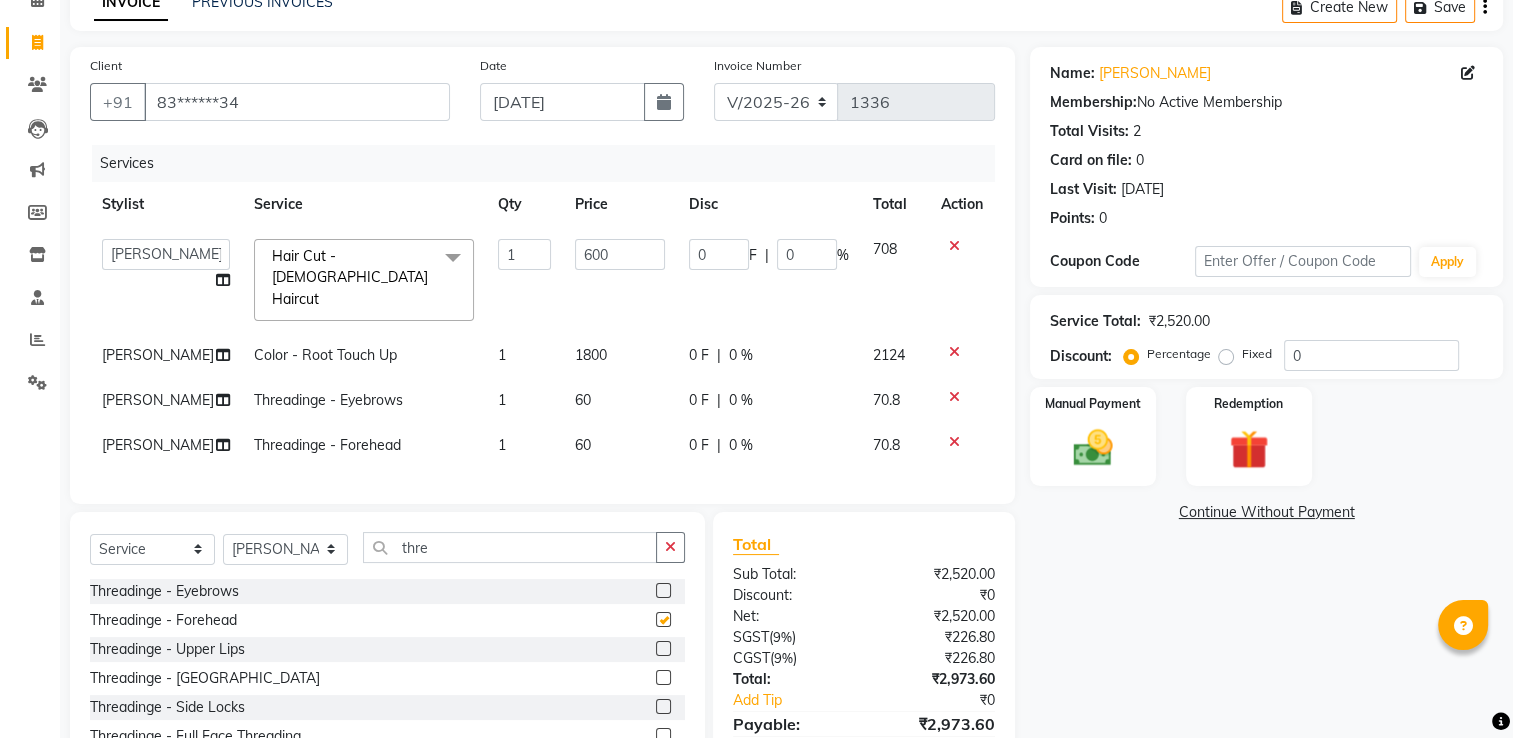 checkbox on "false" 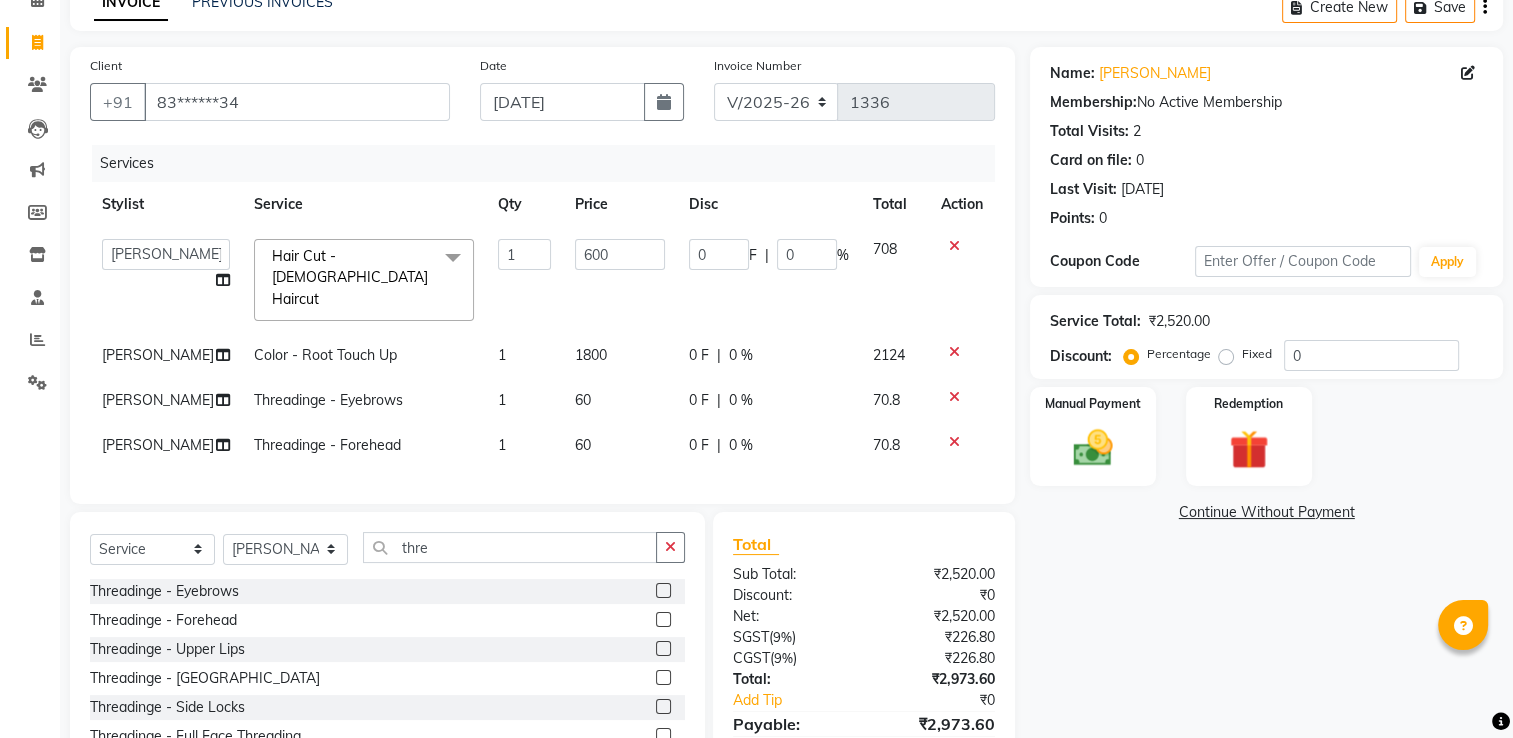 scroll, scrollTop: 238, scrollLeft: 0, axis: vertical 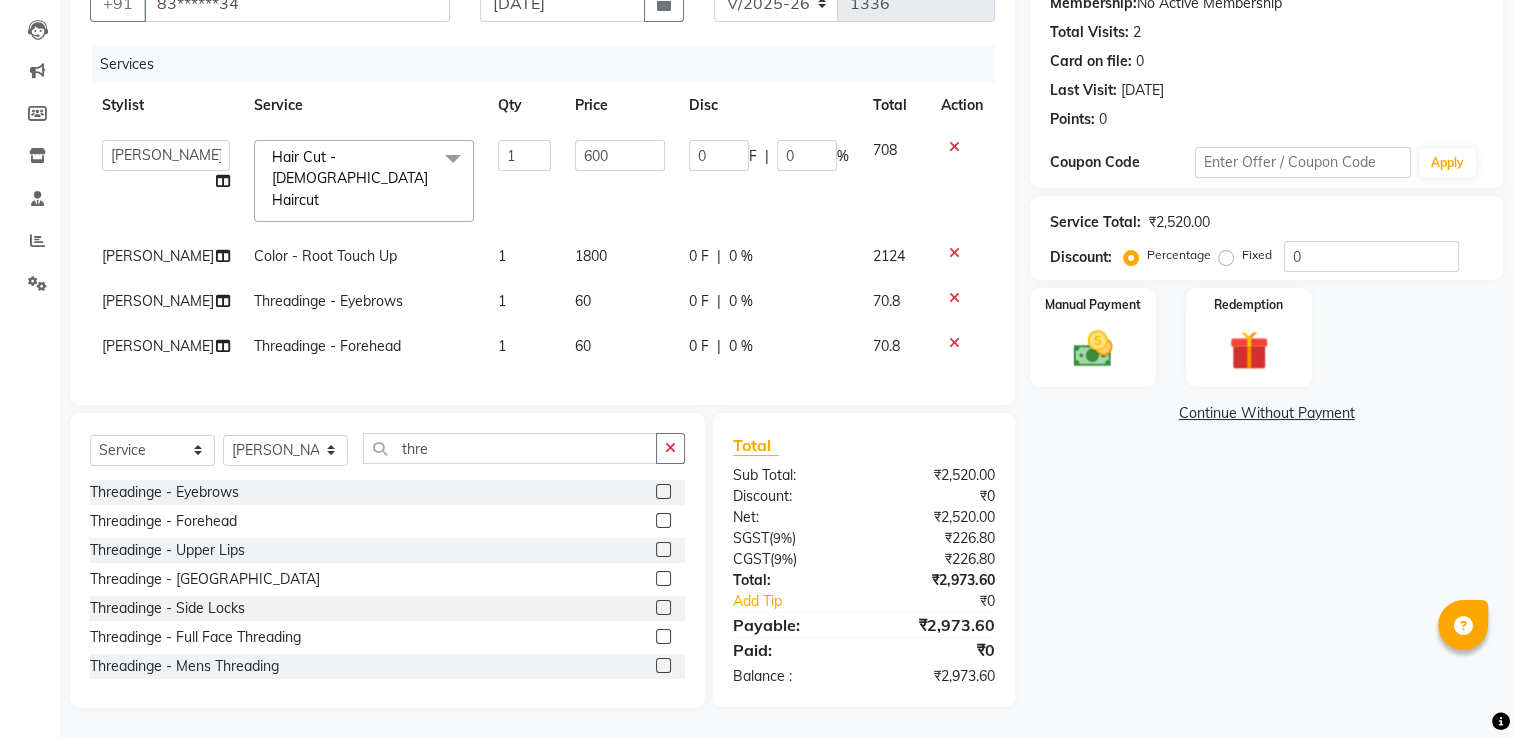 click 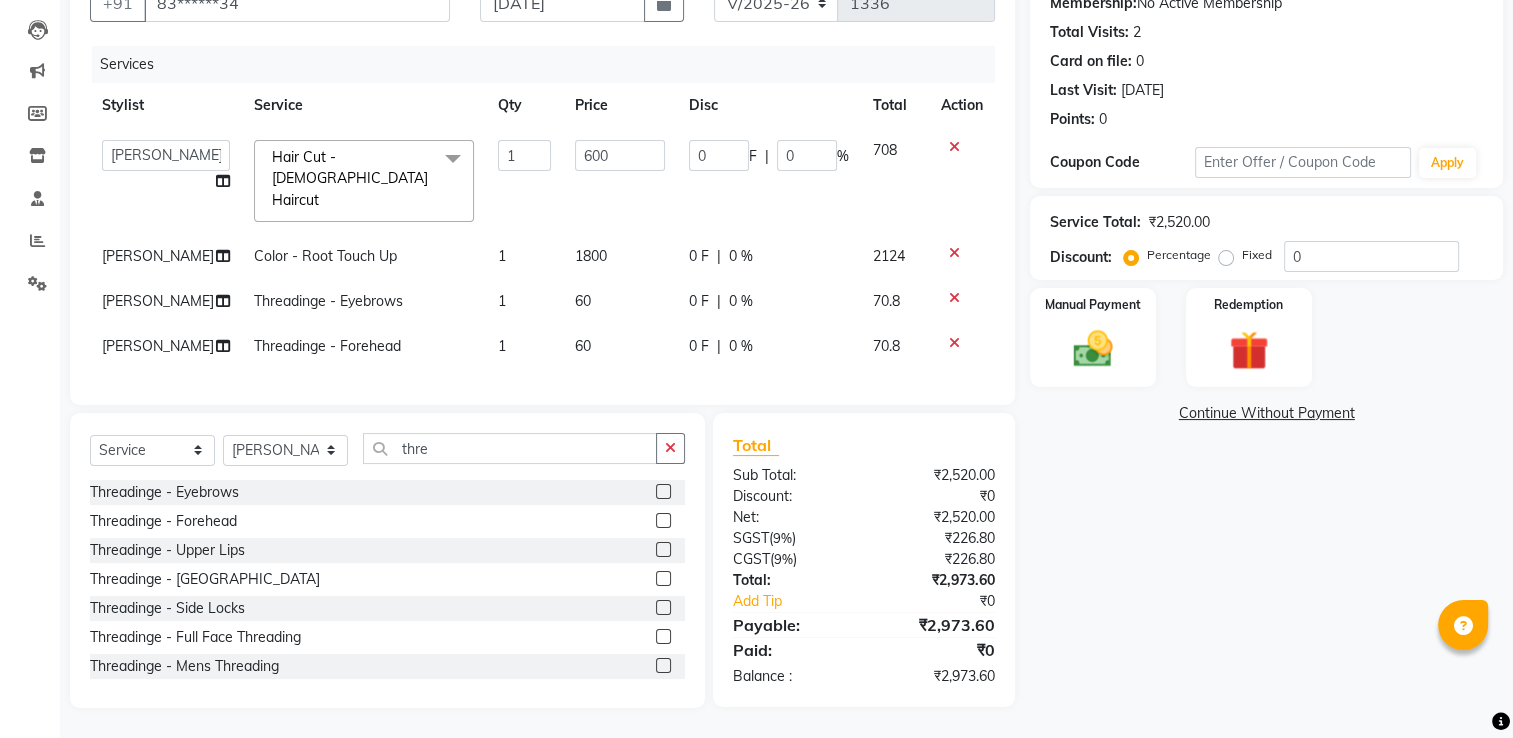 click at bounding box center (662, 550) 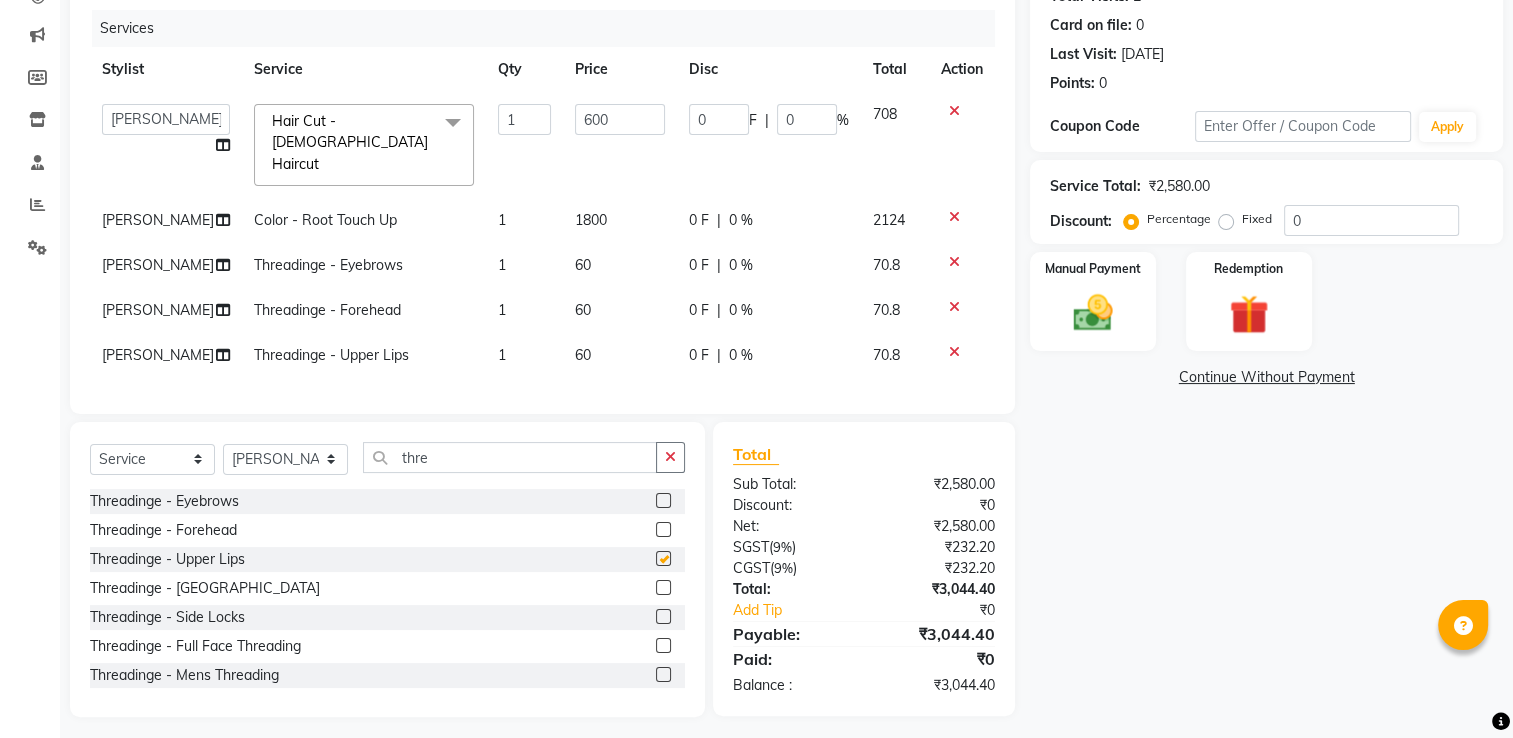checkbox on "false" 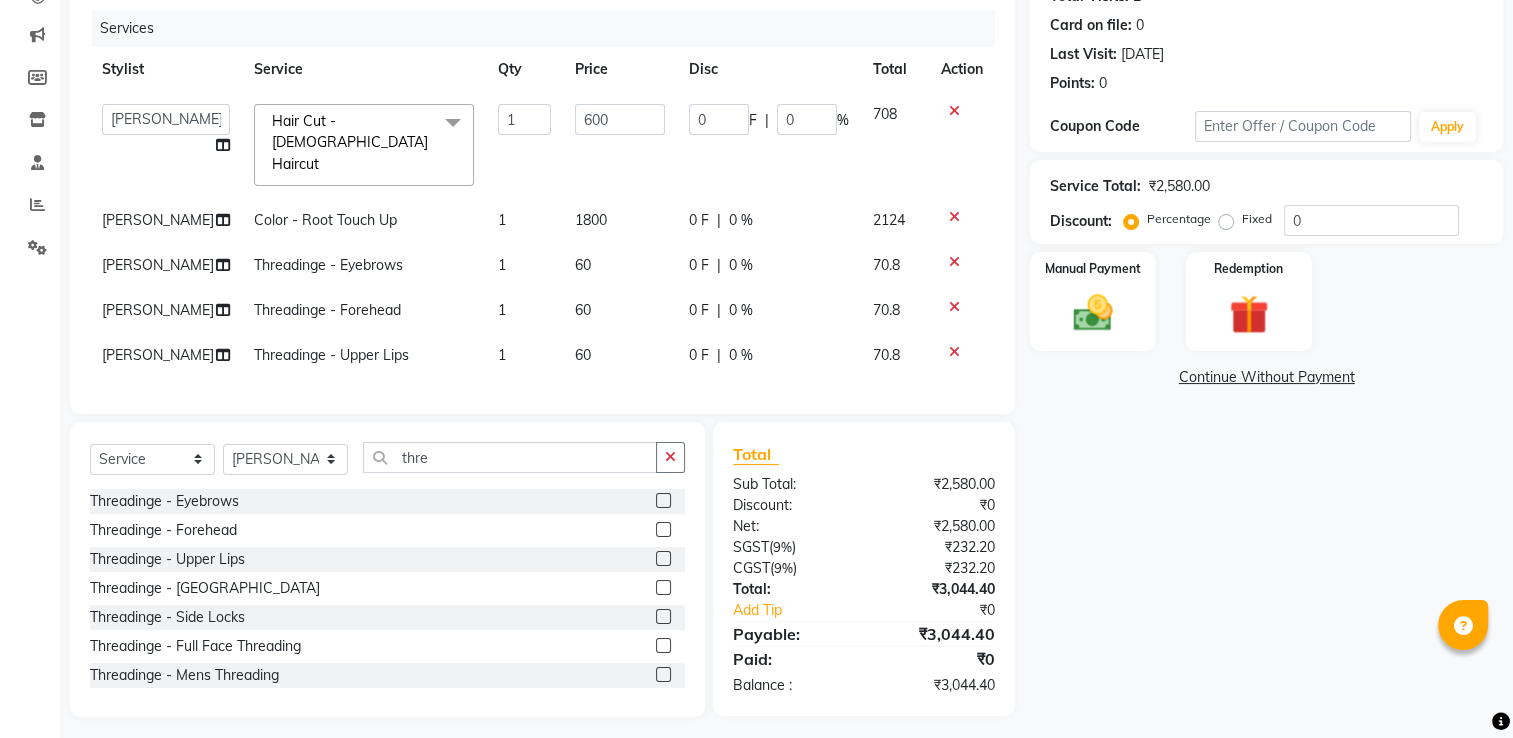 scroll, scrollTop: 2, scrollLeft: 0, axis: vertical 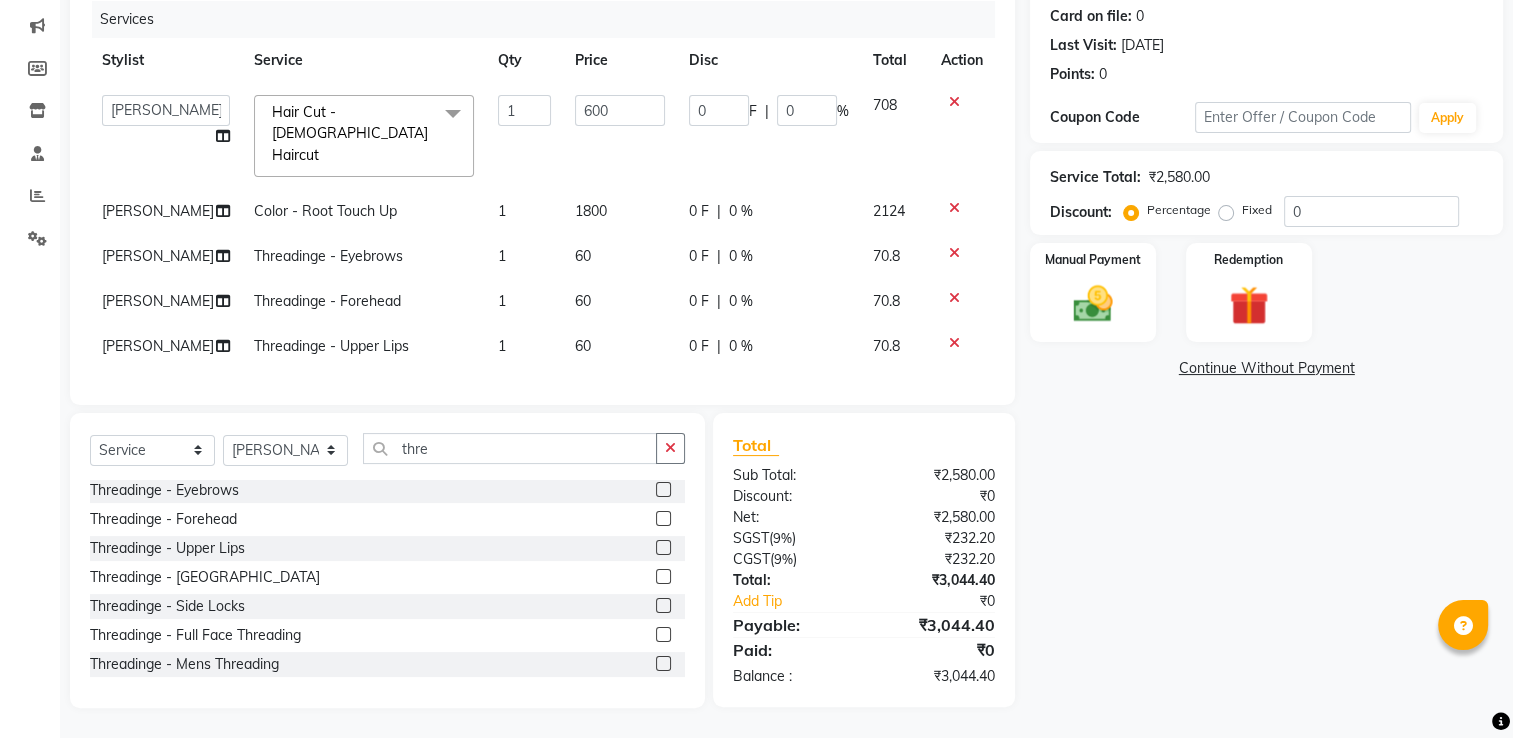 click 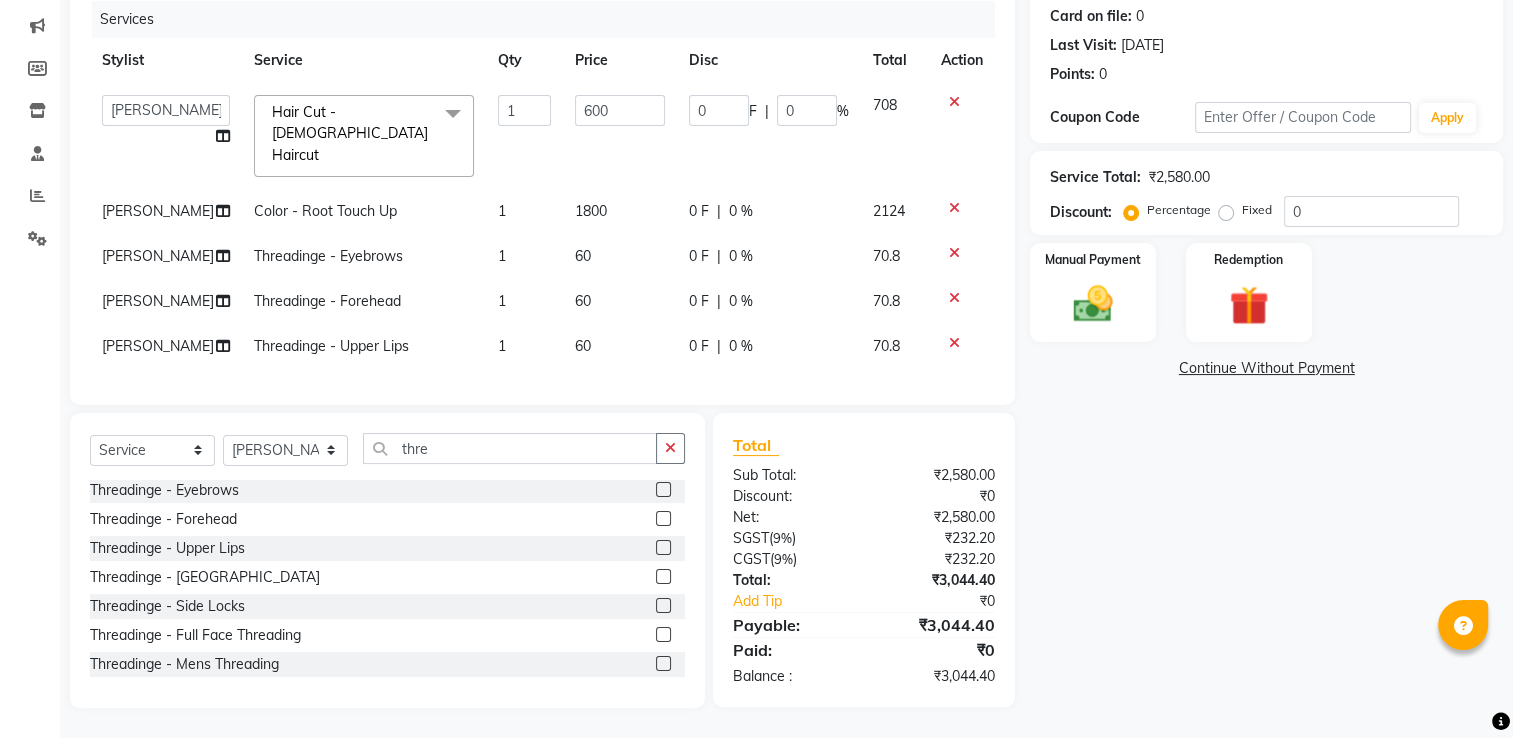 click at bounding box center [662, 577] 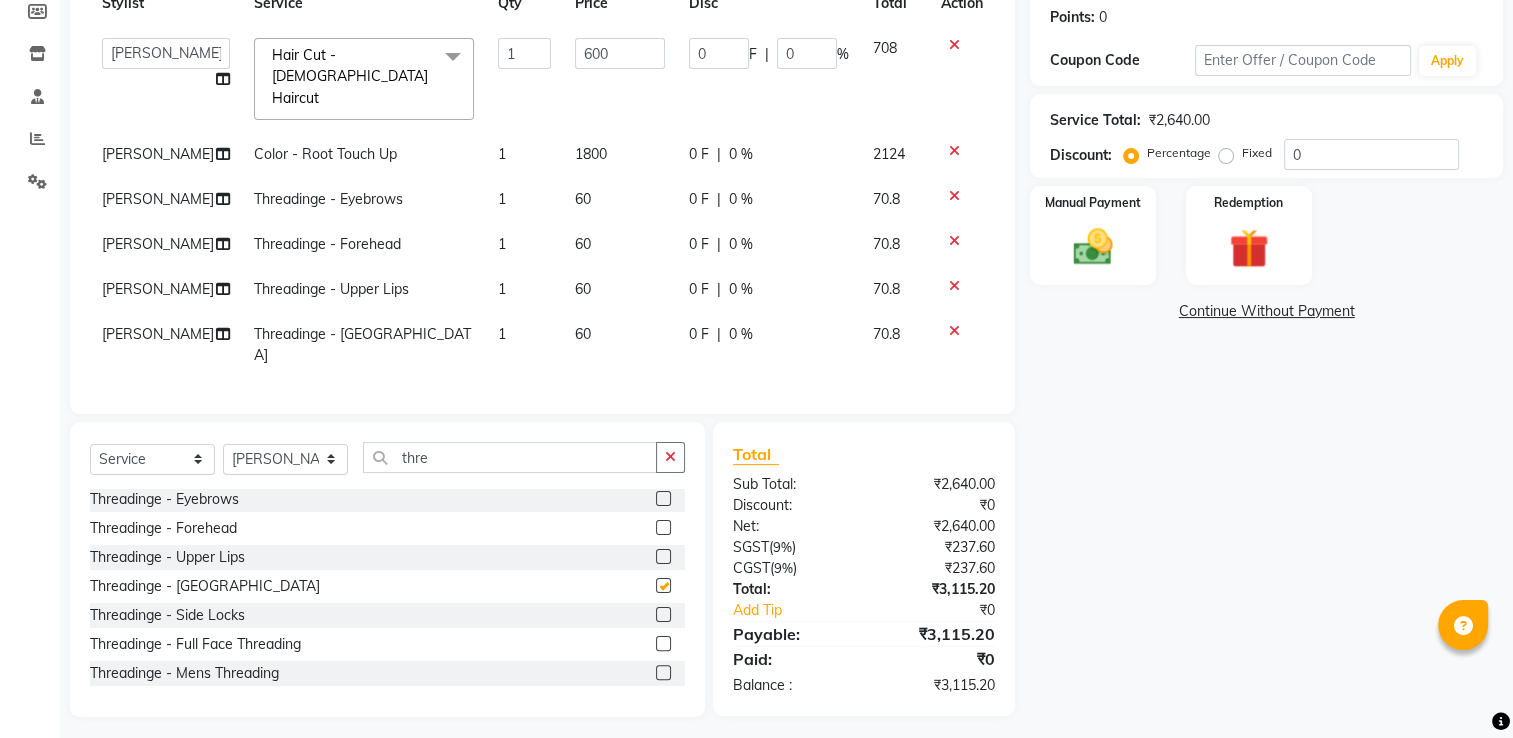 checkbox on "false" 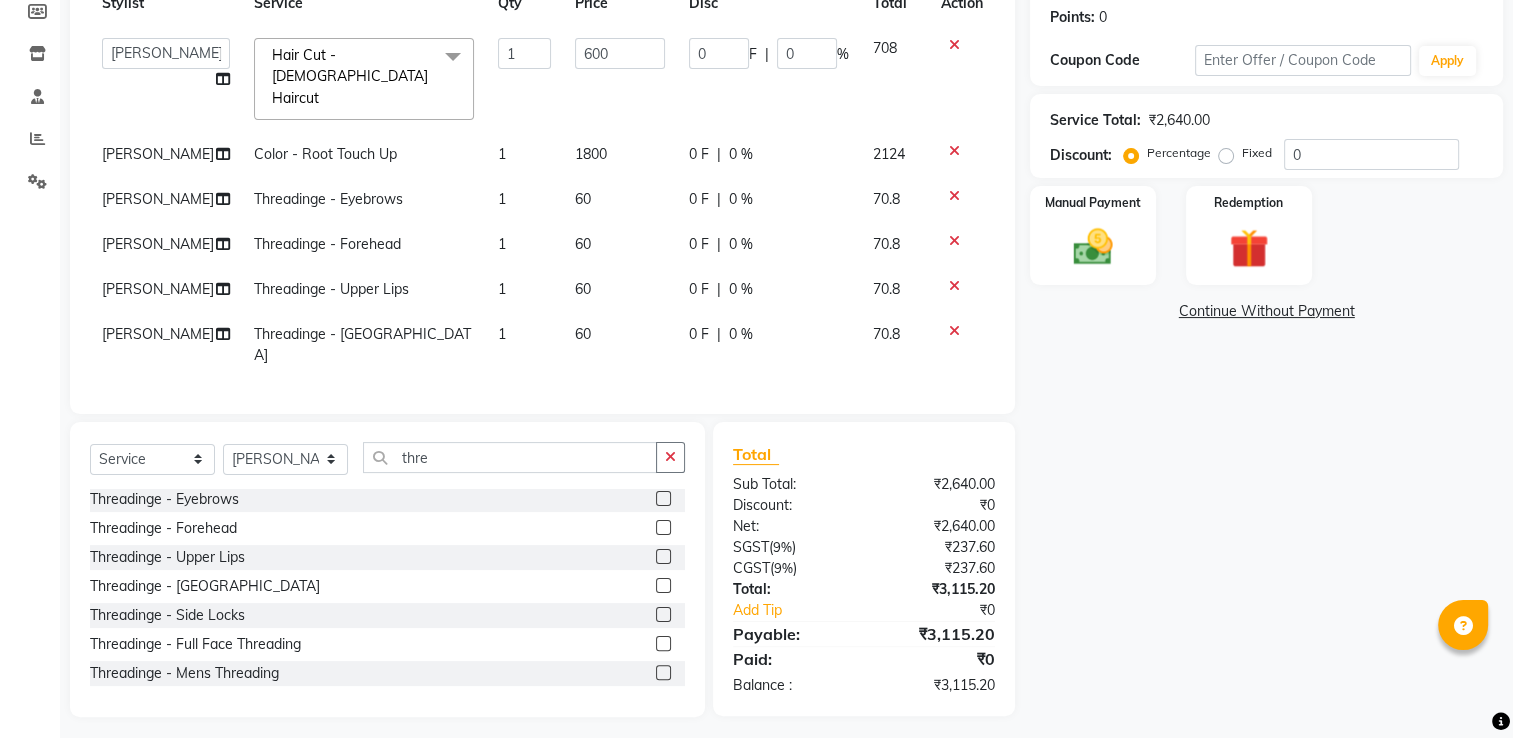 click on "Threadinge - Upper Lips" 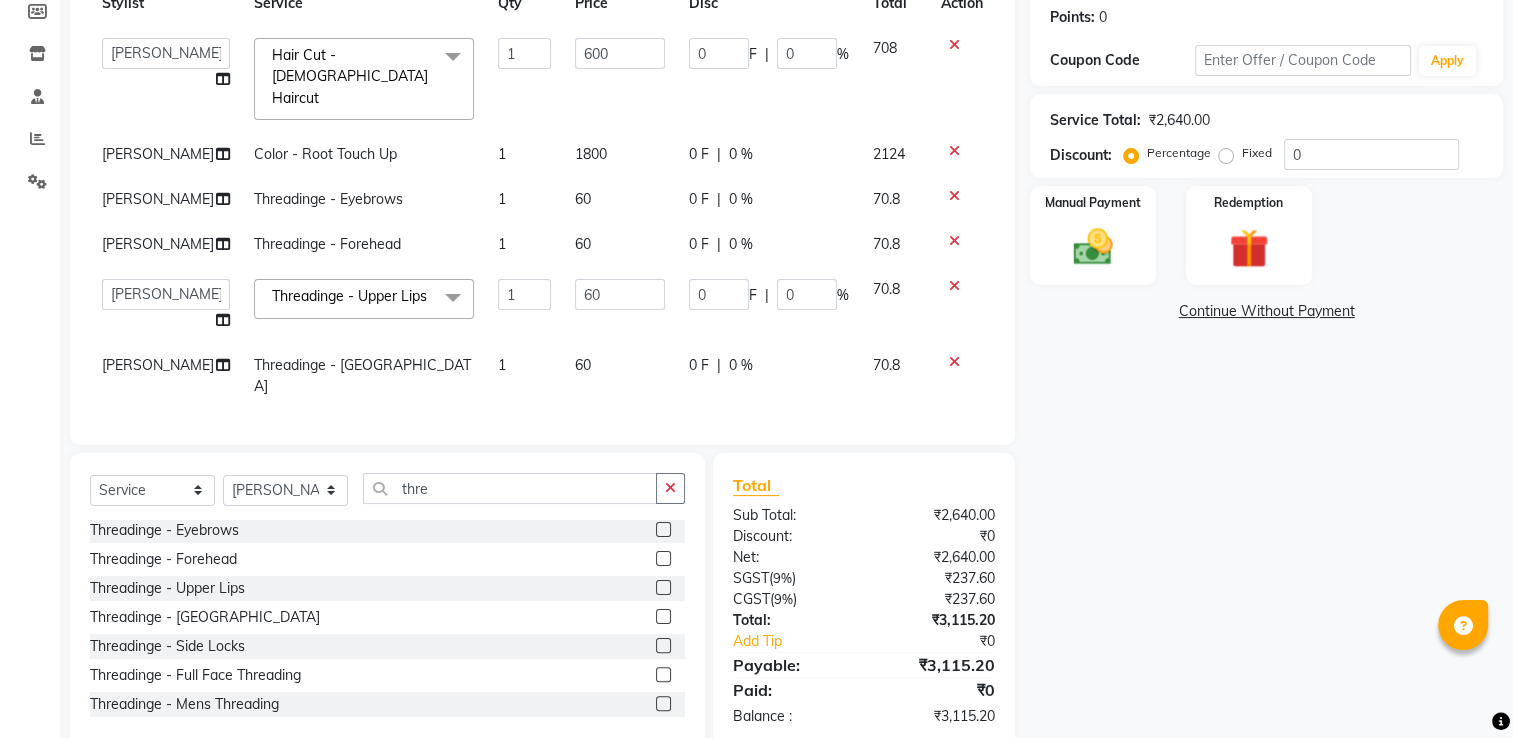 click on "Threadinge - Upper Lips" 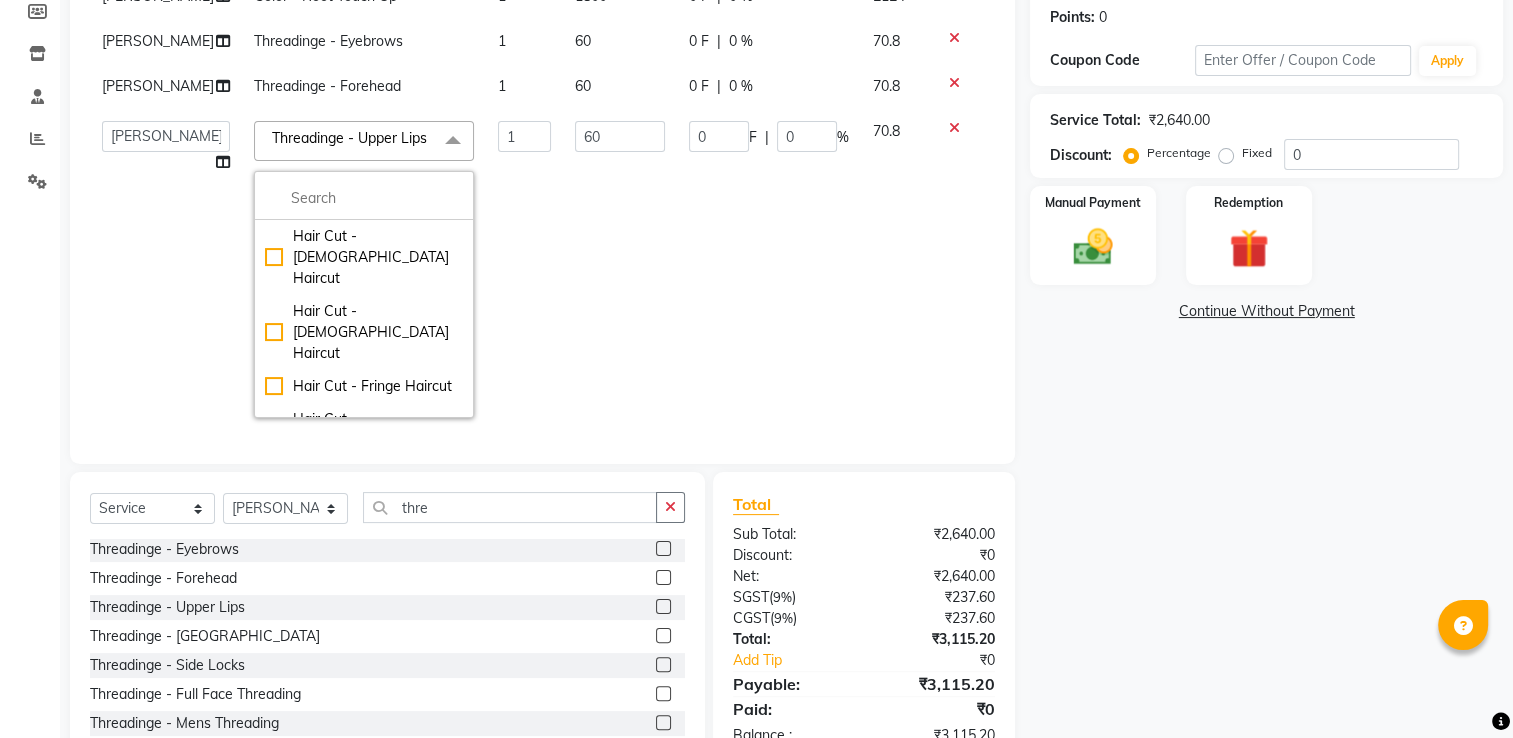 scroll, scrollTop: 164, scrollLeft: 0, axis: vertical 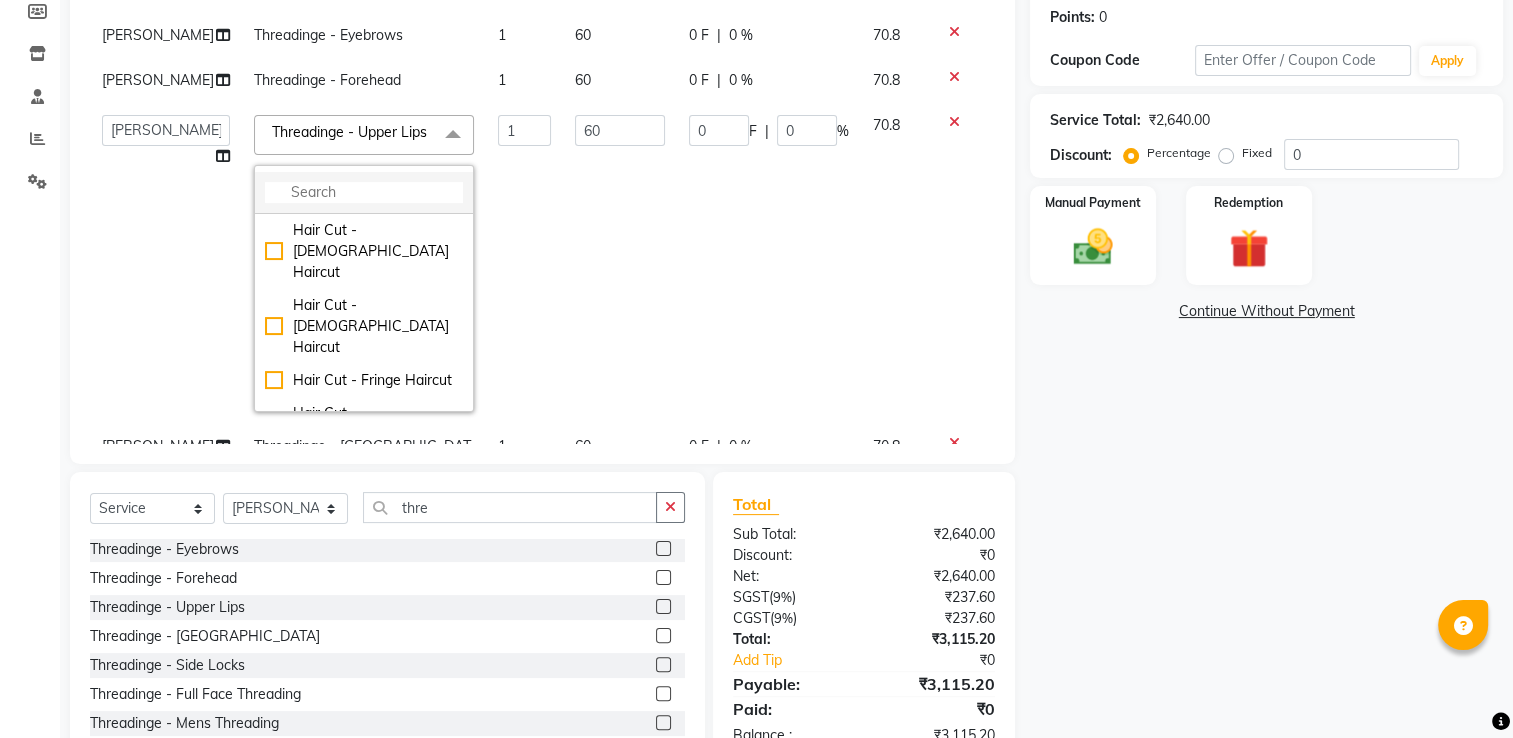 click 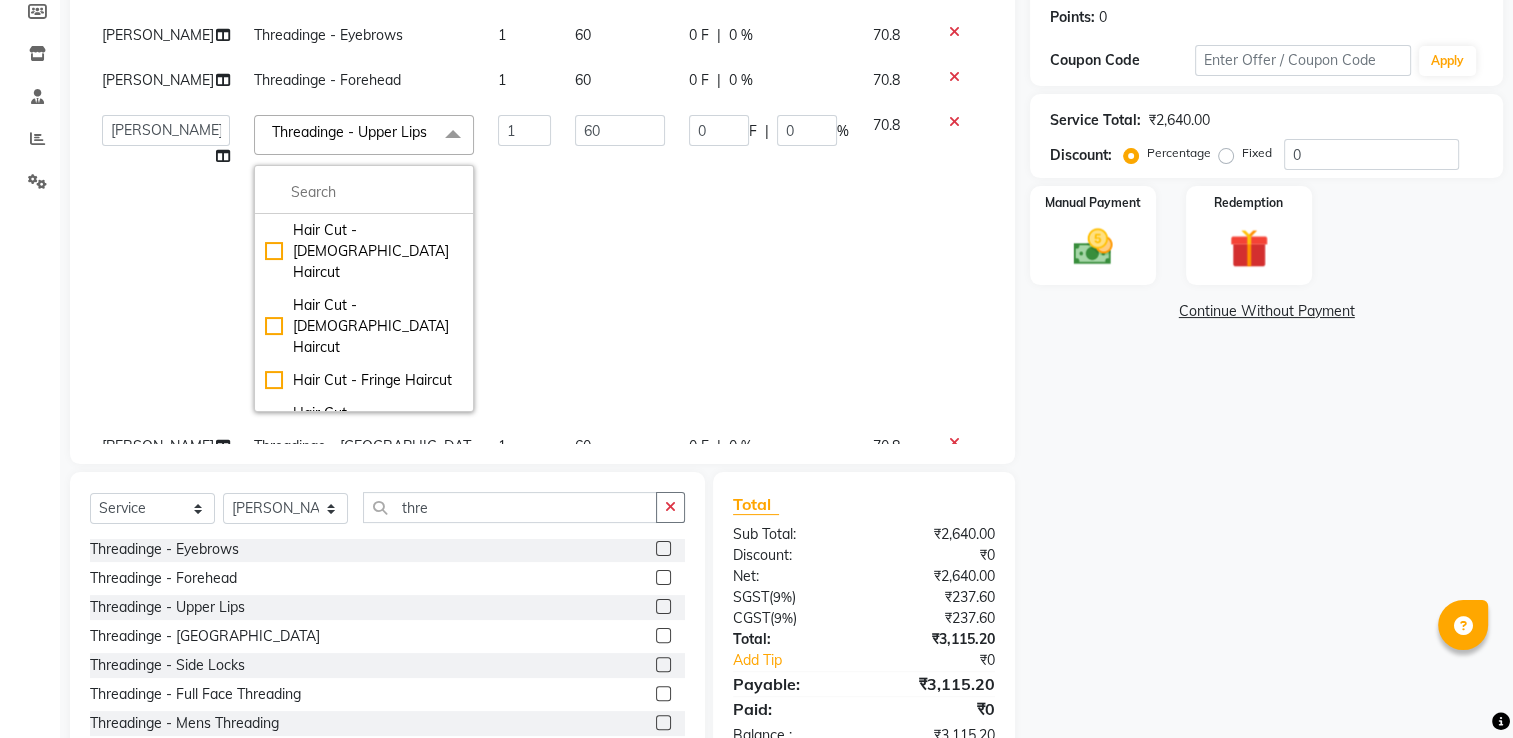 click on "1" 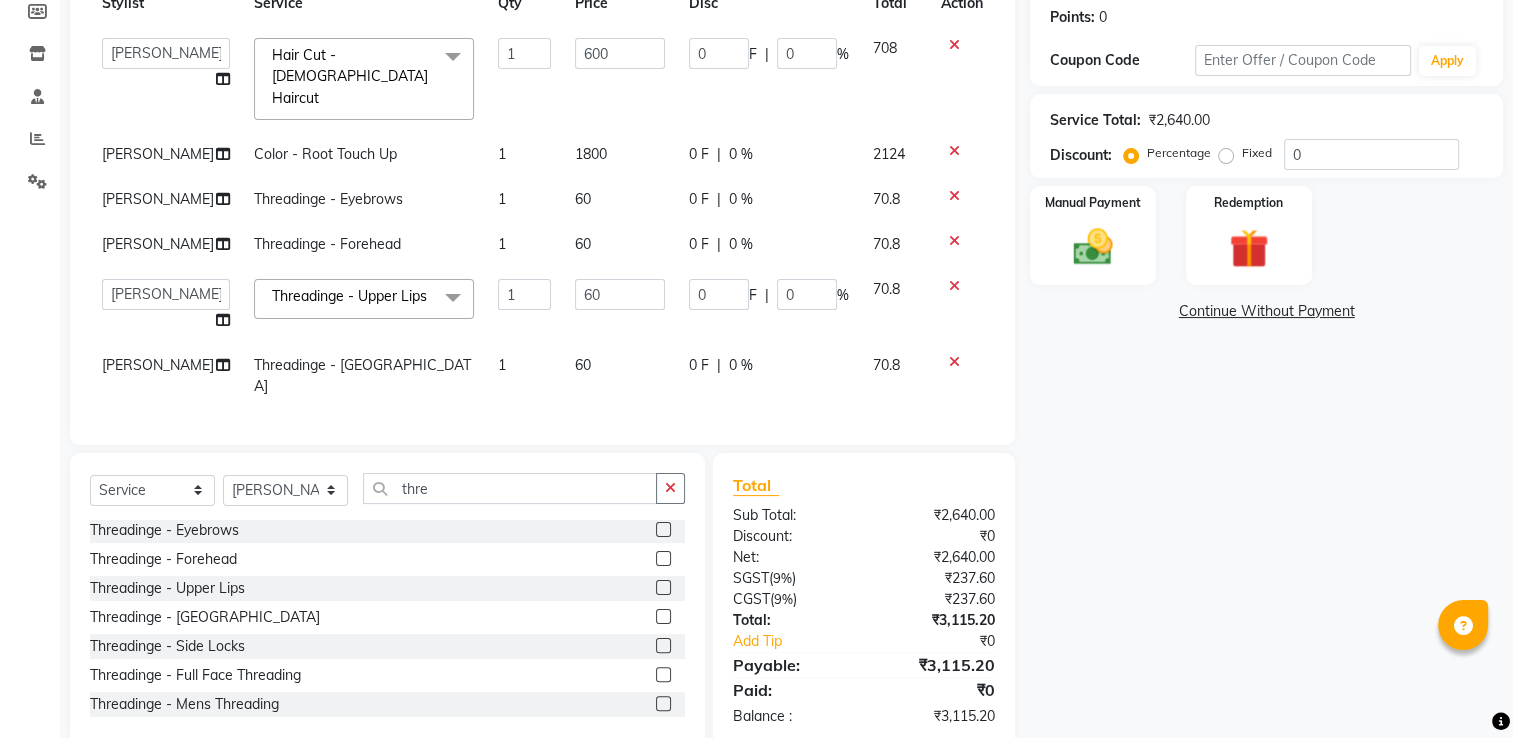 click 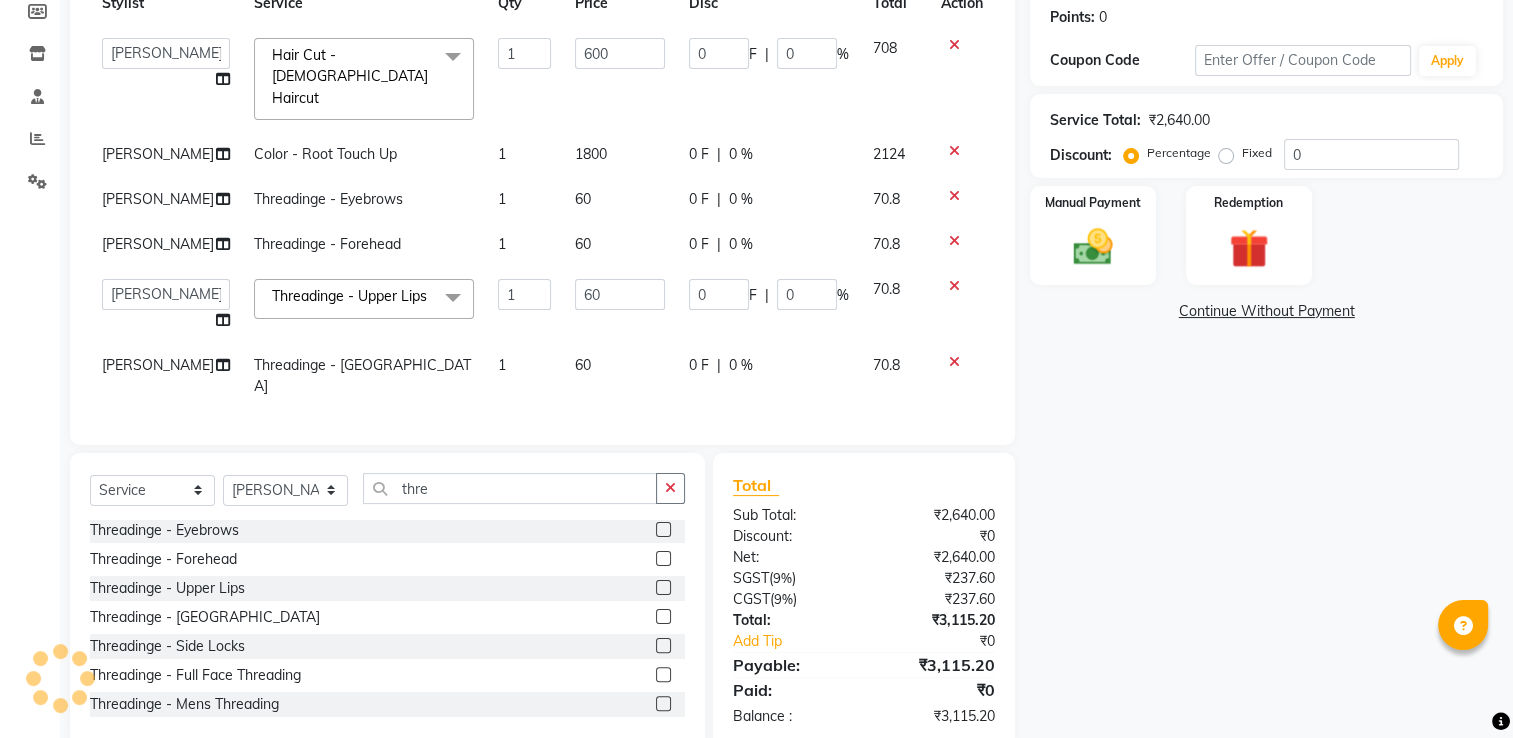 scroll, scrollTop: 24, scrollLeft: 15, axis: both 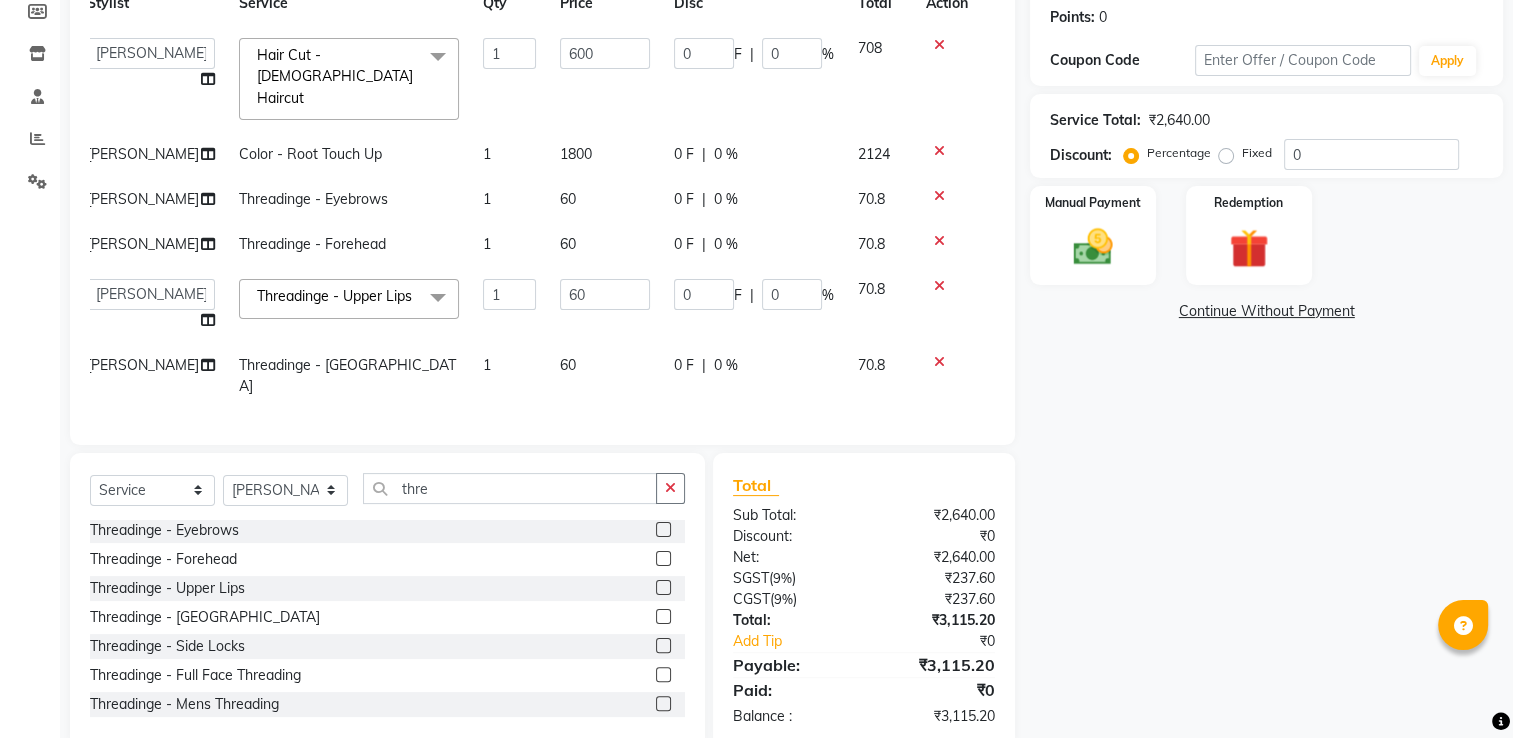 click 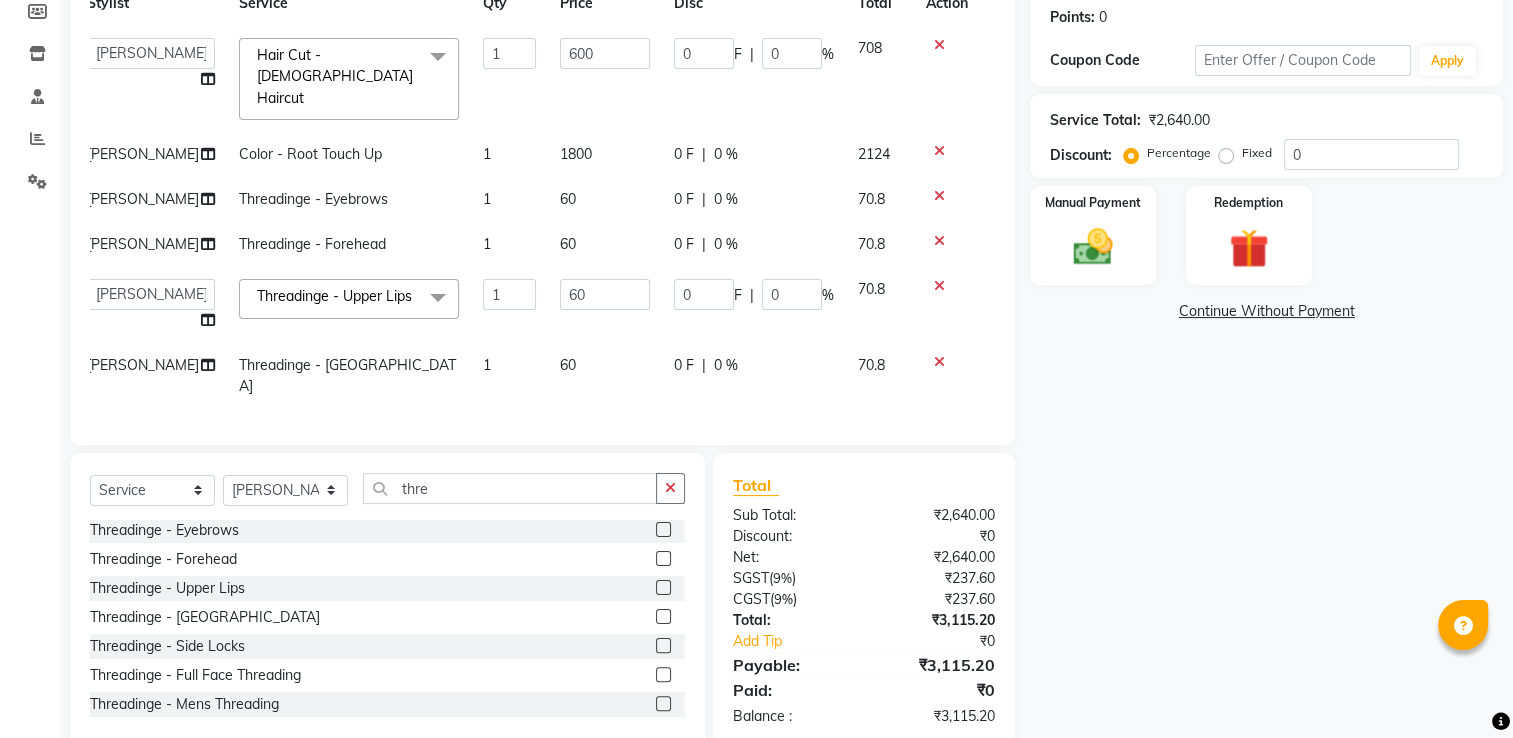 scroll, scrollTop: 0, scrollLeft: 15, axis: horizontal 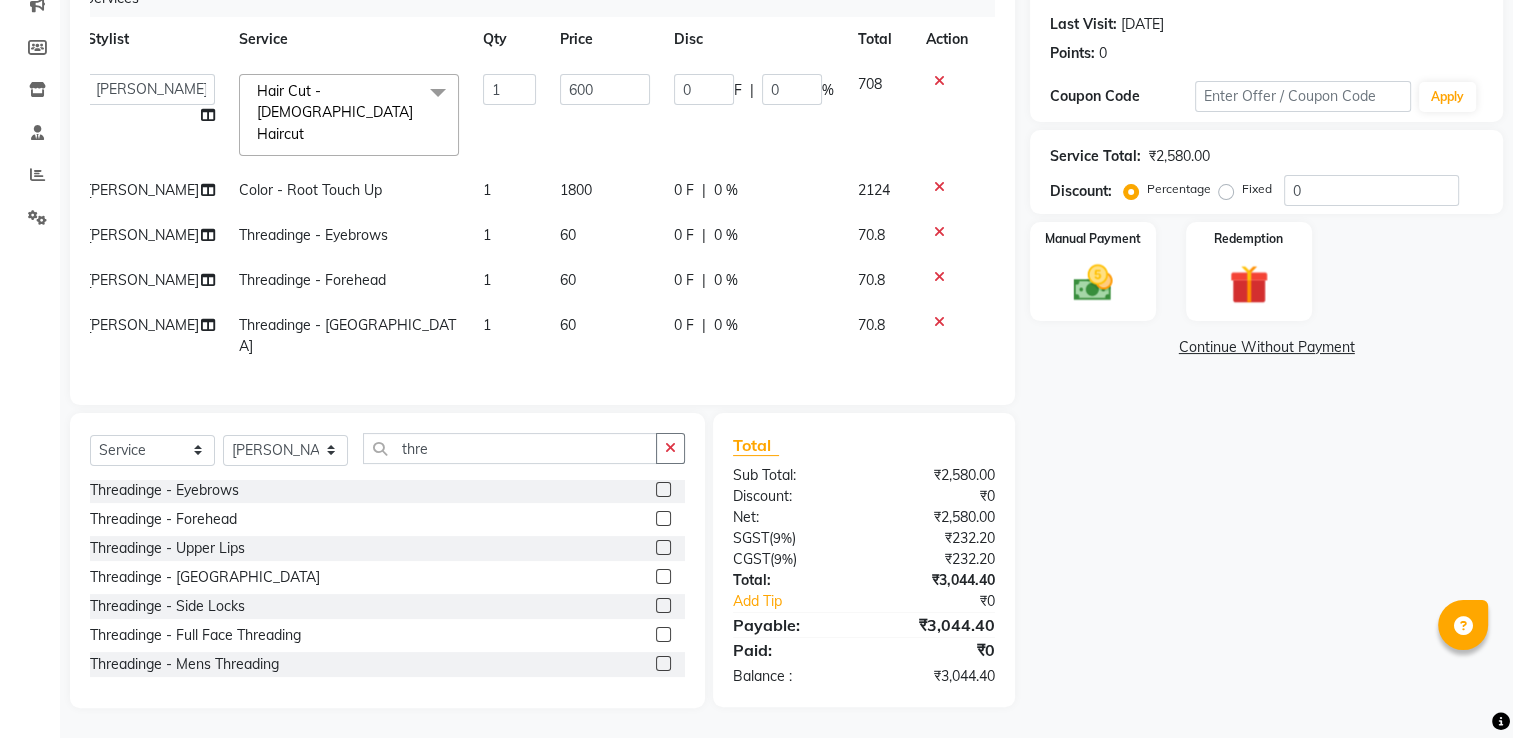 click 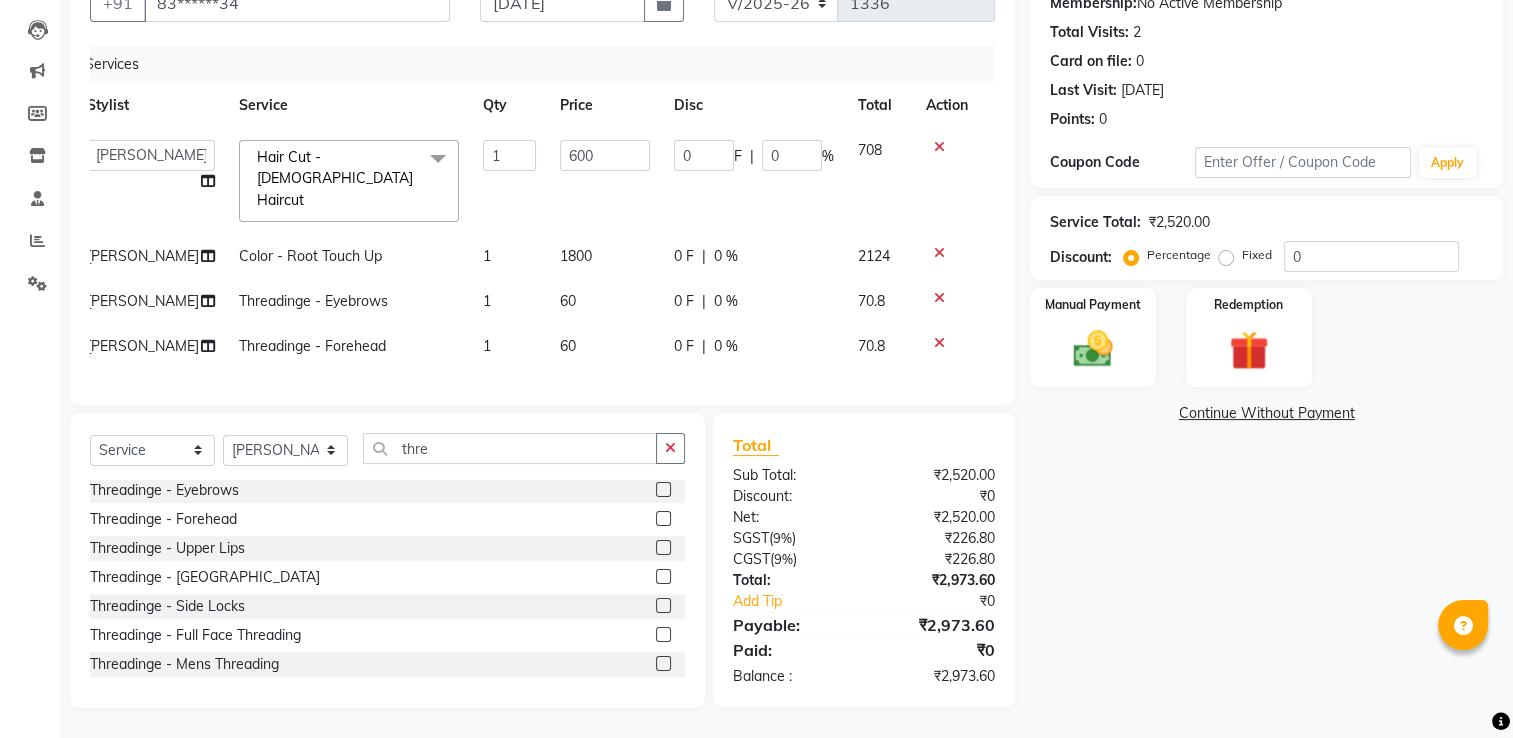 scroll, scrollTop: 238, scrollLeft: 0, axis: vertical 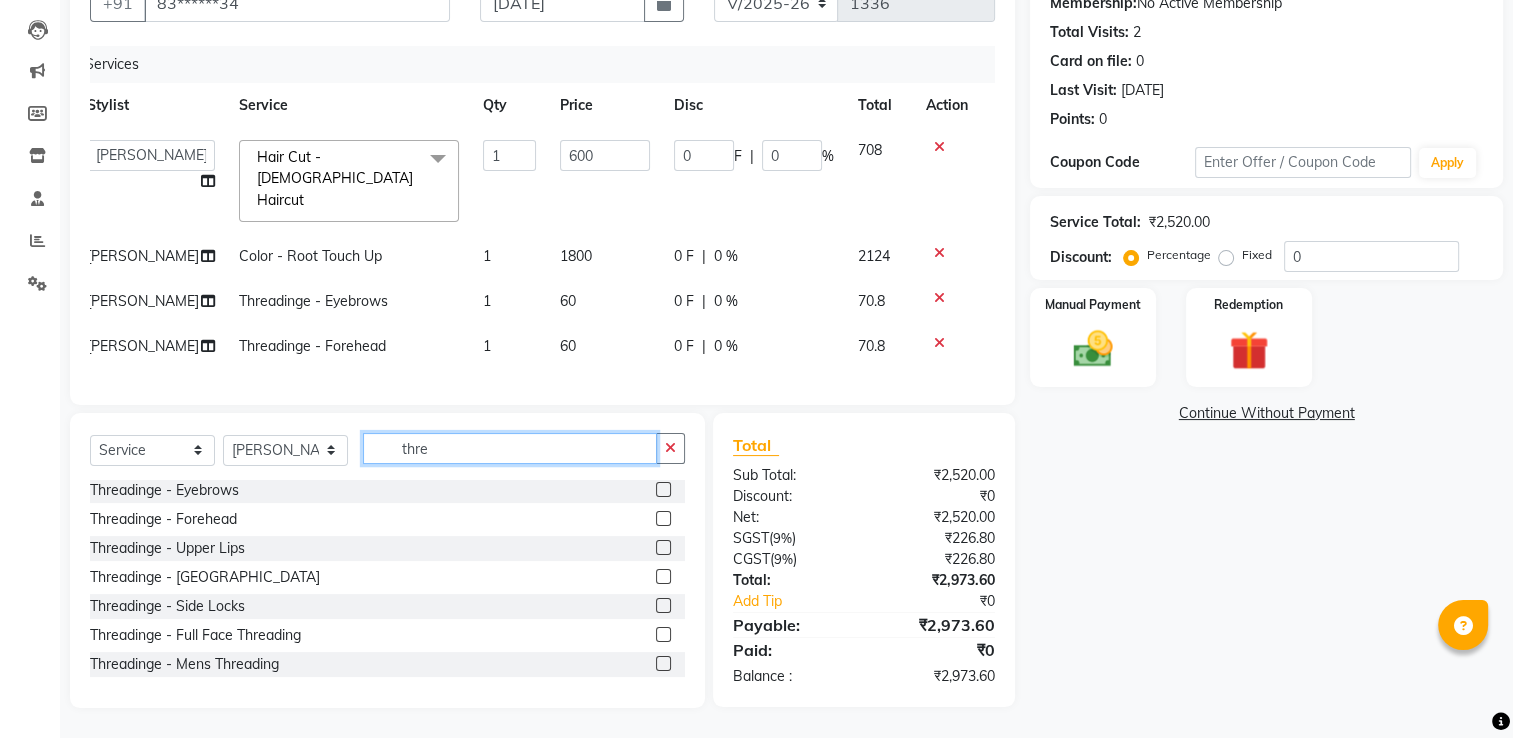 click on "thre" 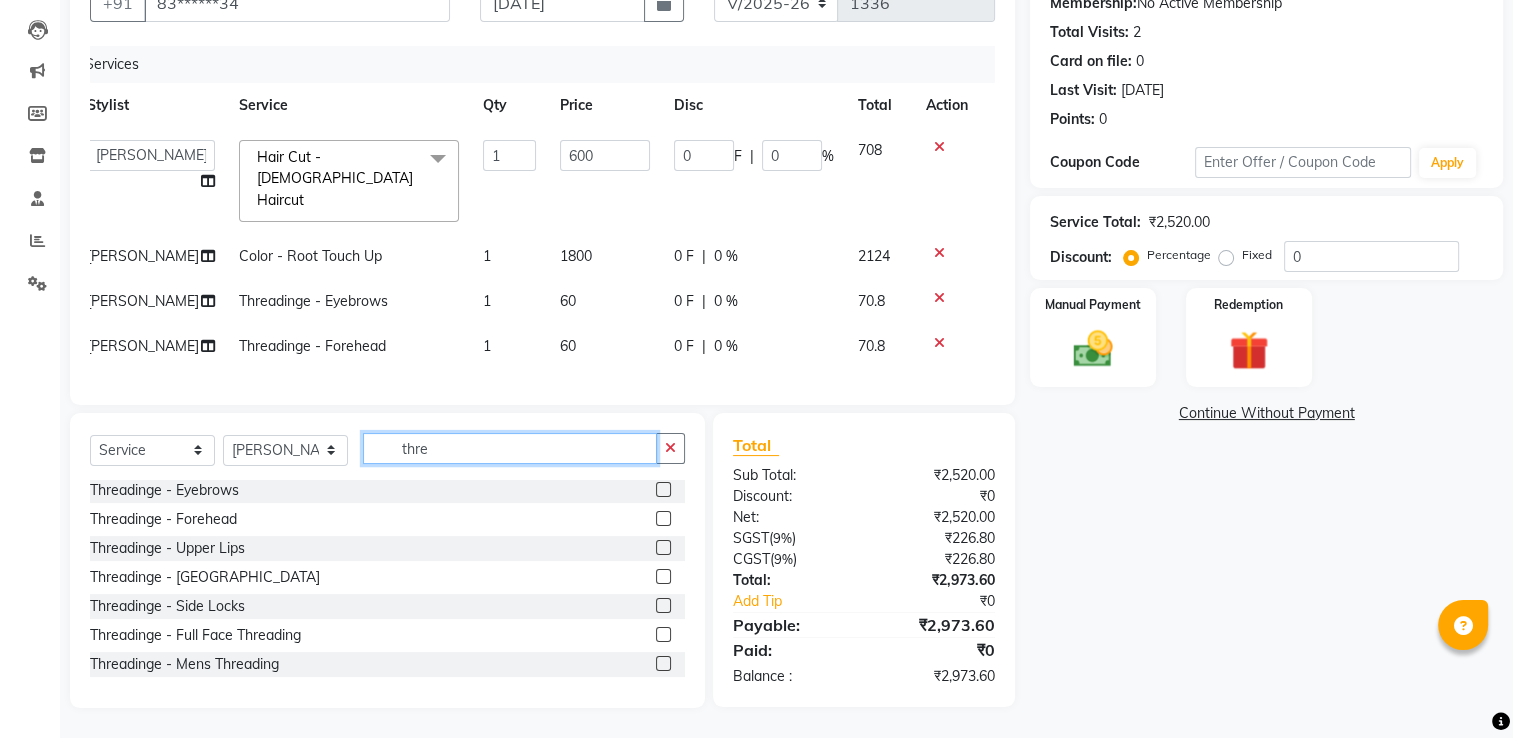 click on "thre" 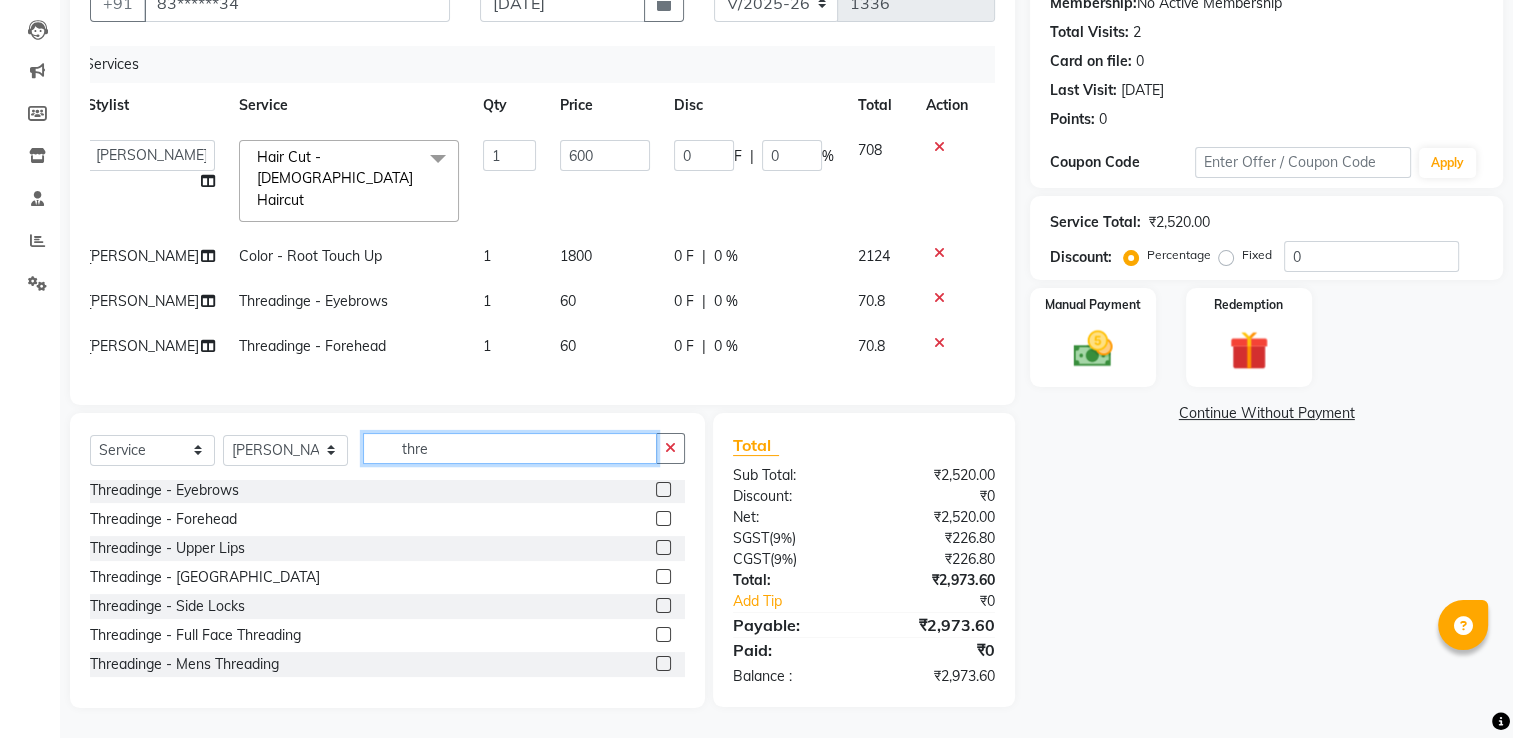type on "q" 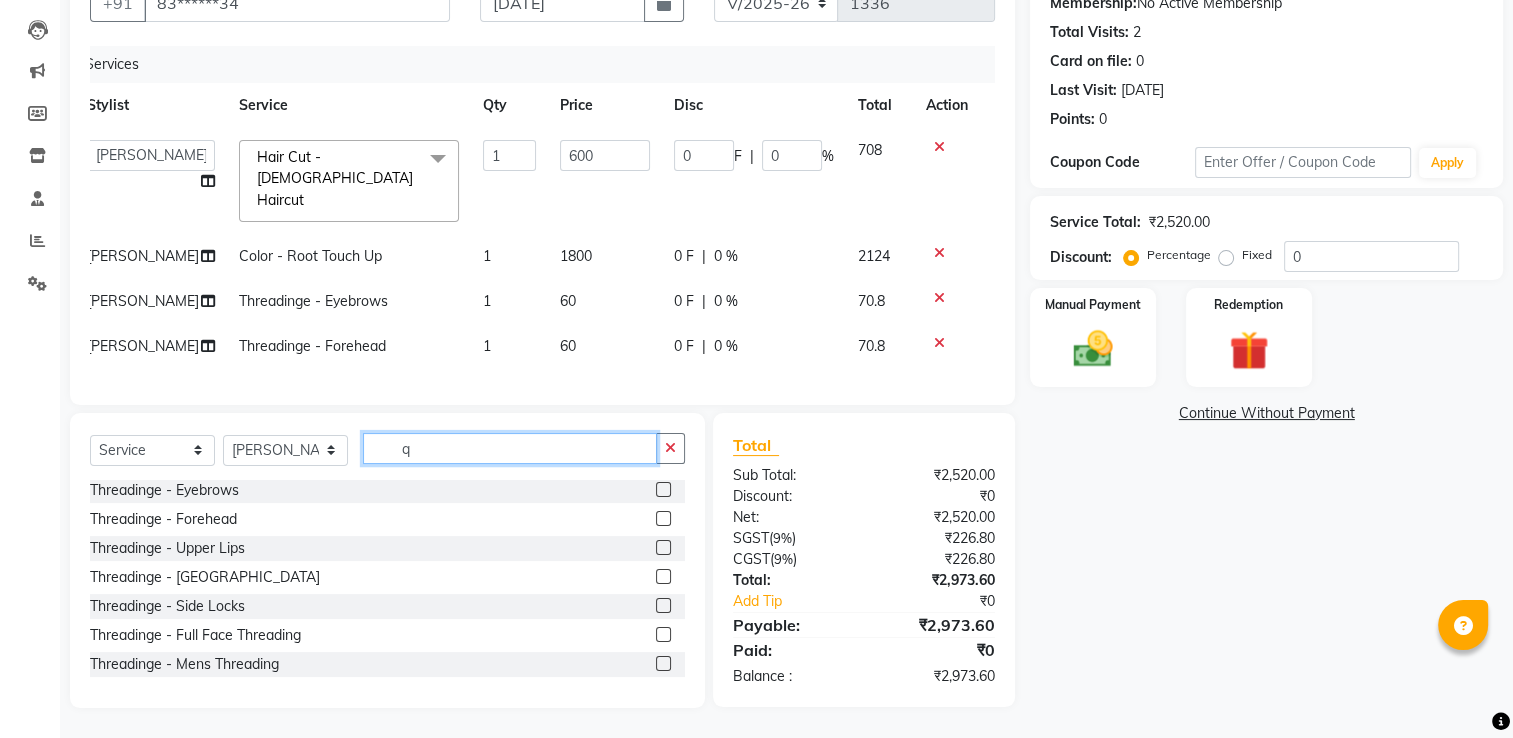 scroll, scrollTop: 0, scrollLeft: 0, axis: both 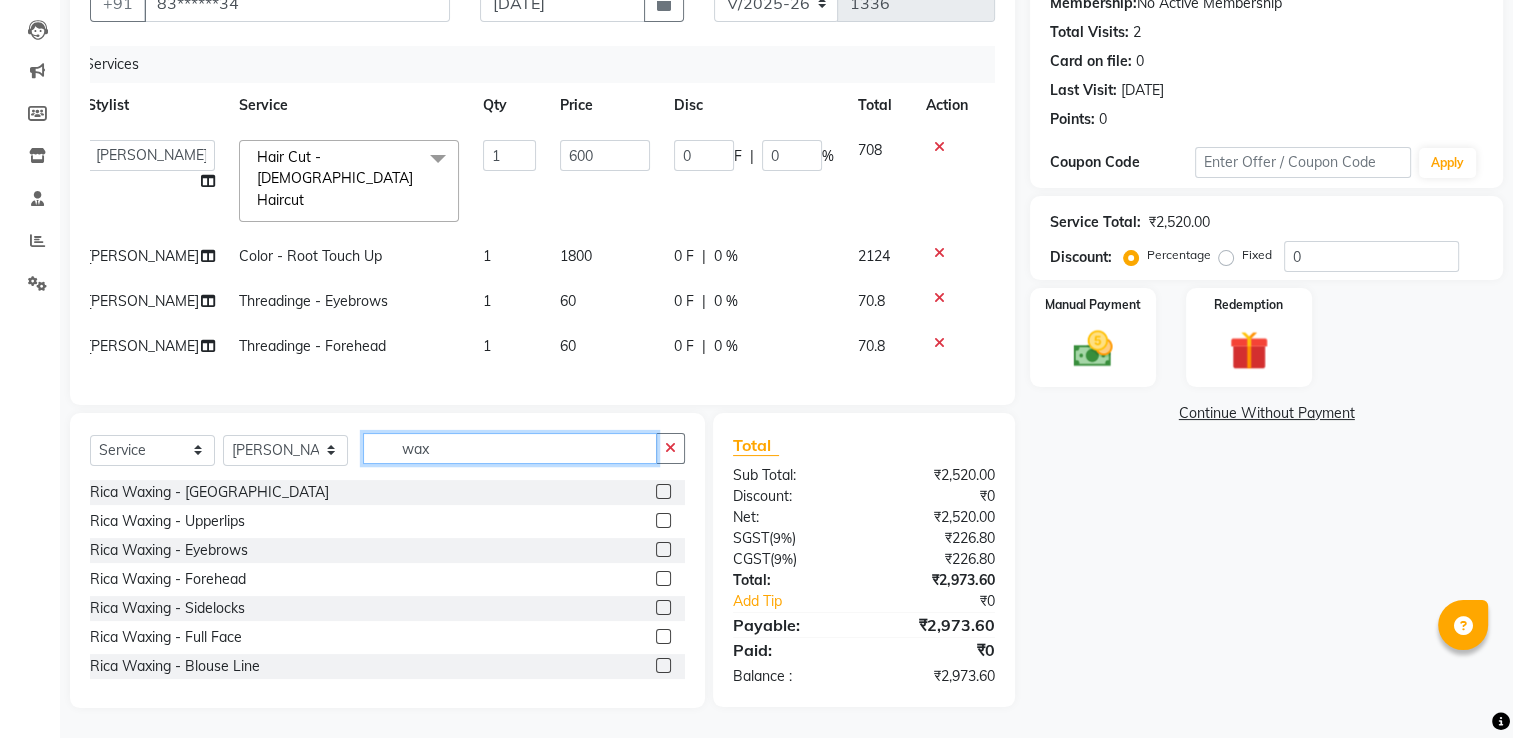 type on "wax" 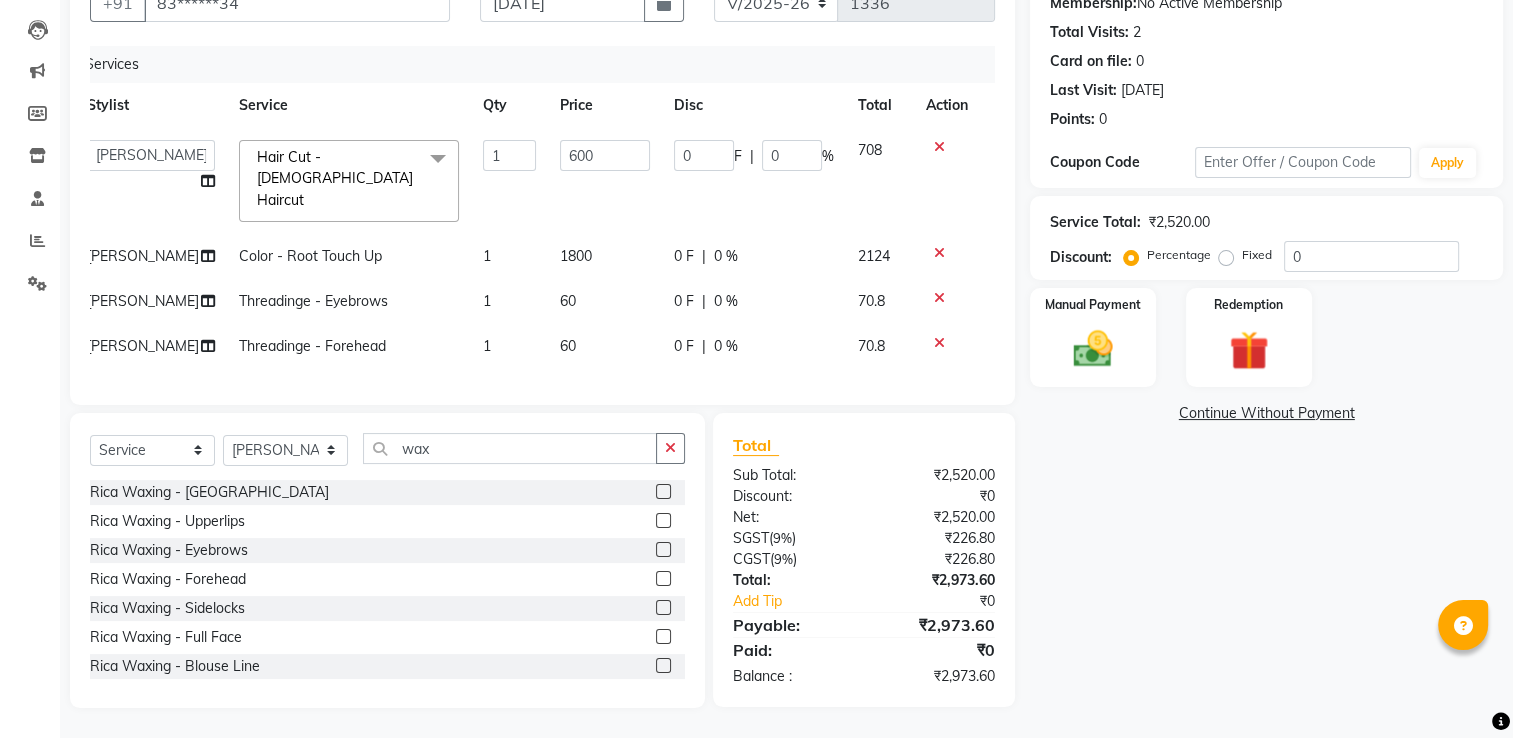 click 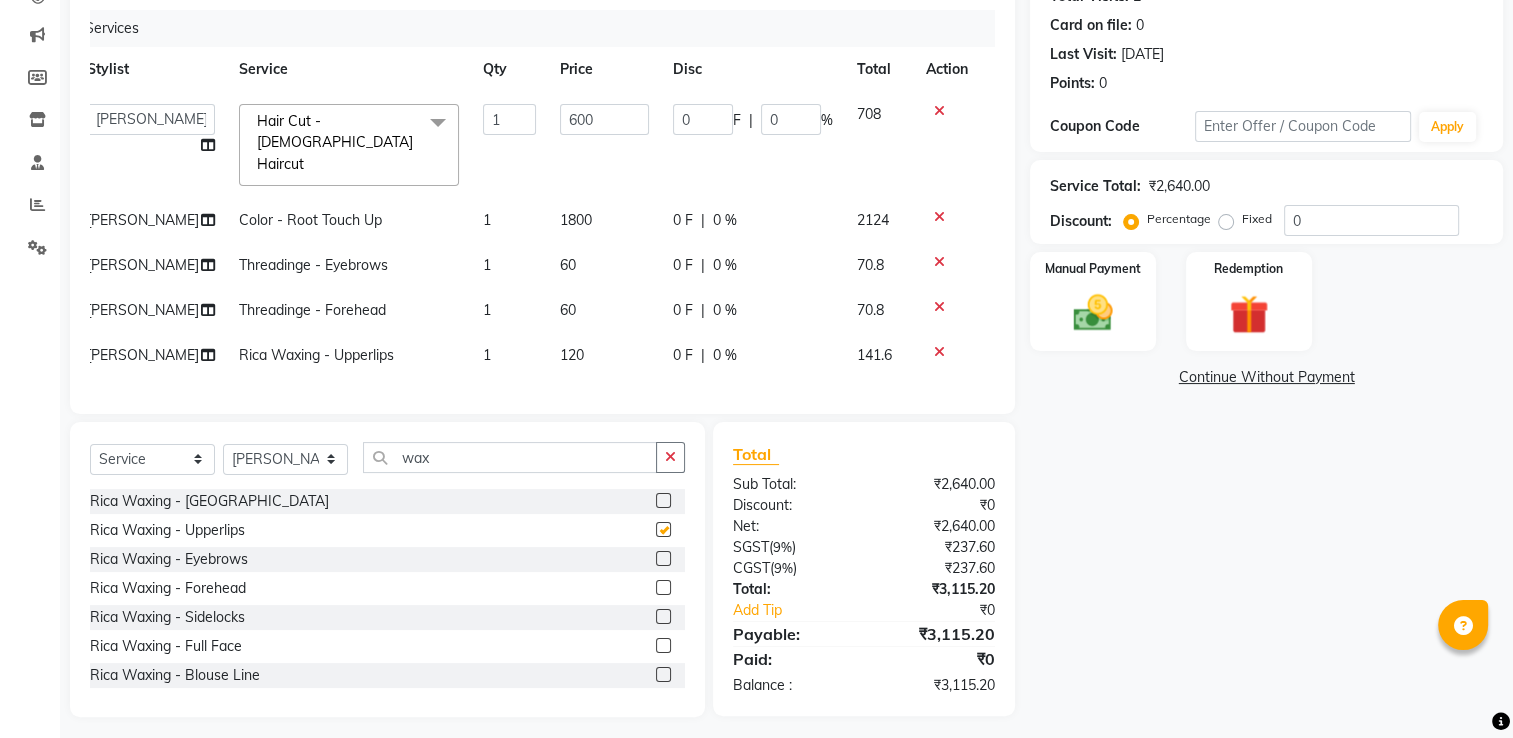 checkbox on "false" 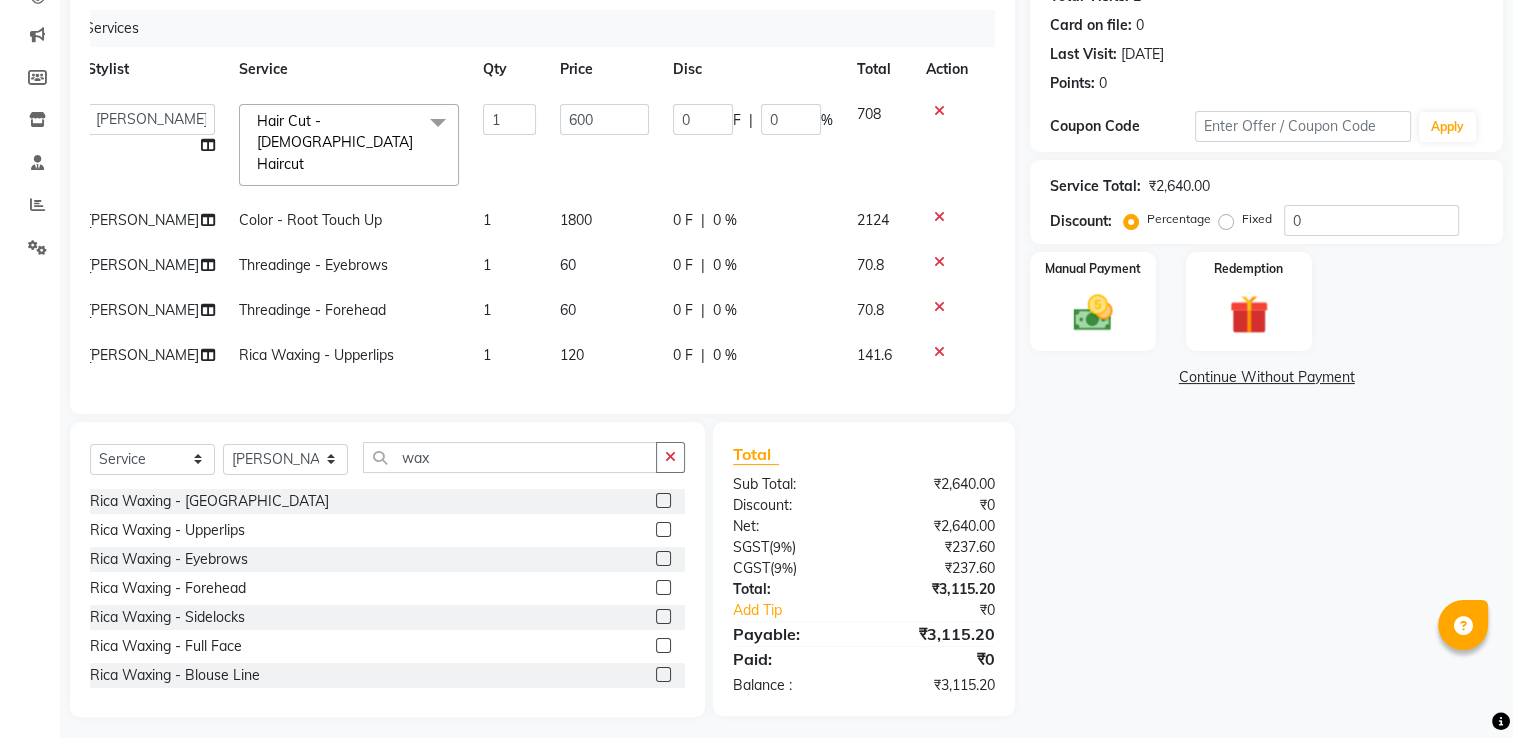 click 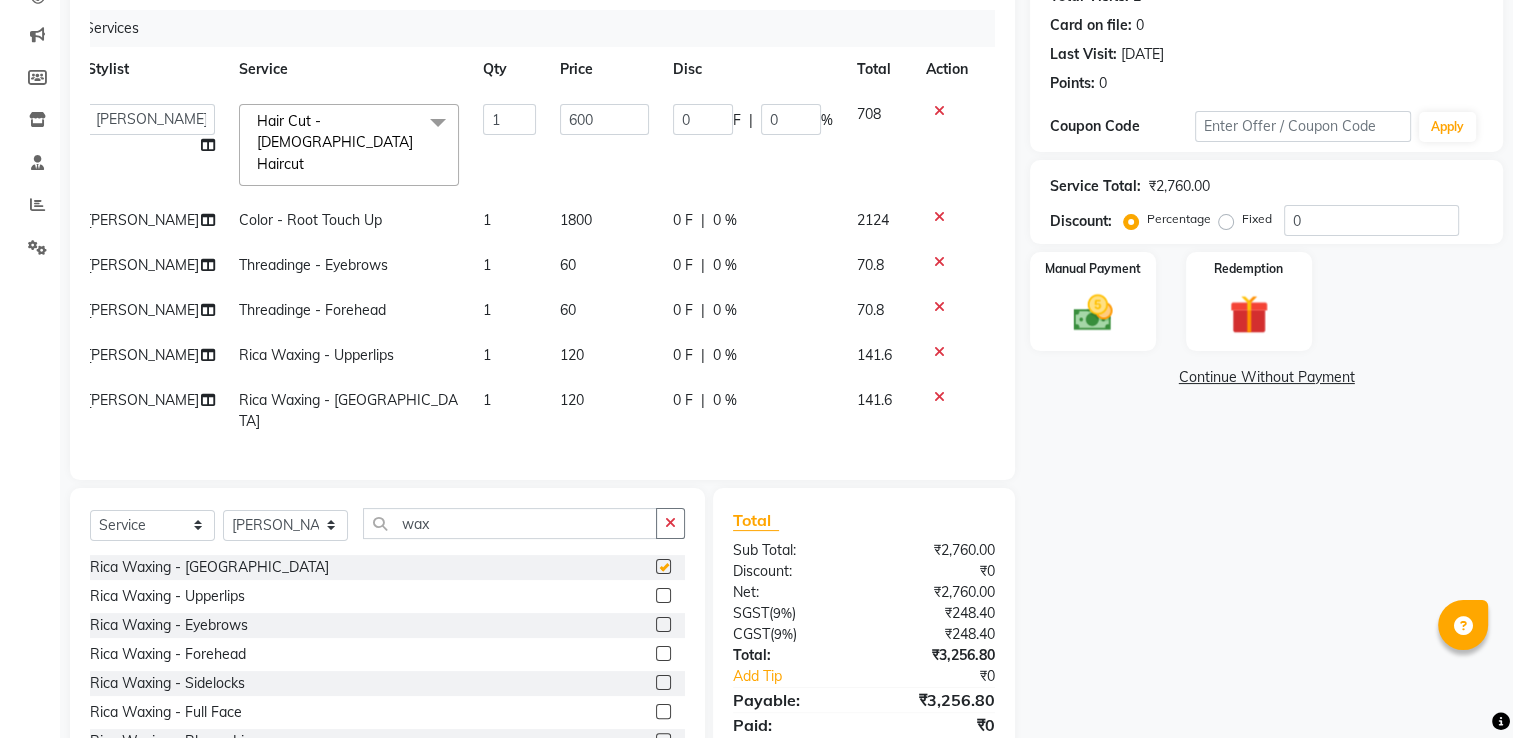 checkbox on "false" 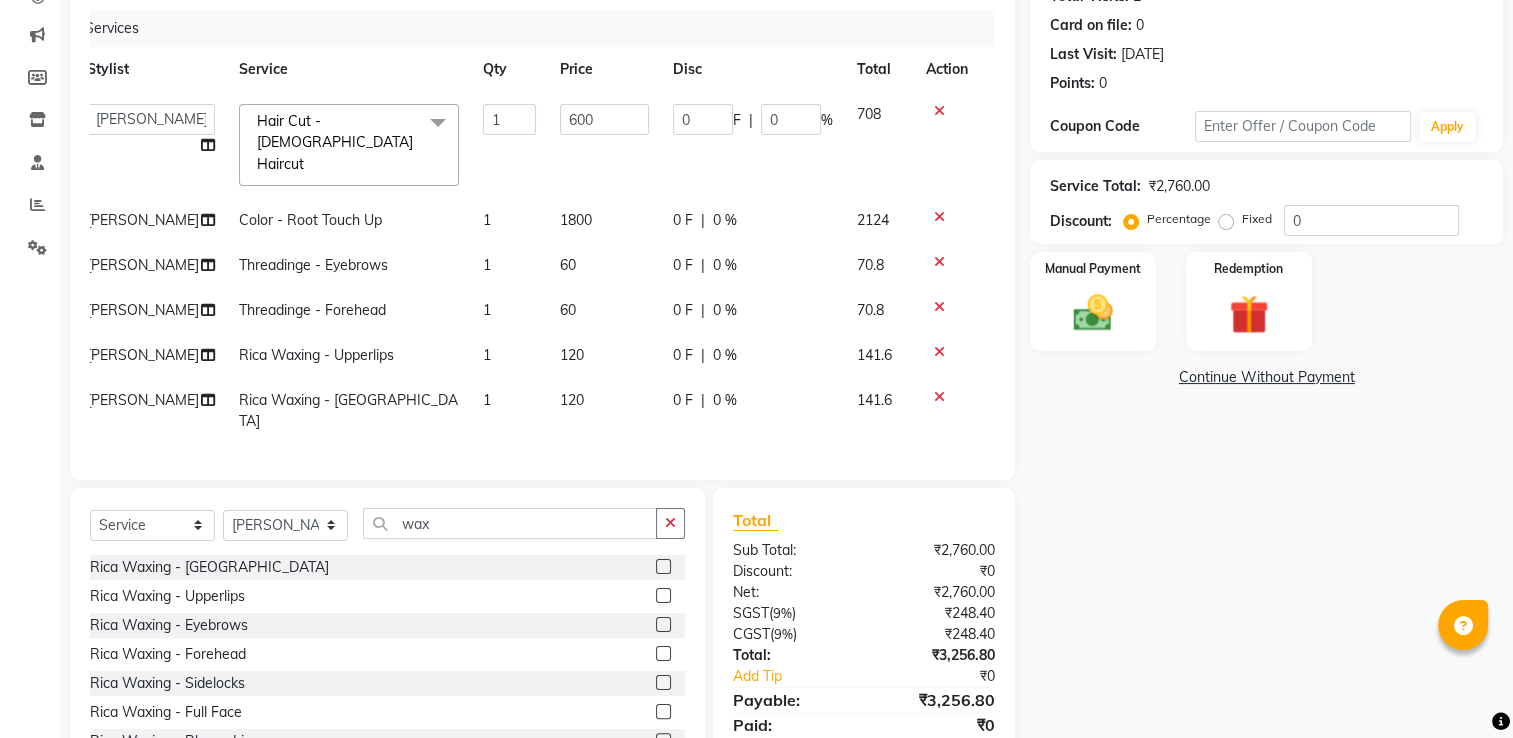 scroll, scrollTop: 6, scrollLeft: 15, axis: both 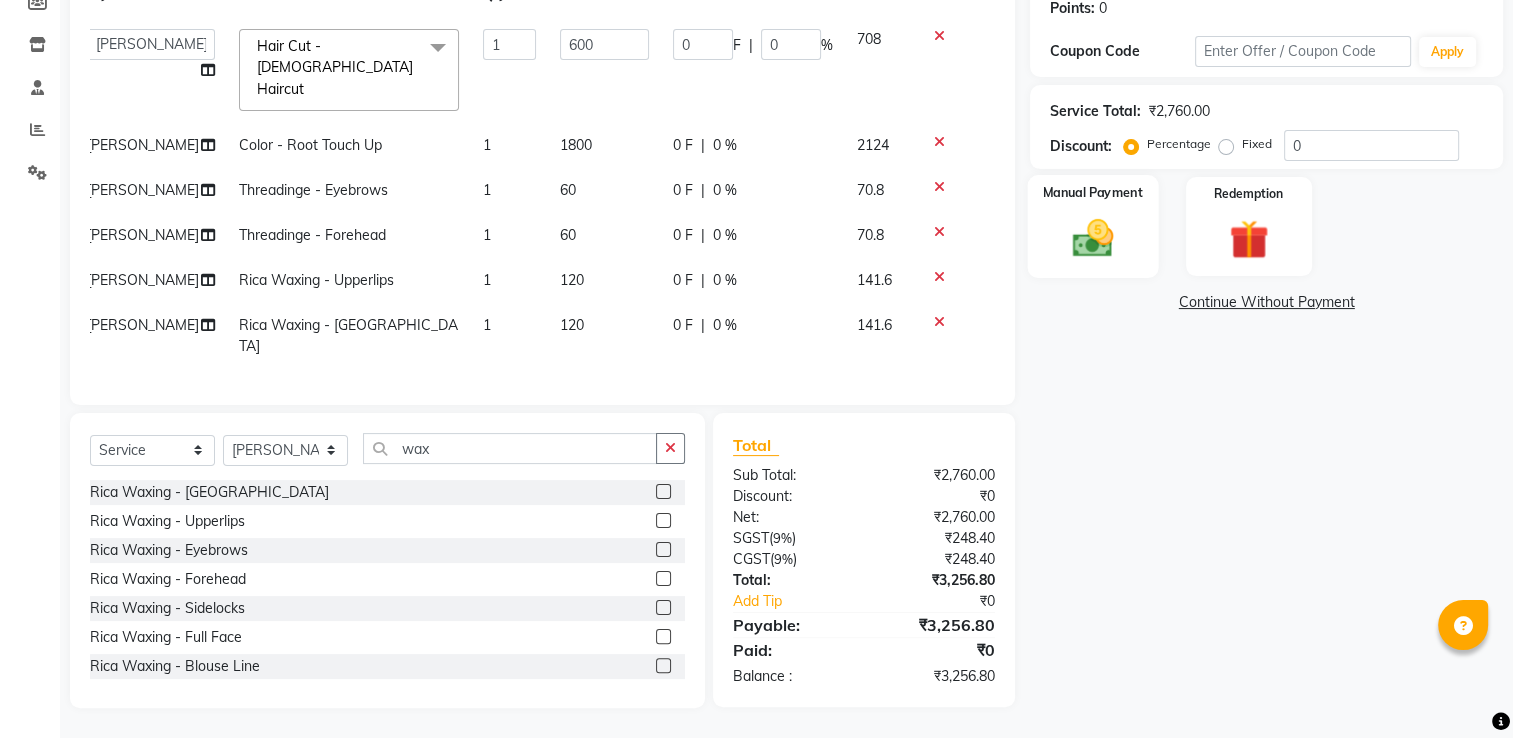 click on "Manual Payment" 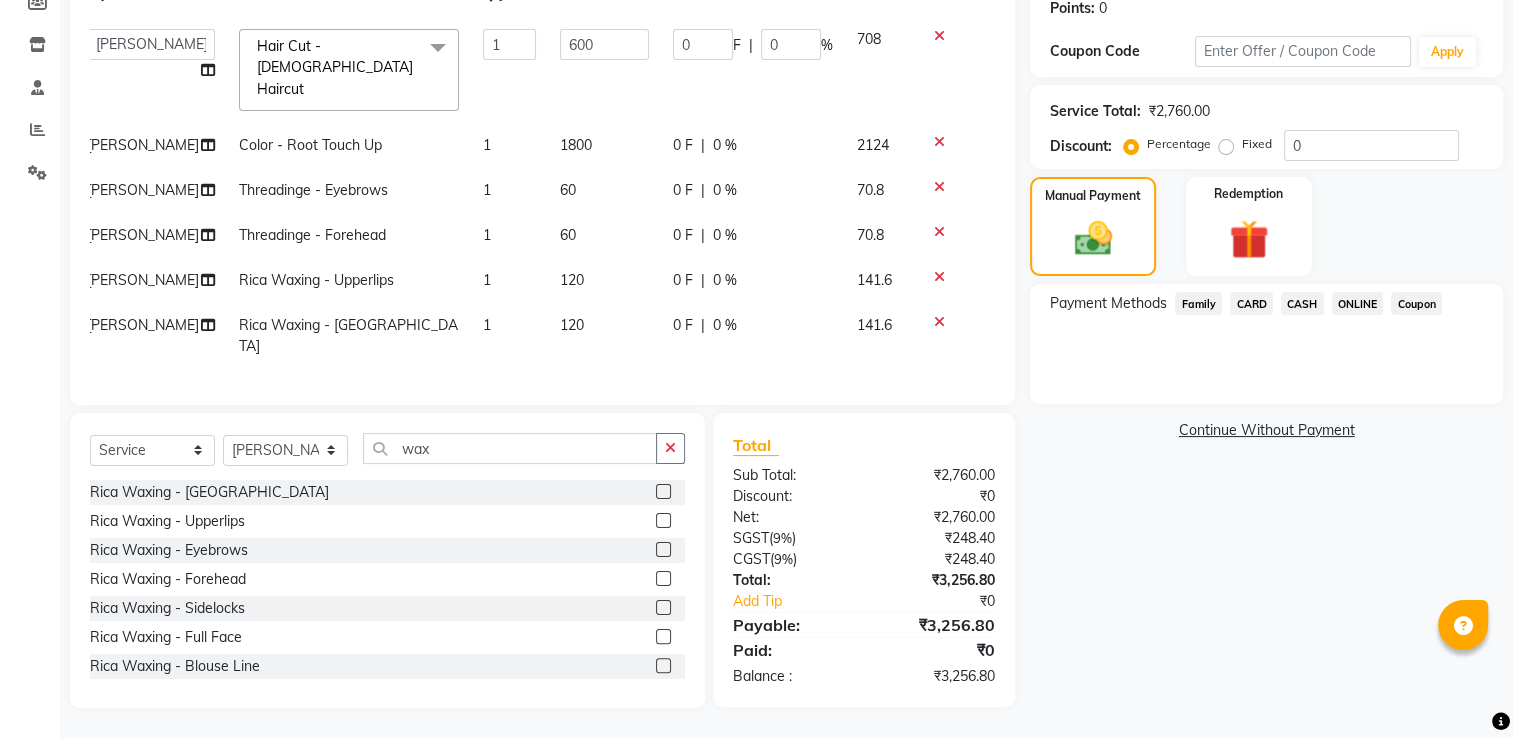 click on "ONLINE" 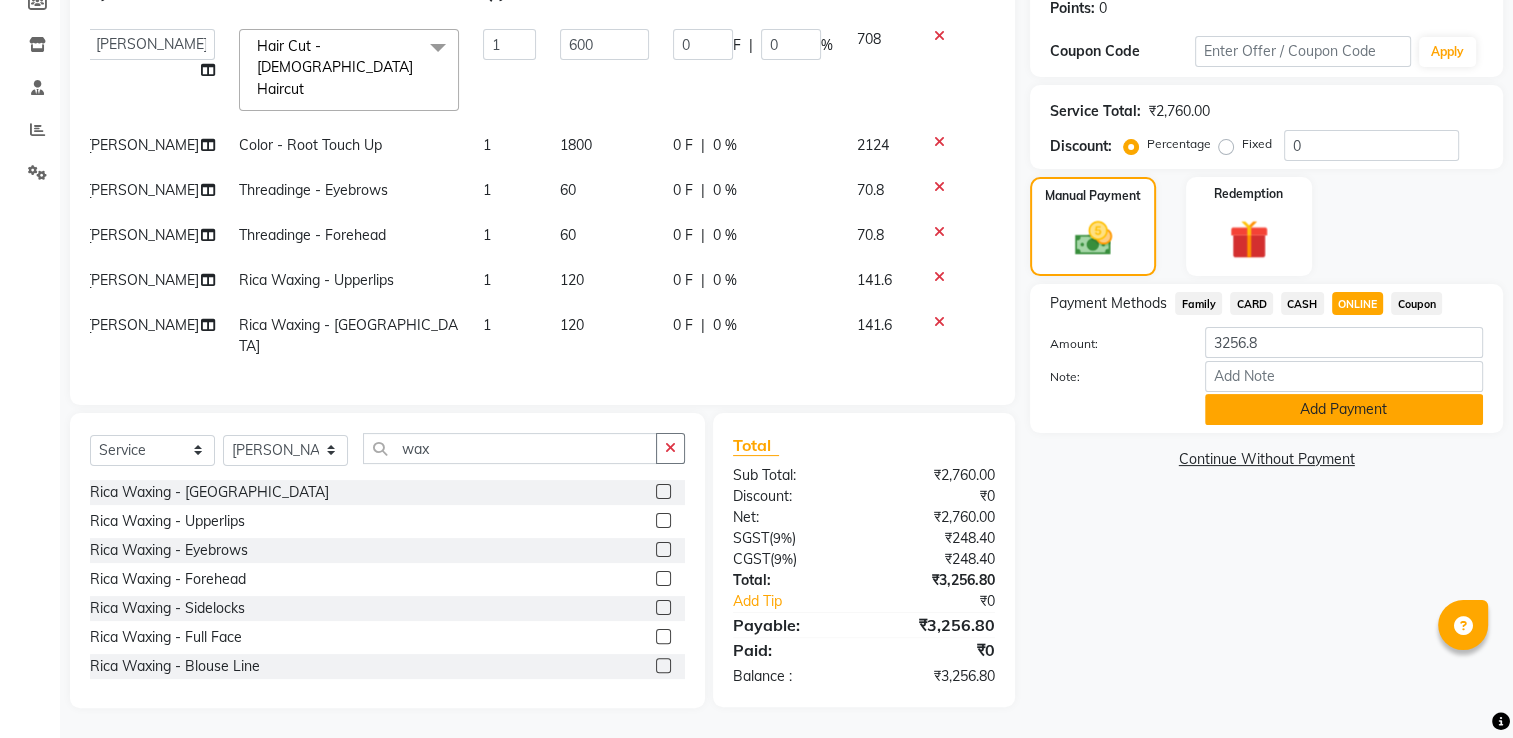 click on "Add Payment" 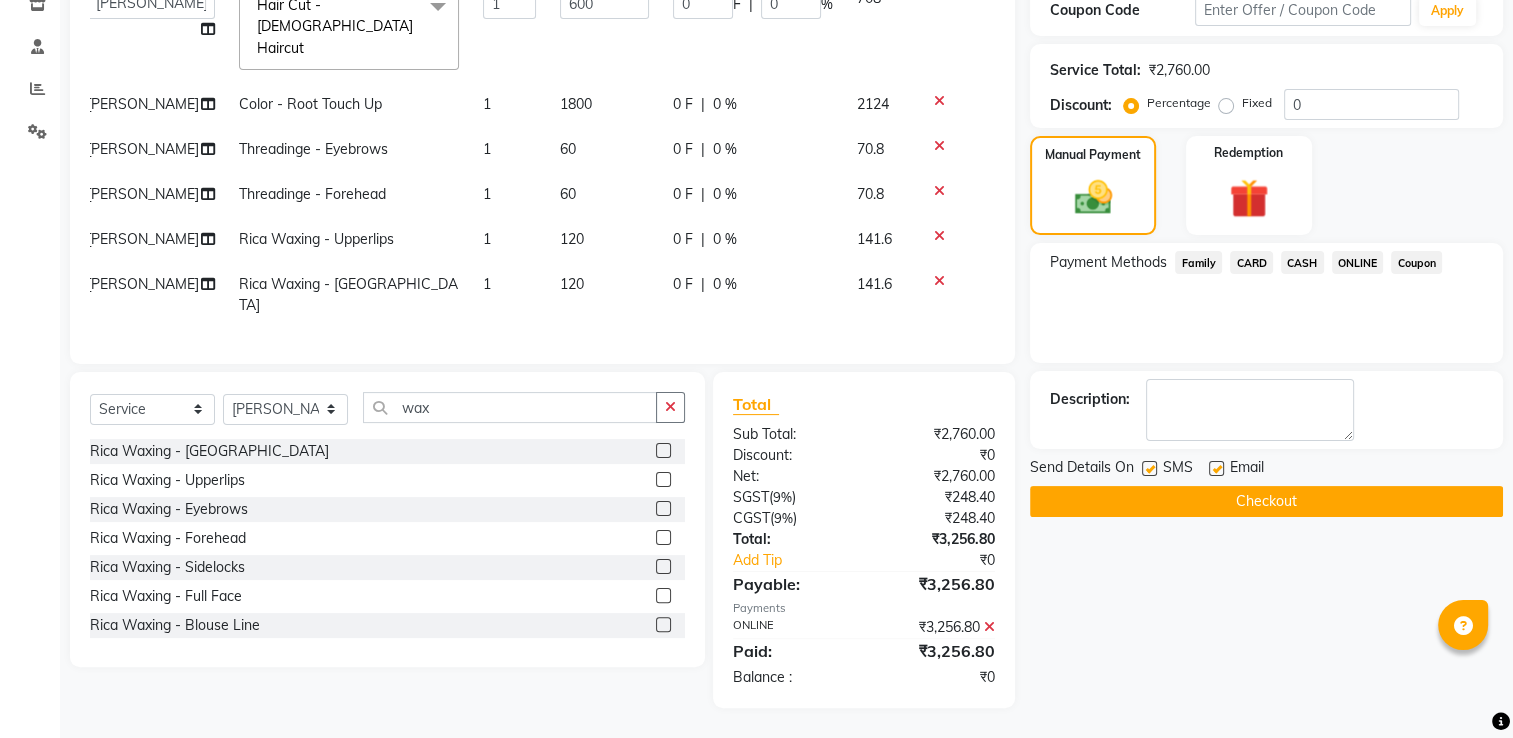scroll, scrollTop: 383, scrollLeft: 0, axis: vertical 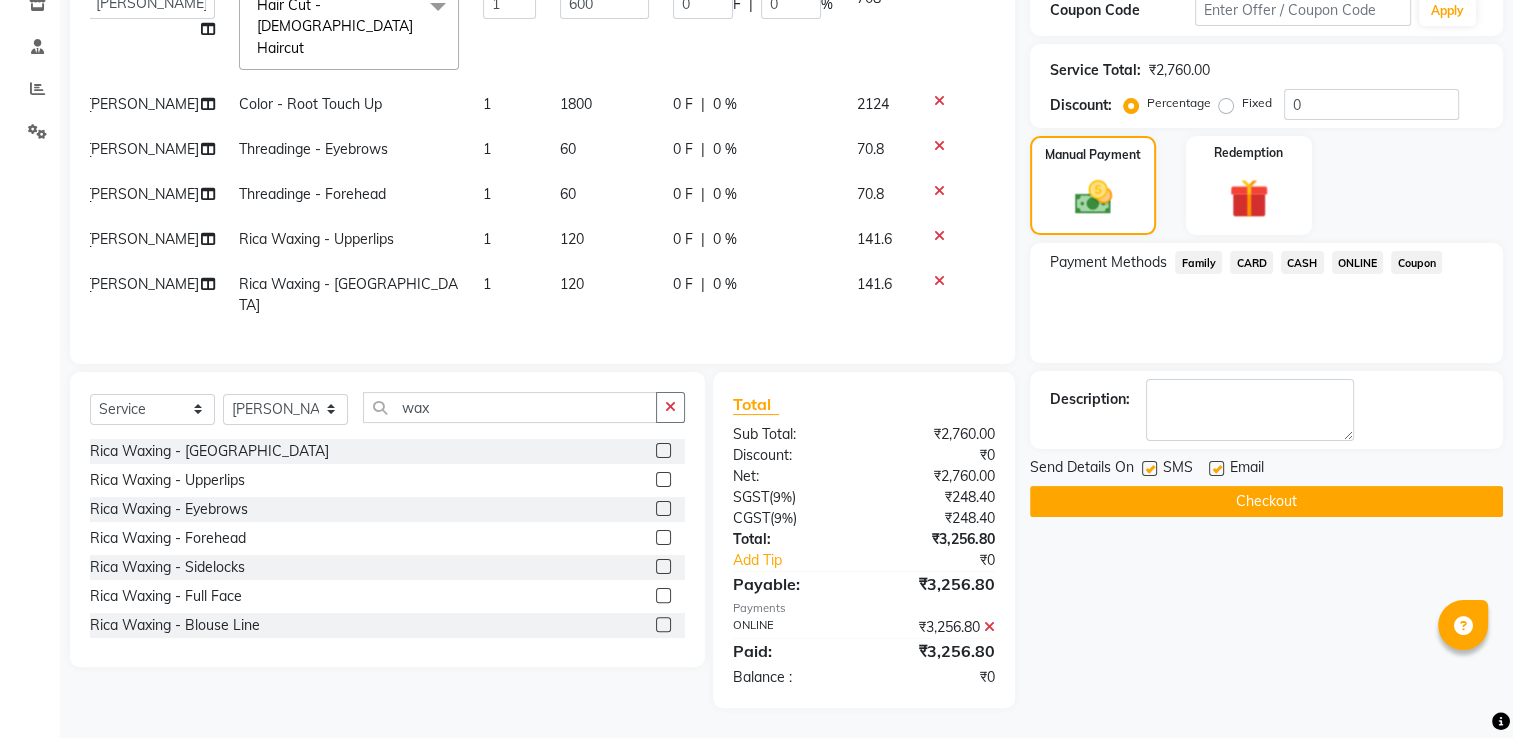 click on "Checkout" 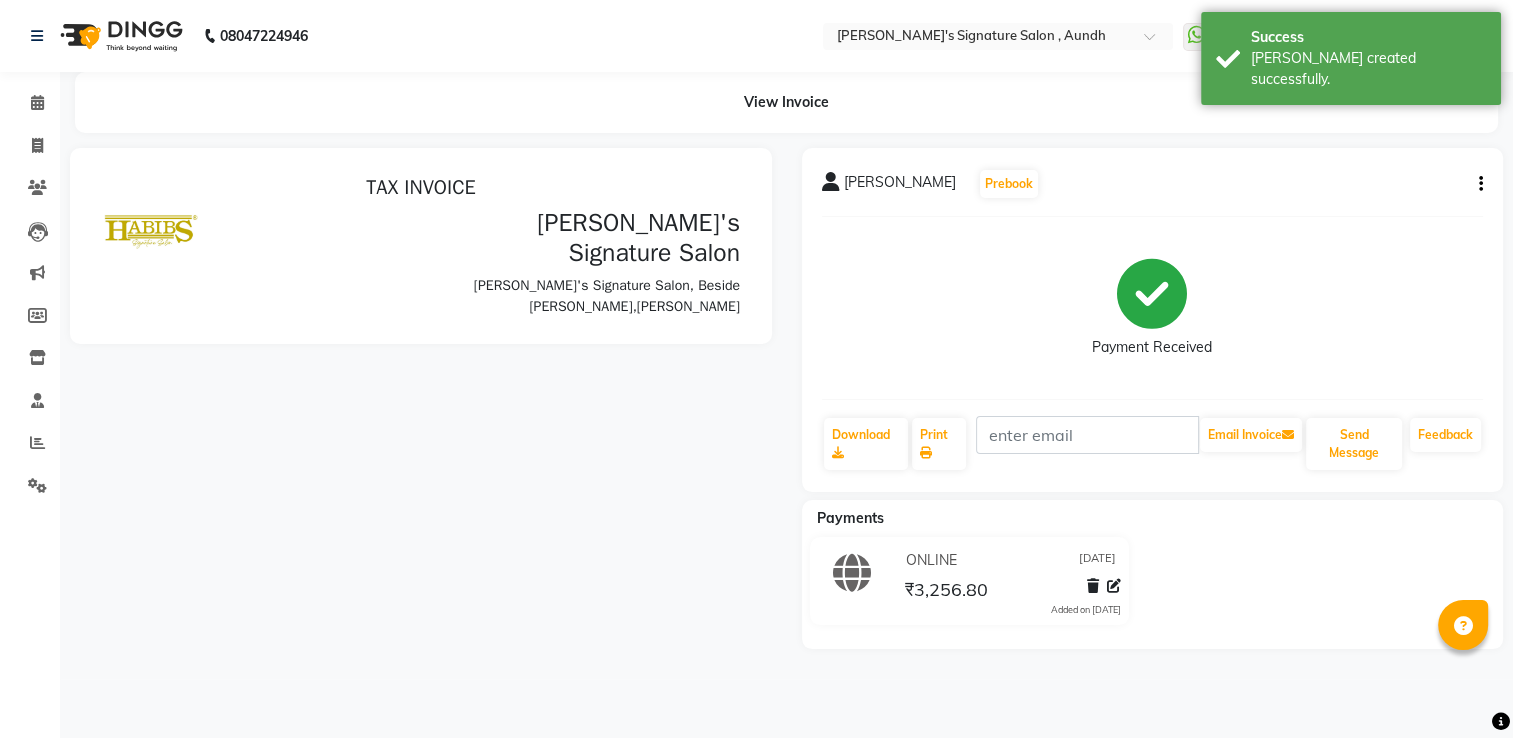scroll, scrollTop: 0, scrollLeft: 0, axis: both 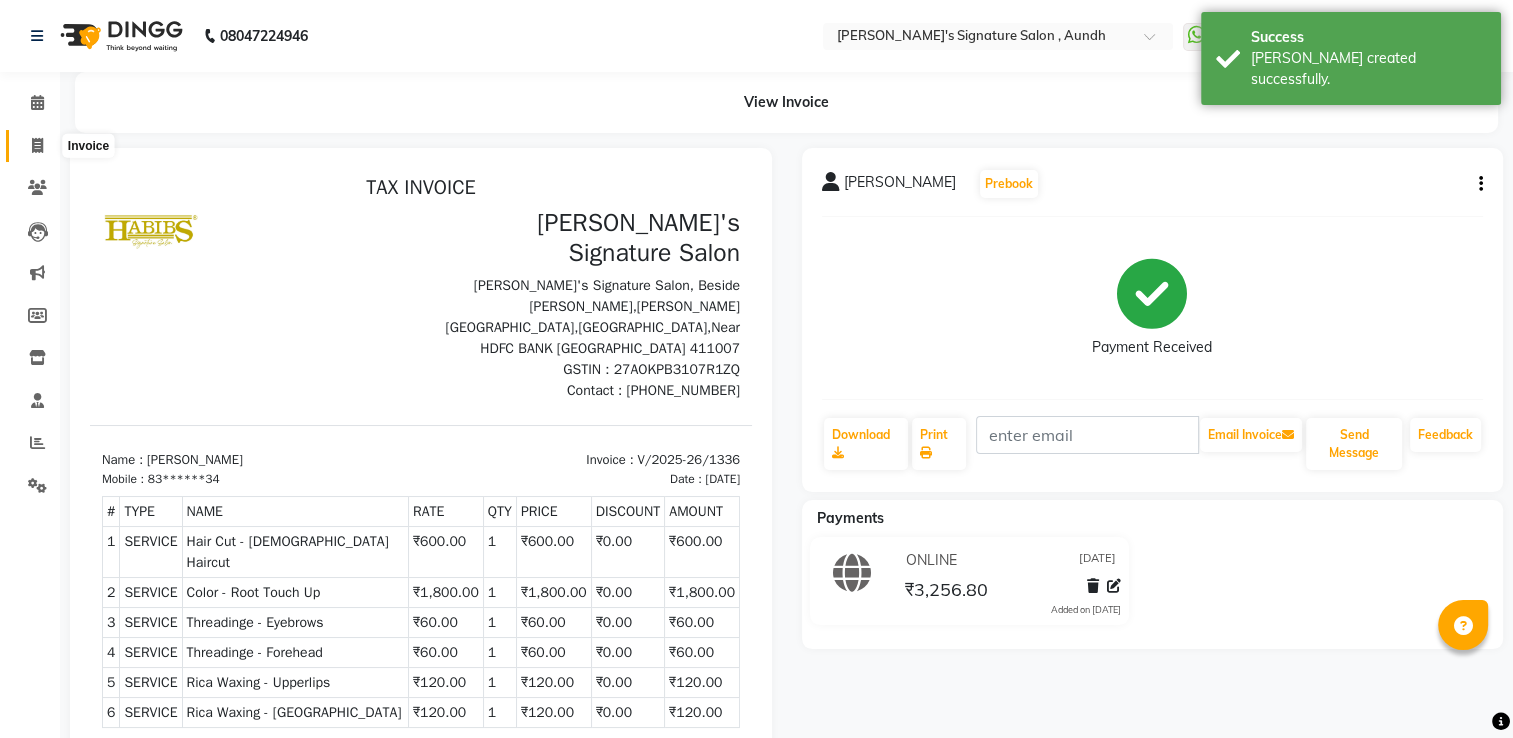 click 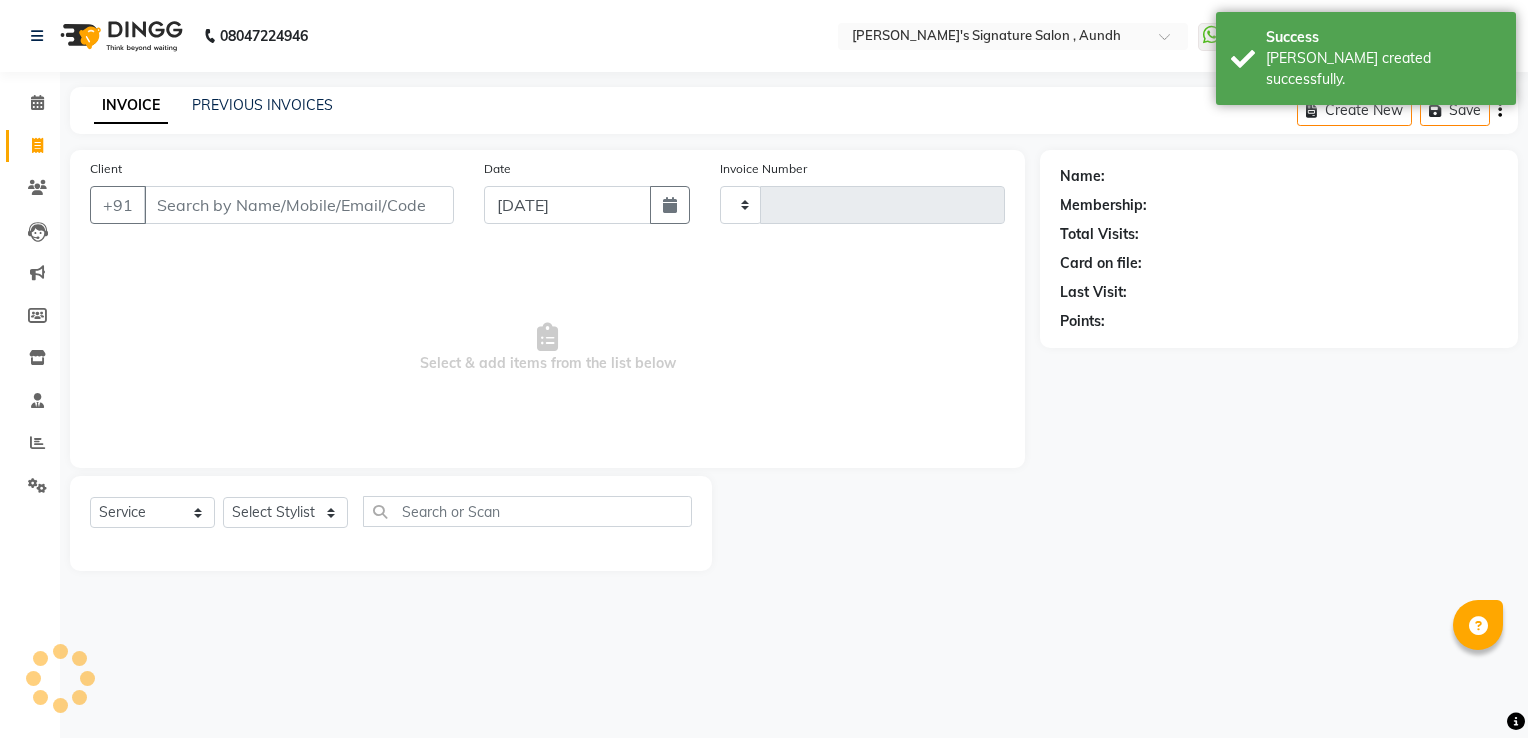 type on "1337" 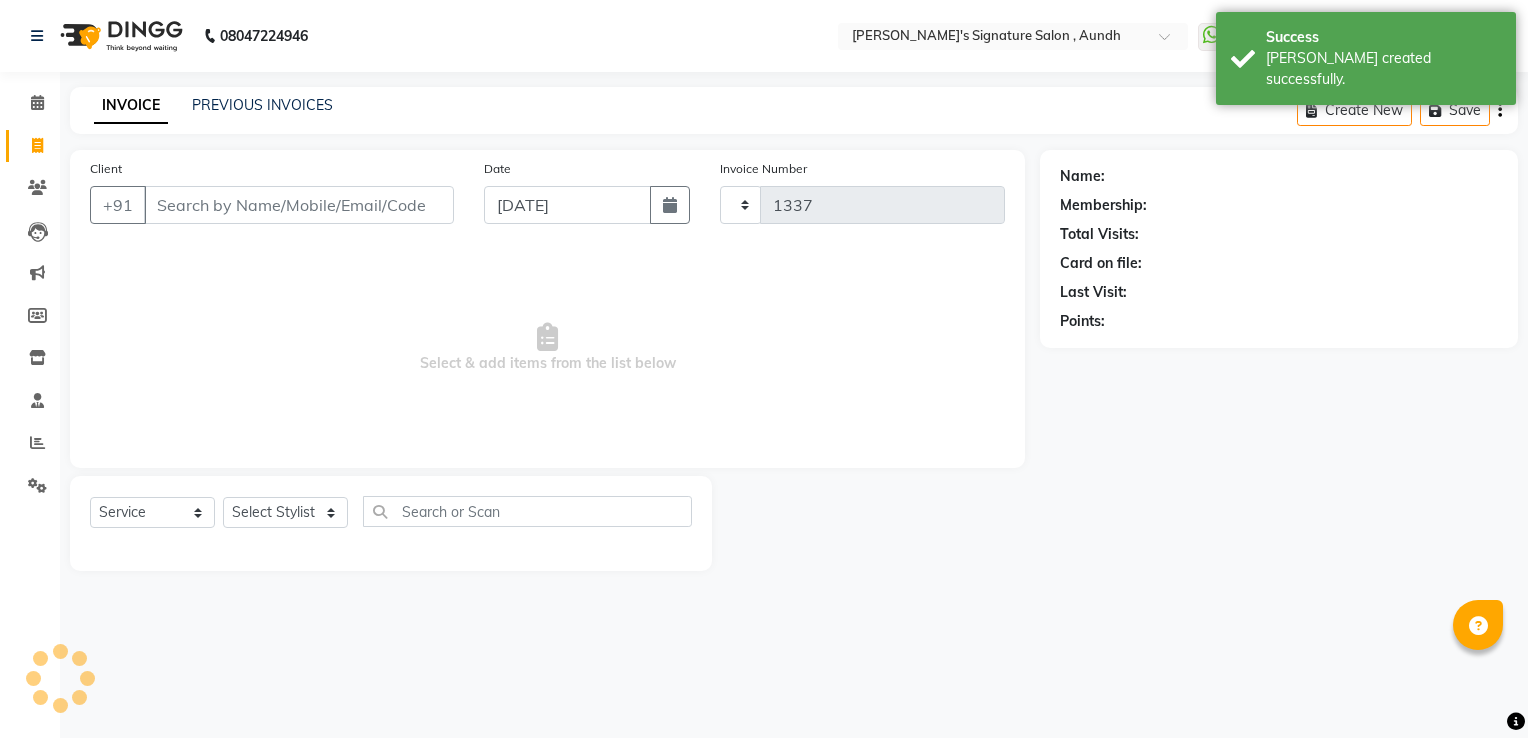 select on "6342" 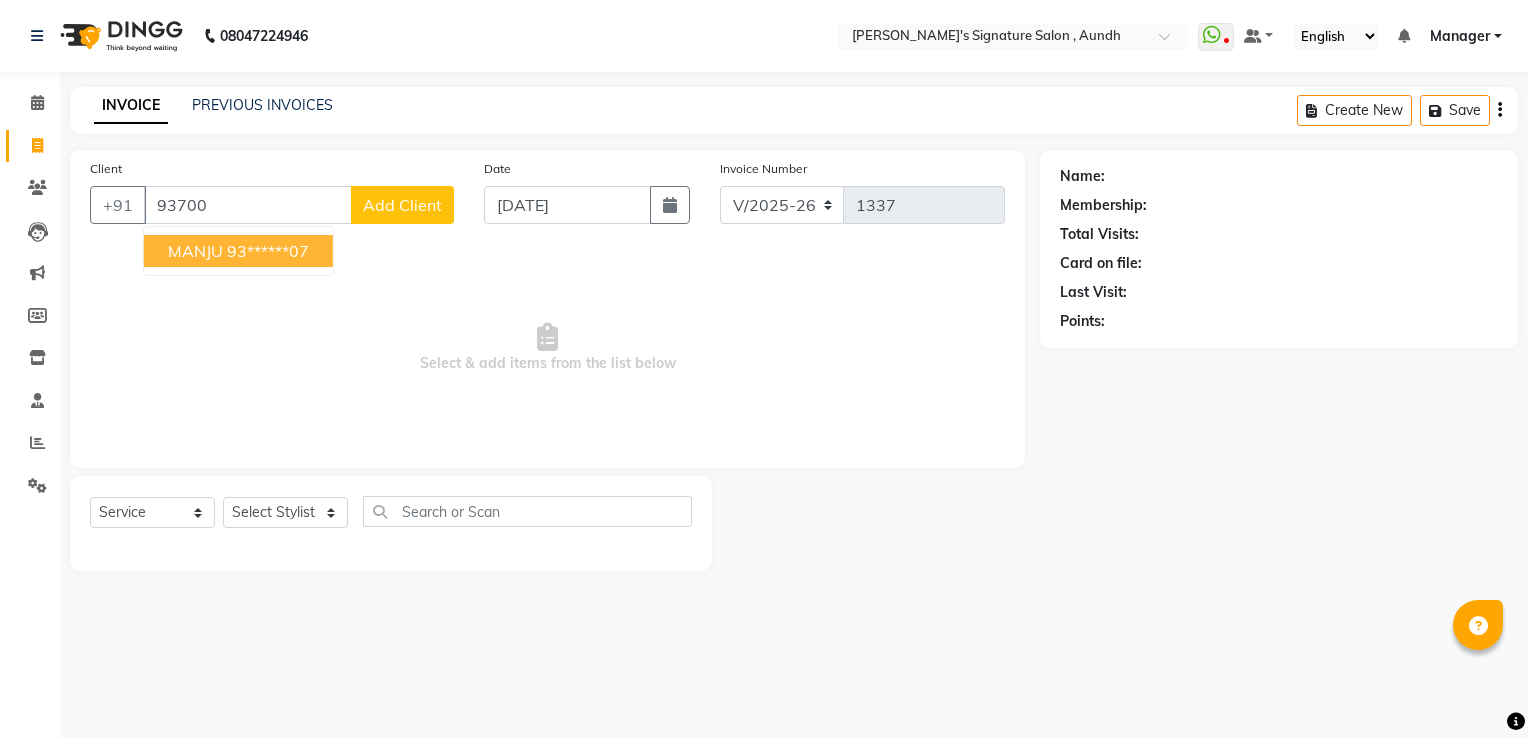 click on "MANJU" at bounding box center [195, 251] 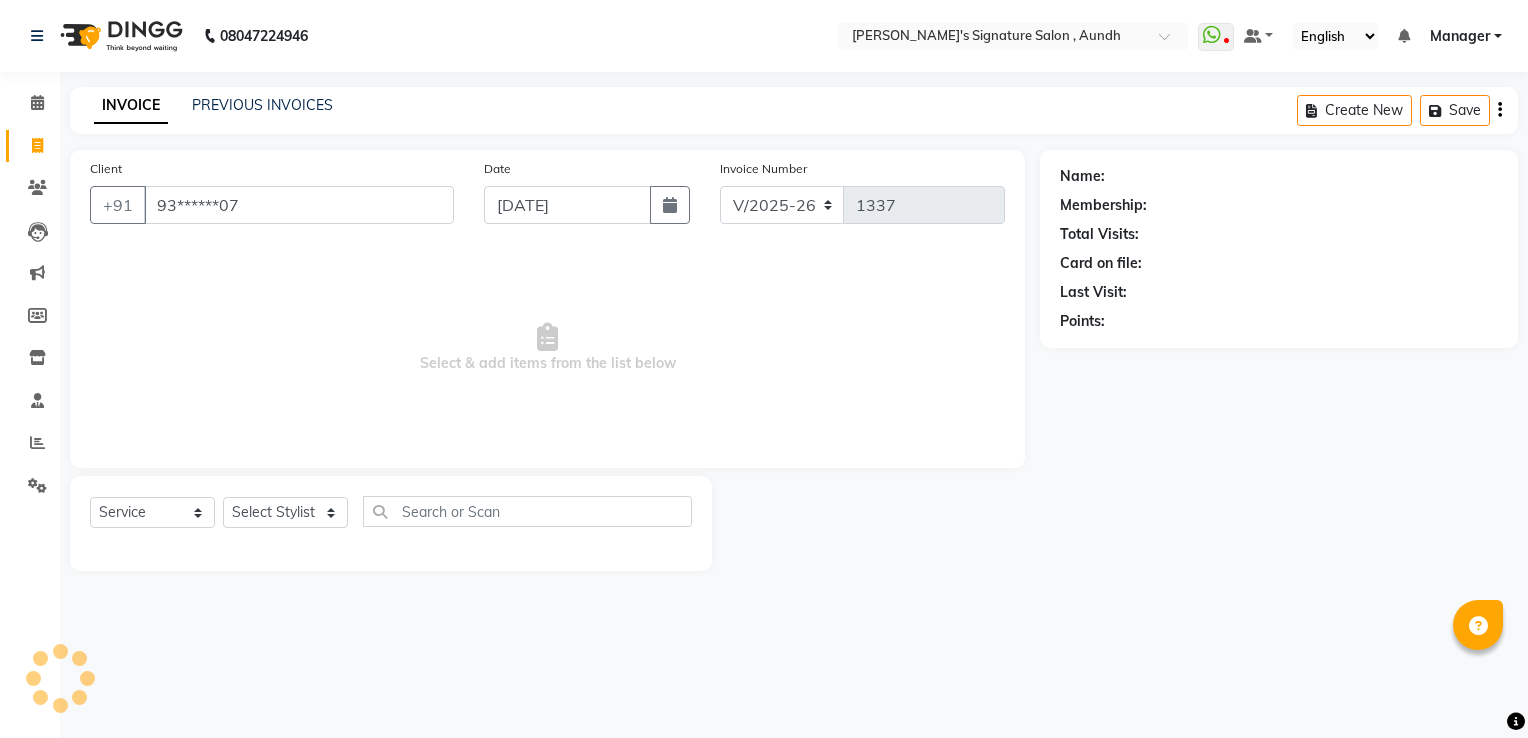 type on "93******07" 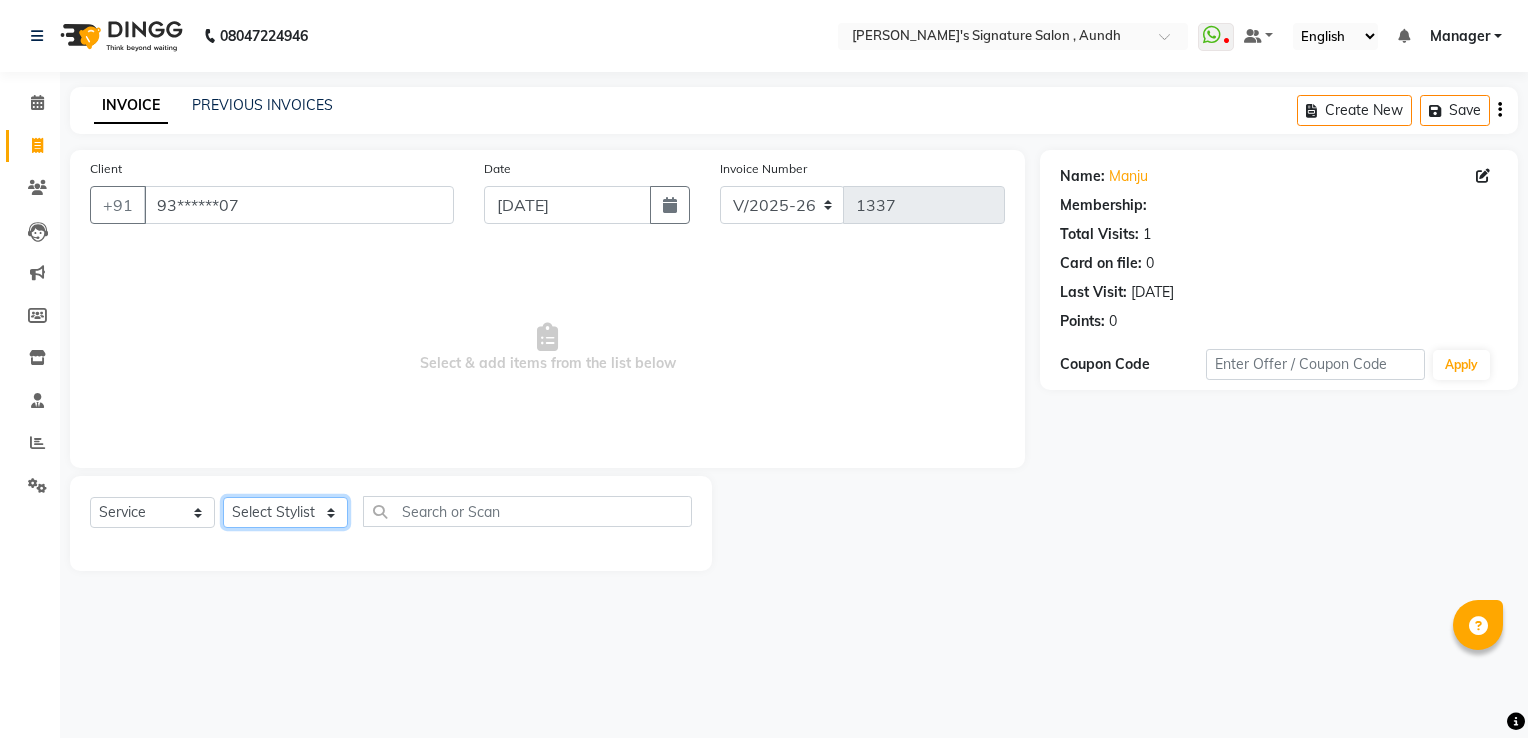 click on "Select Stylist Ankit  [PERSON_NAME] SAUDAGAR DEVA SIR Diya [PERSON_NAME] [PERSON_NAME] Manager [PERSON_NAME] POOJA PRASAN preeti [PERSON_NAME] [PERSON_NAME] sagar vilaskar [PERSON_NAME] [PERSON_NAME] WAKAD 2 SUMIT [PERSON_NAME]" 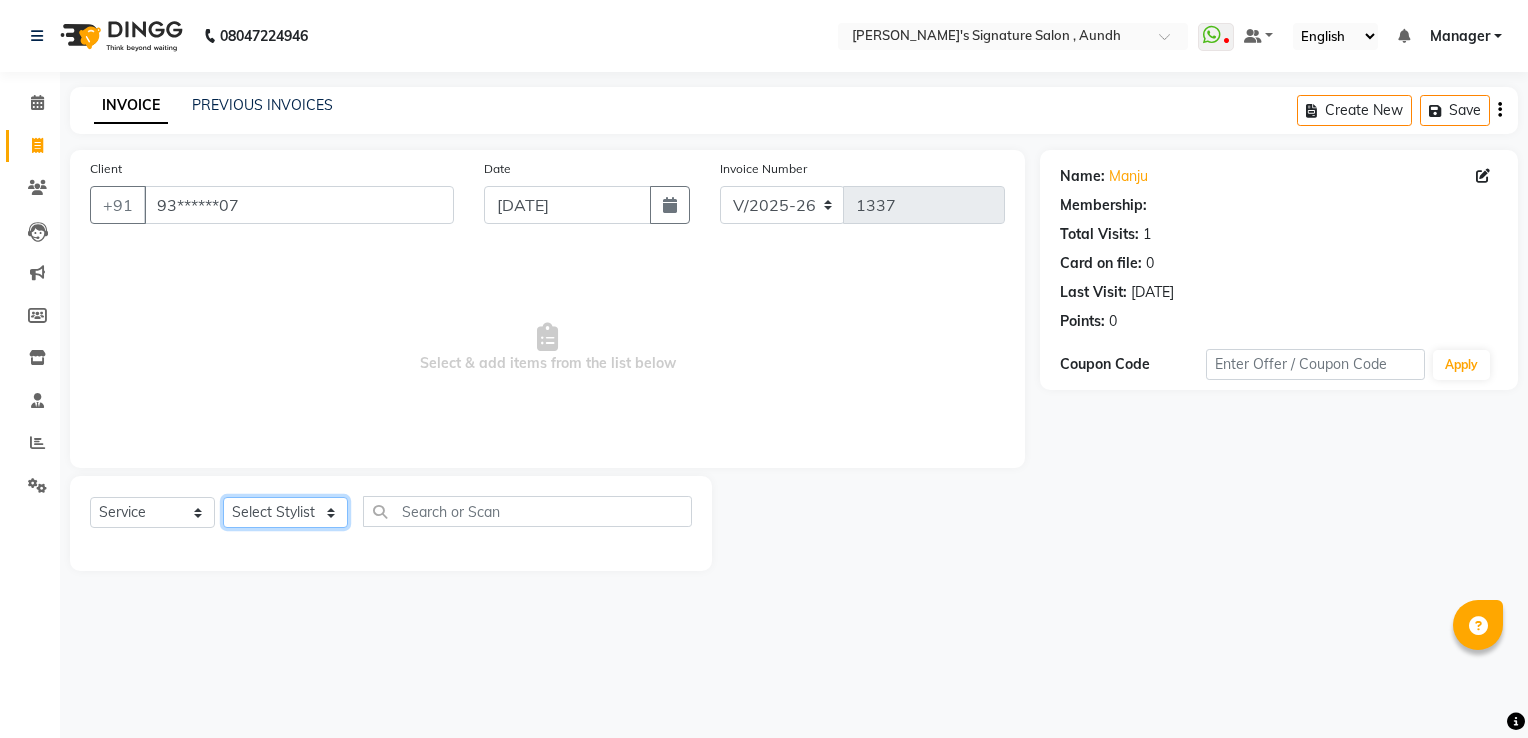 select on "83582" 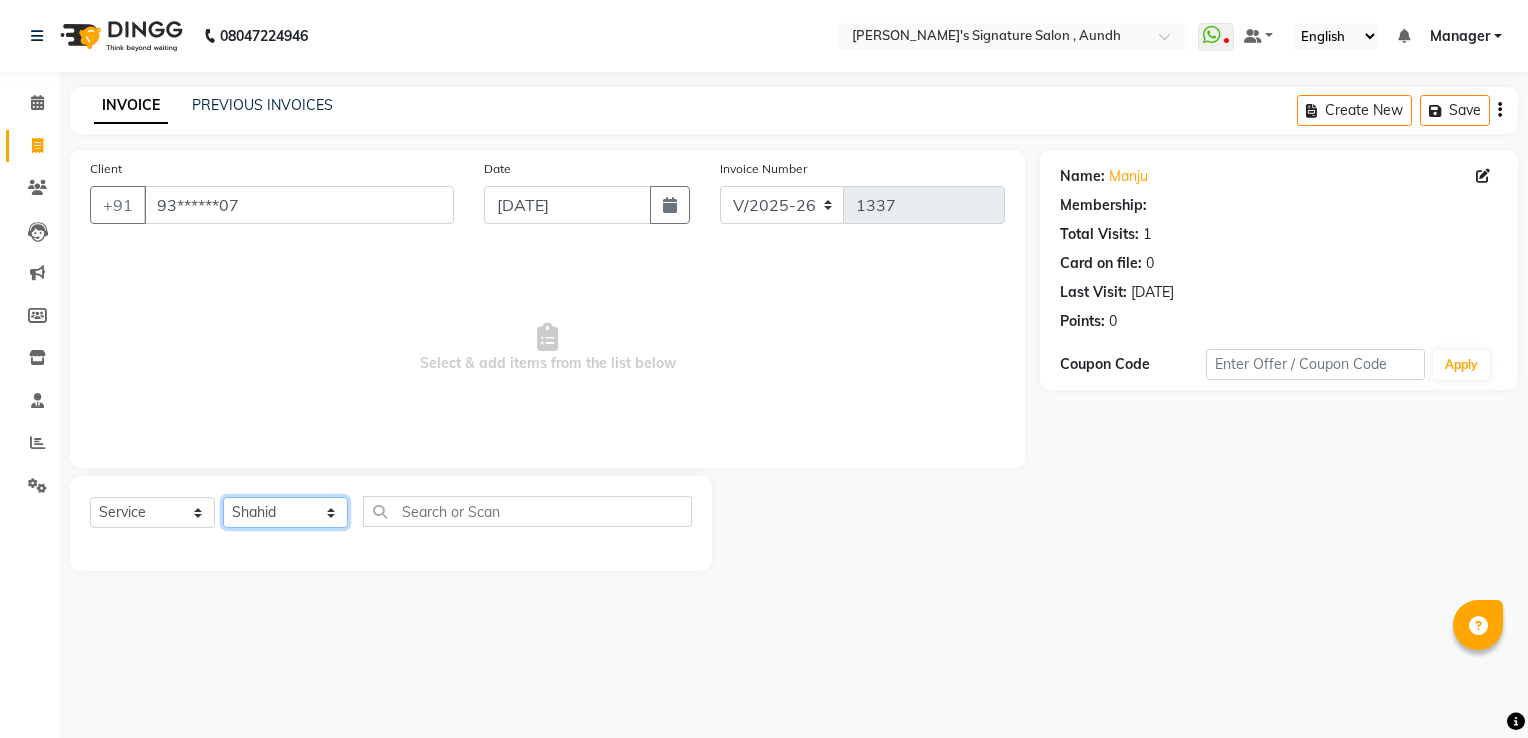 click on "Select Stylist Ankit  [PERSON_NAME] SAUDAGAR DEVA SIR Diya [PERSON_NAME] [PERSON_NAME] Manager [PERSON_NAME] POOJA PRASAN preeti [PERSON_NAME] [PERSON_NAME] sagar vilaskar [PERSON_NAME] [PERSON_NAME] WAKAD 2 SUMIT [PERSON_NAME]" 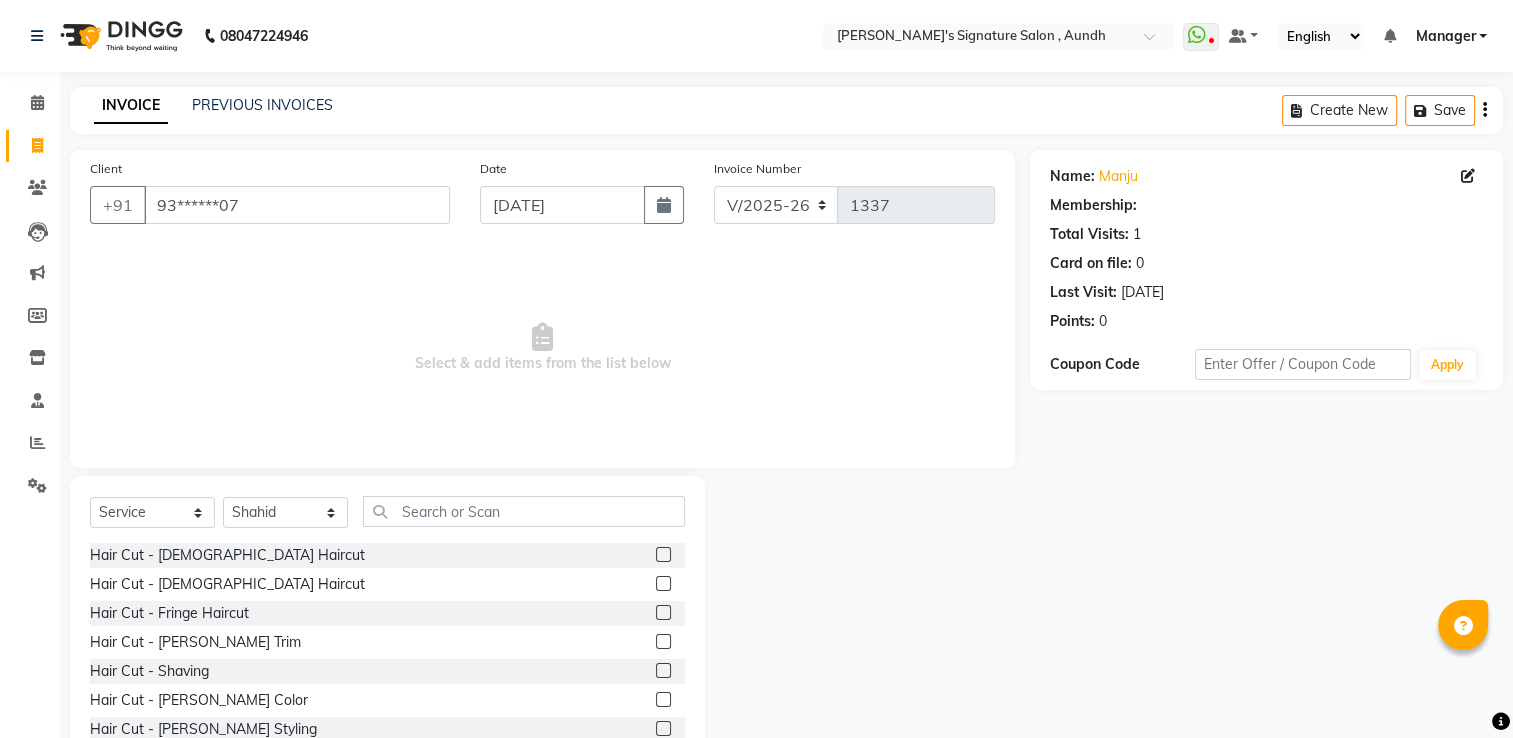 click 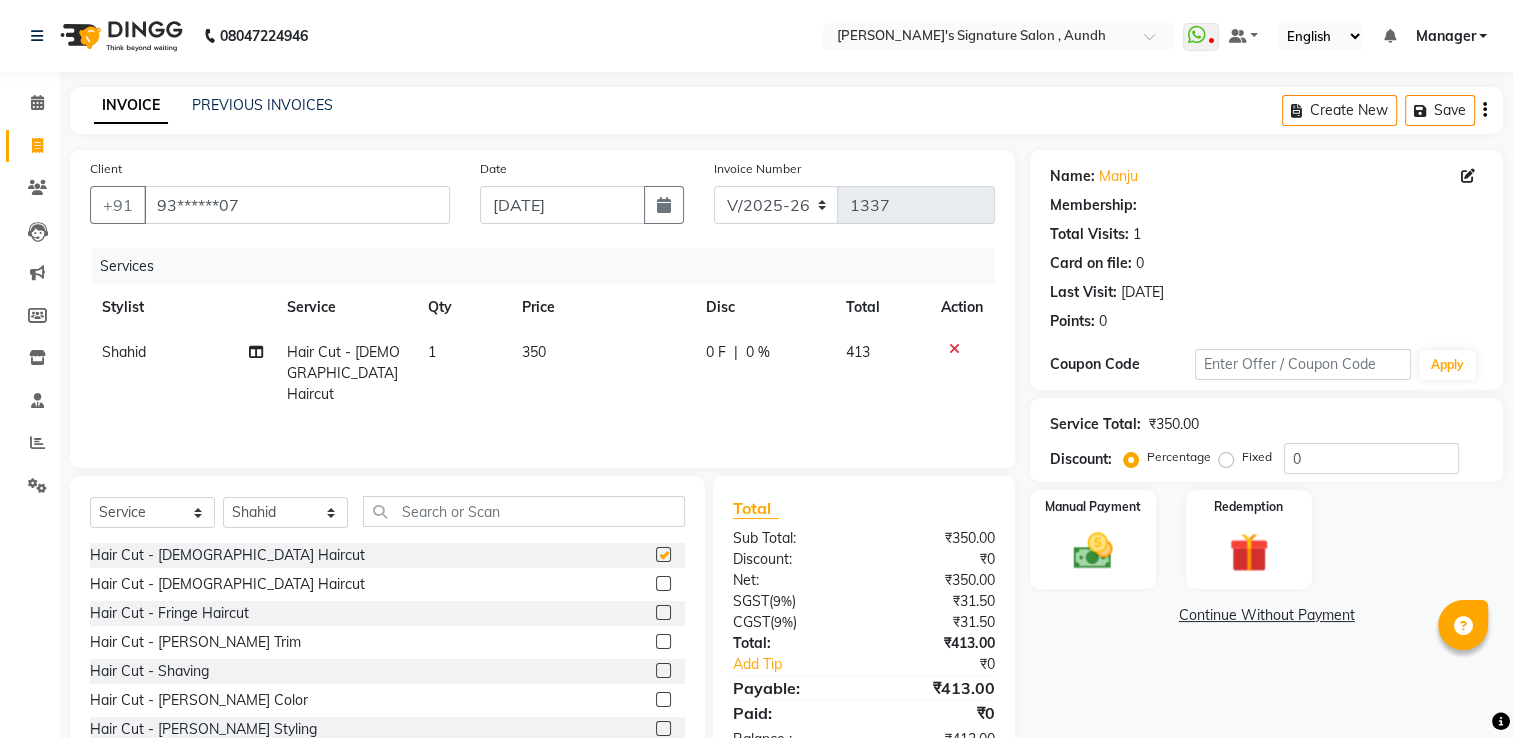 checkbox on "false" 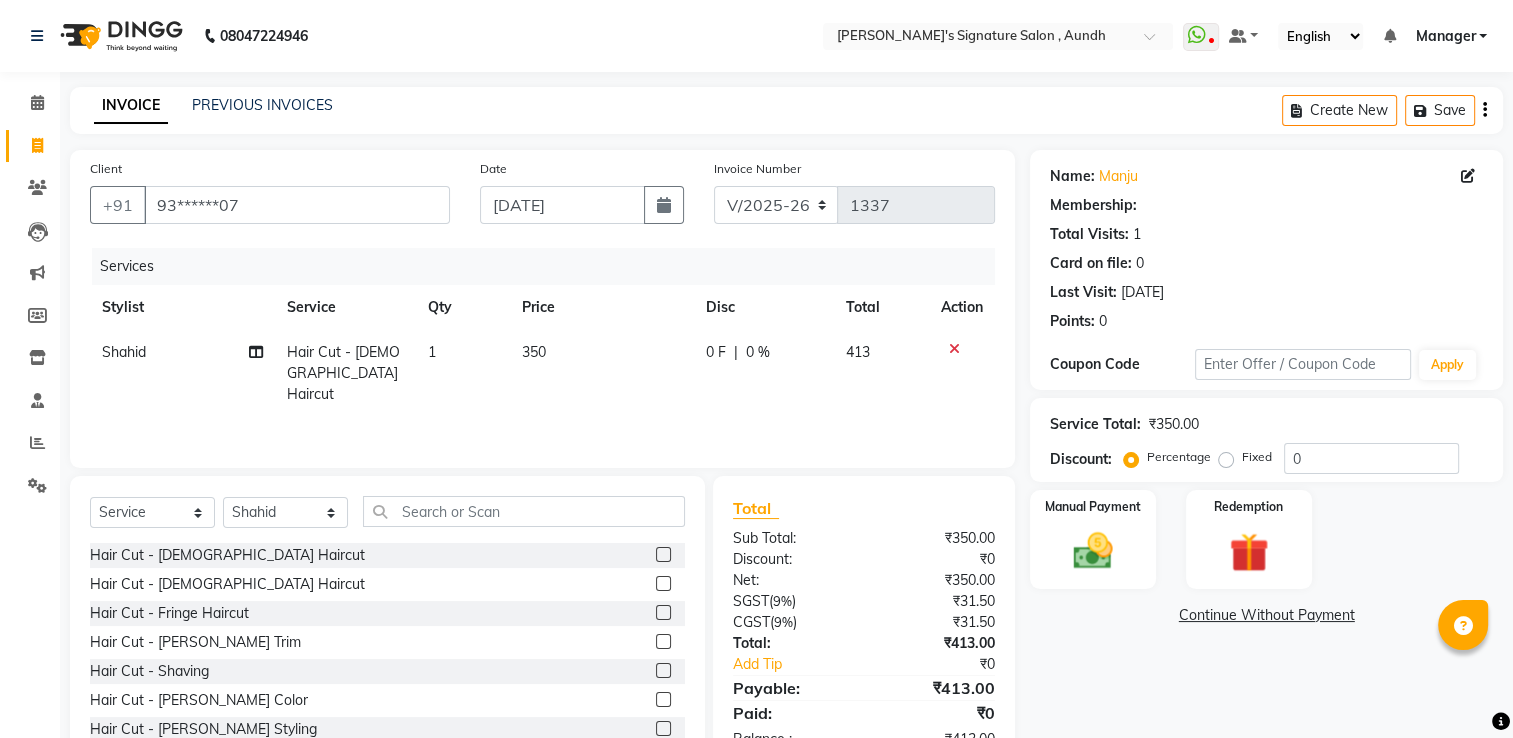 click on "350" 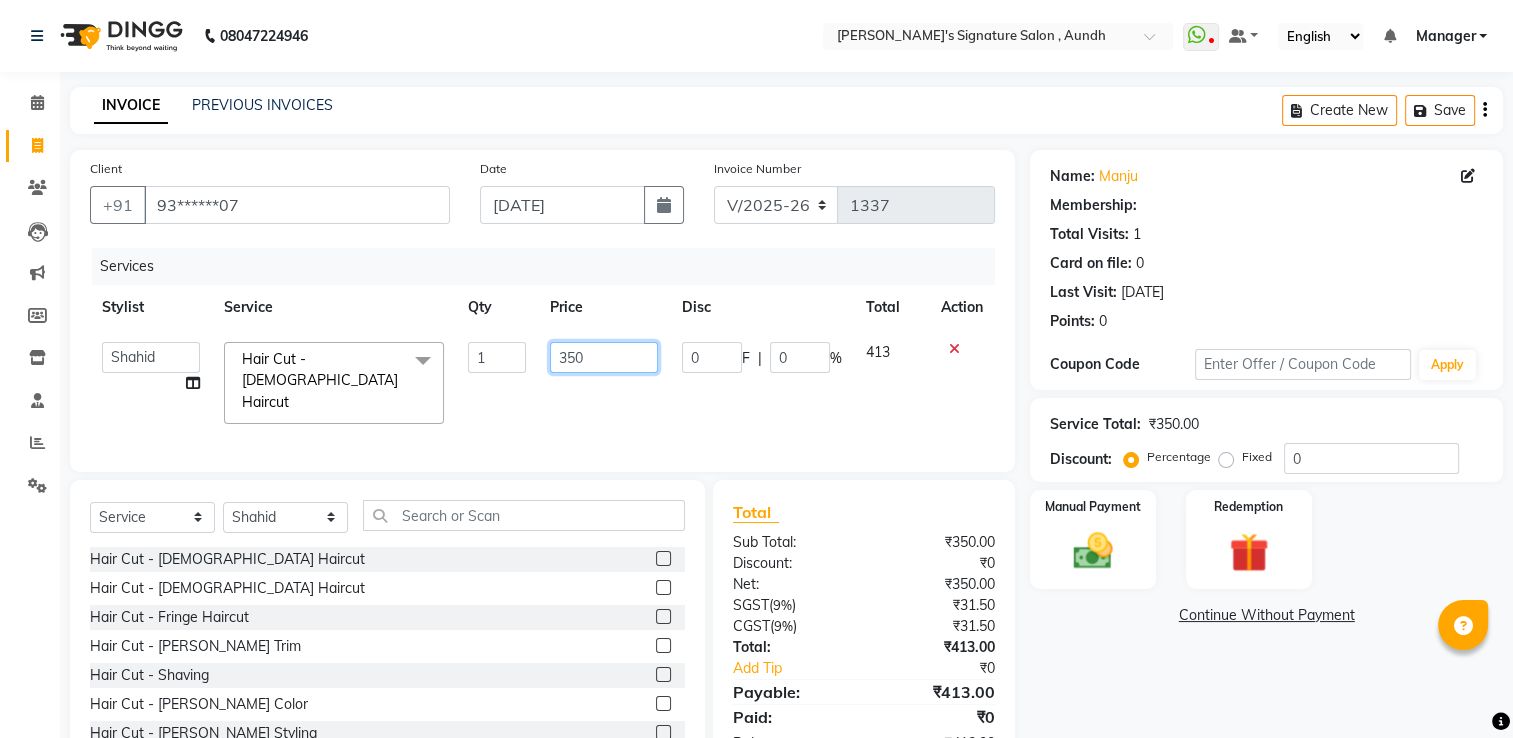 drag, startPoint x: 537, startPoint y: 350, endPoint x: 573, endPoint y: 356, distance: 36.496574 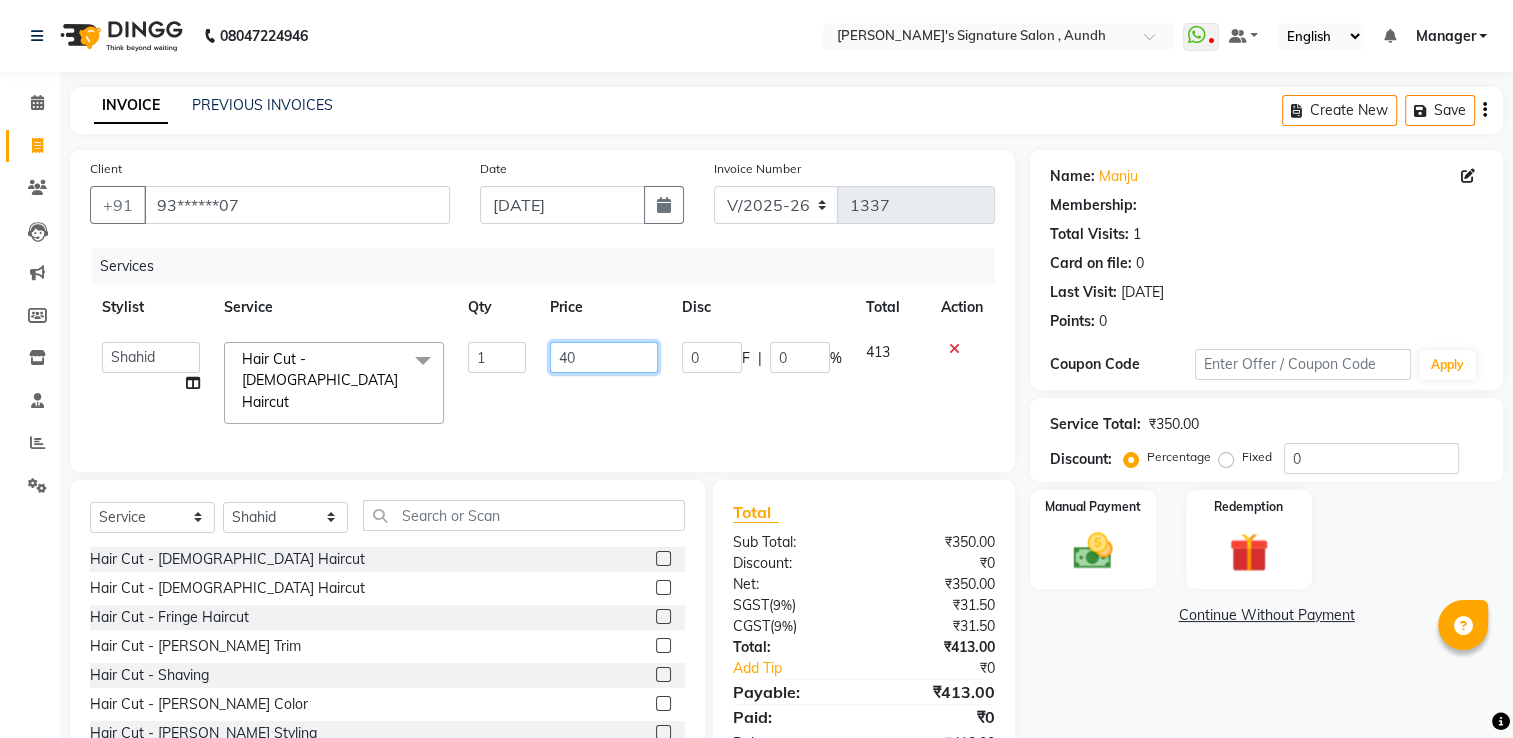 type on "400" 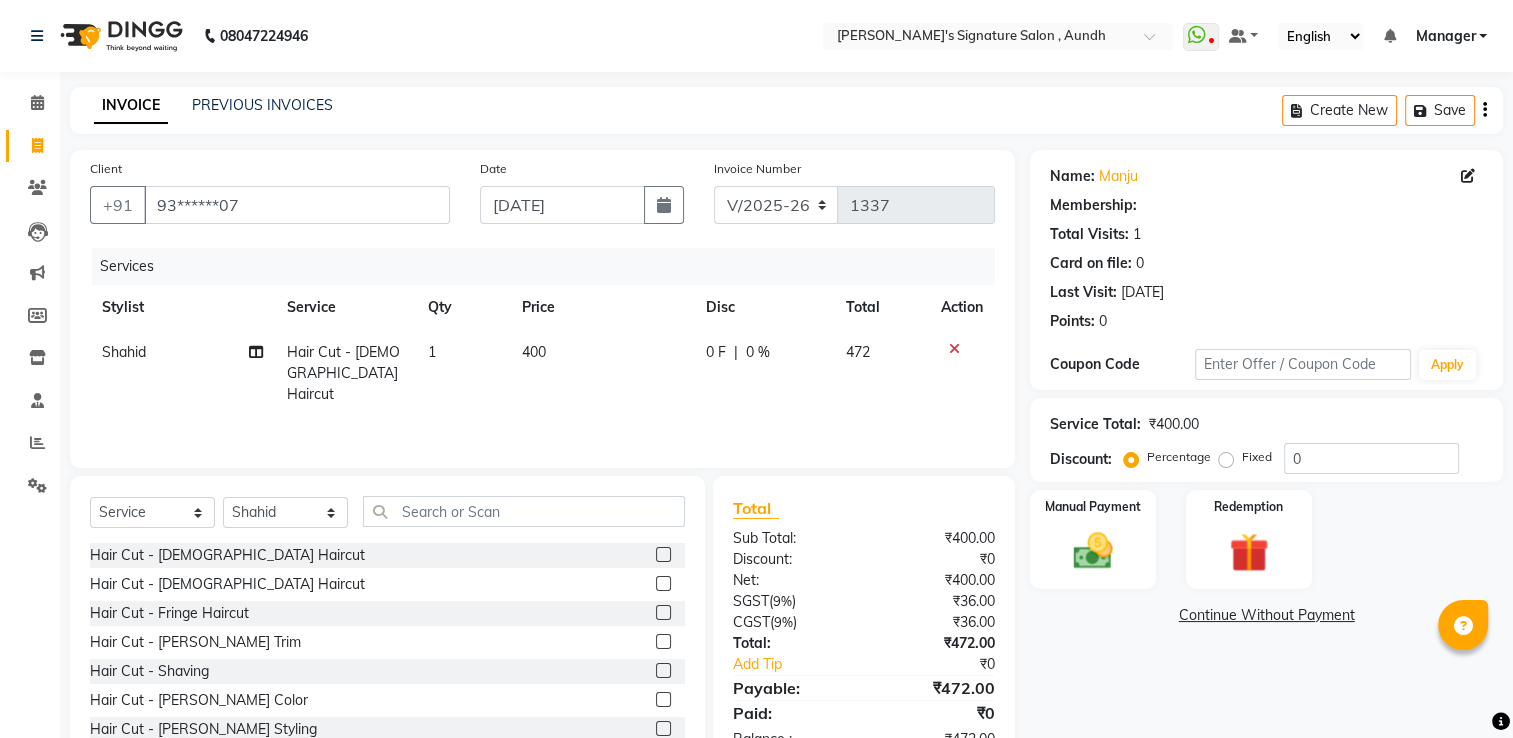 click on "Services Stylist Service Qty Price Disc Total Action Shahid Hair Cut - [DEMOGRAPHIC_DATA] Haircut 1 400 0 F | 0 % 472" 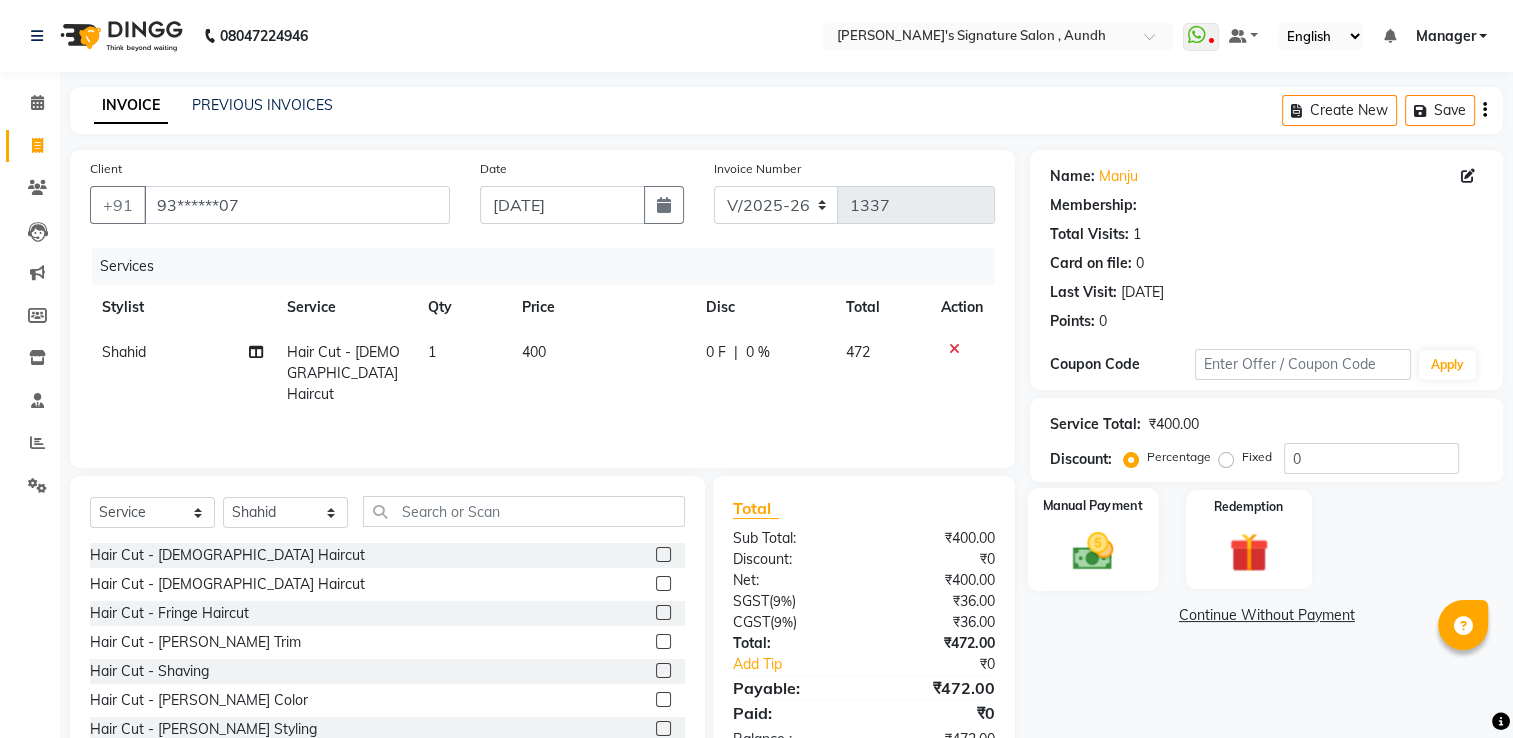 click 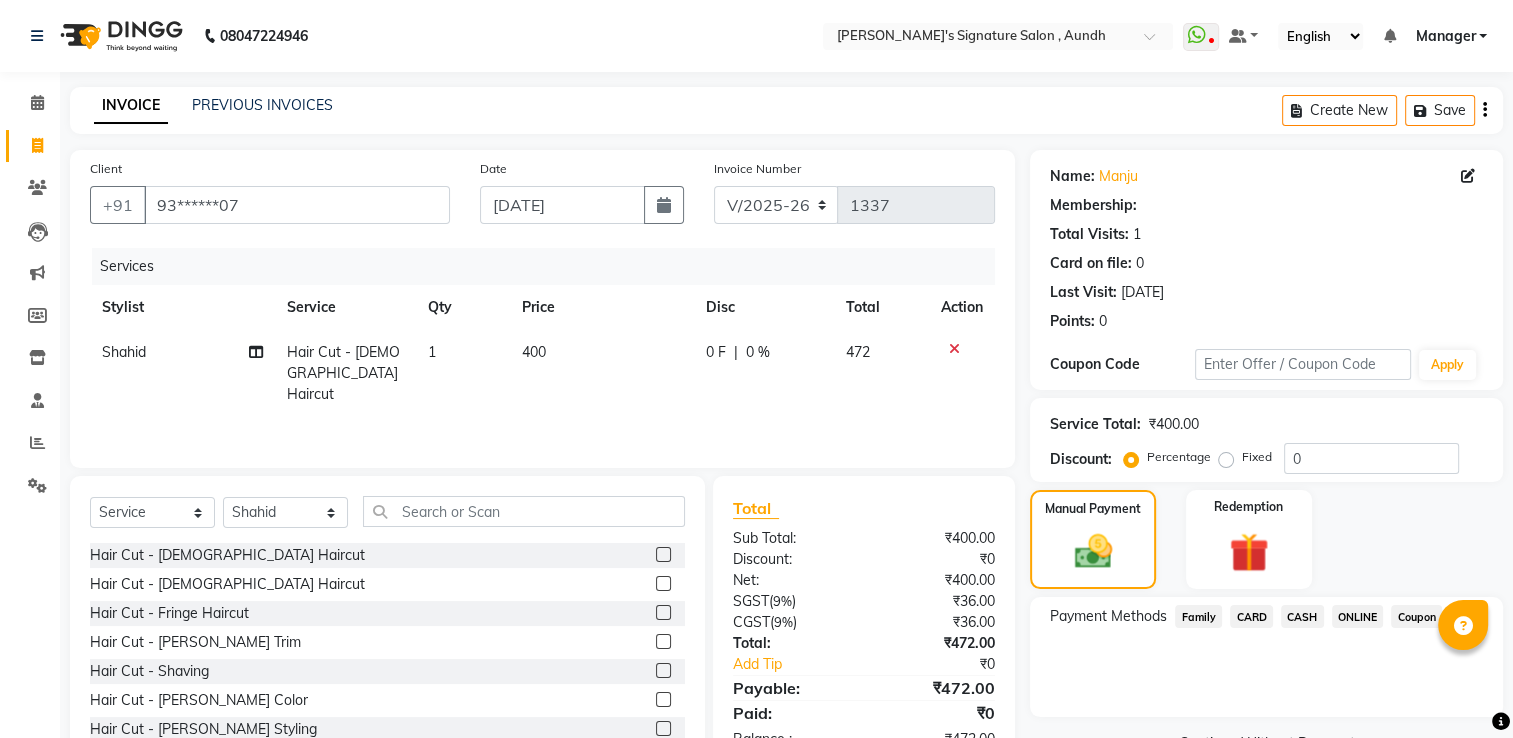 click on "CASH" 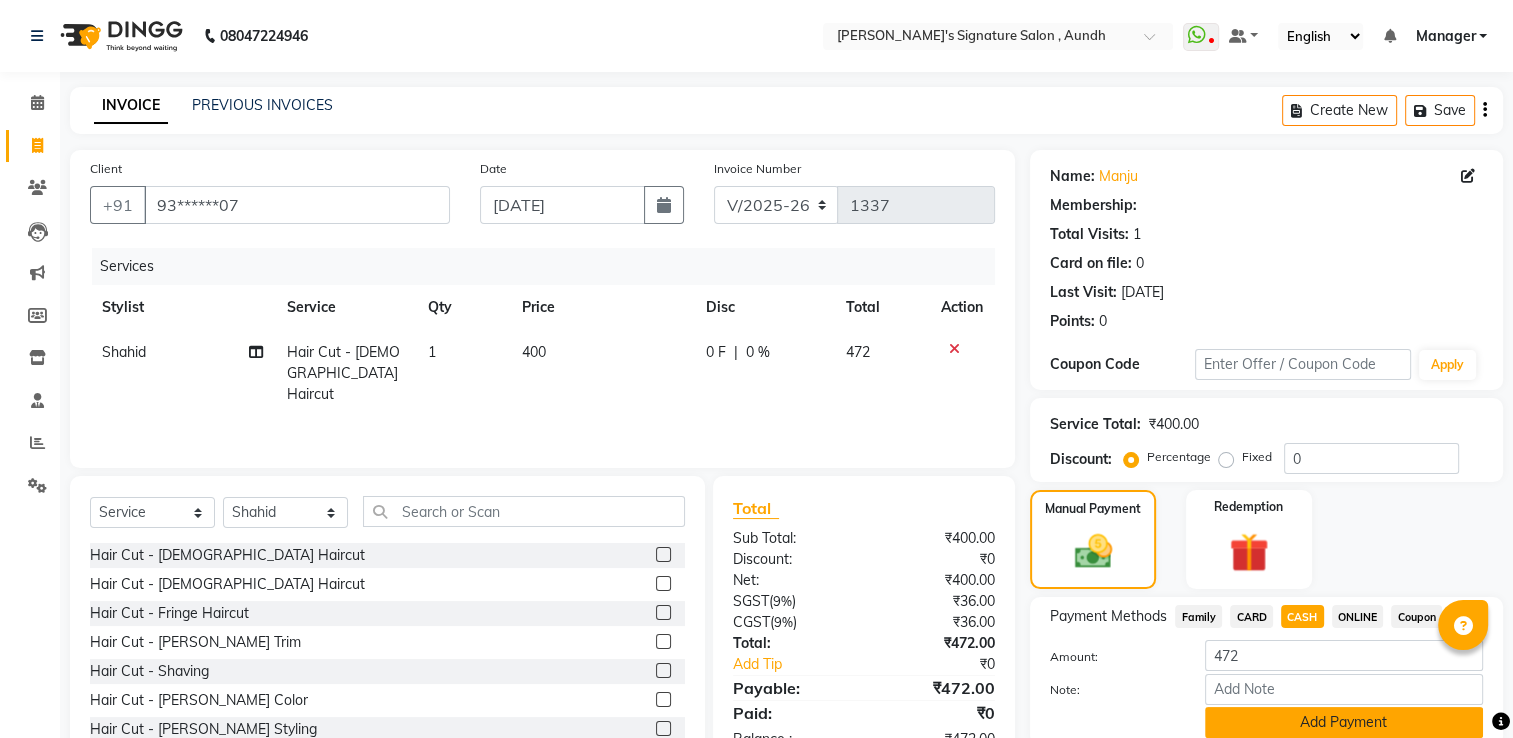 click on "Add Payment" 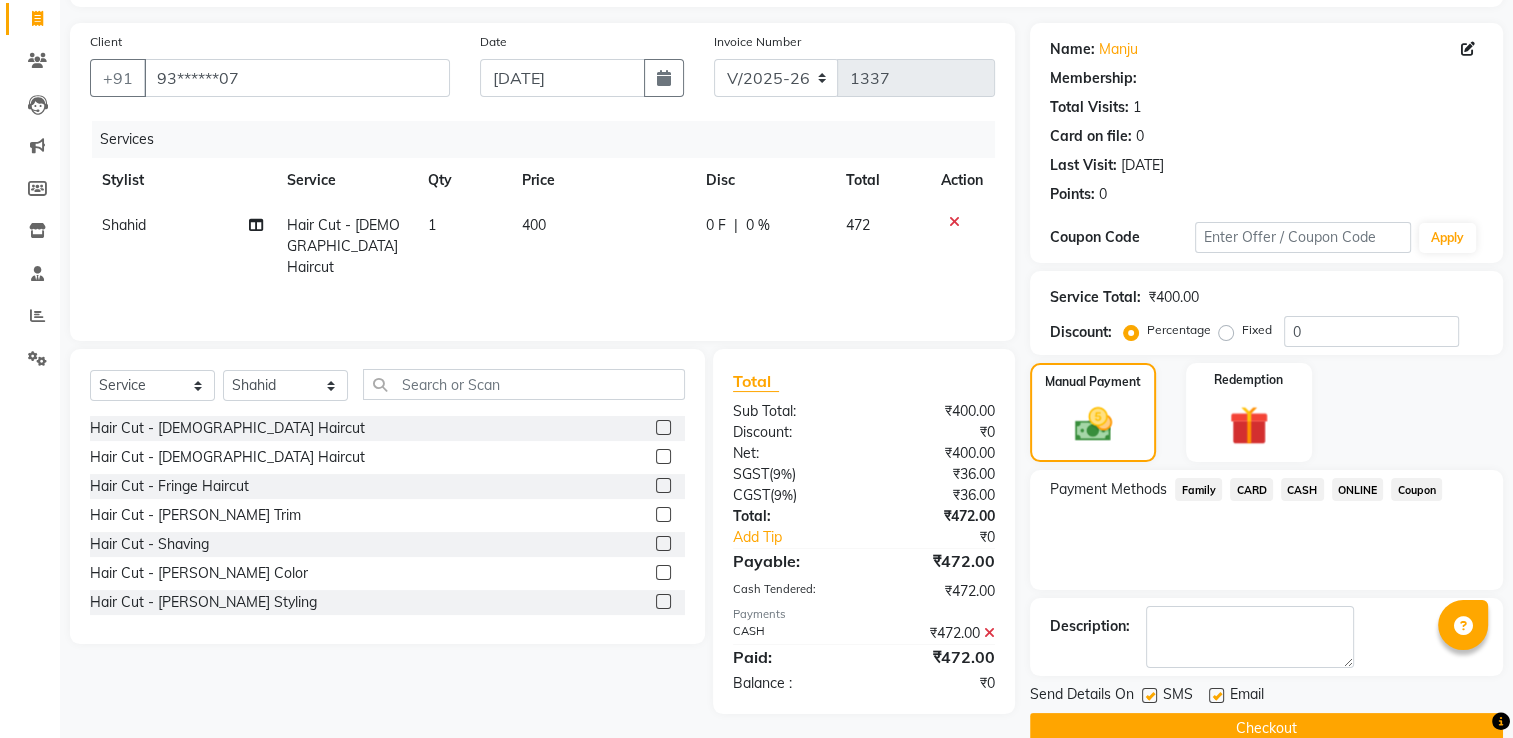 scroll, scrollTop: 161, scrollLeft: 0, axis: vertical 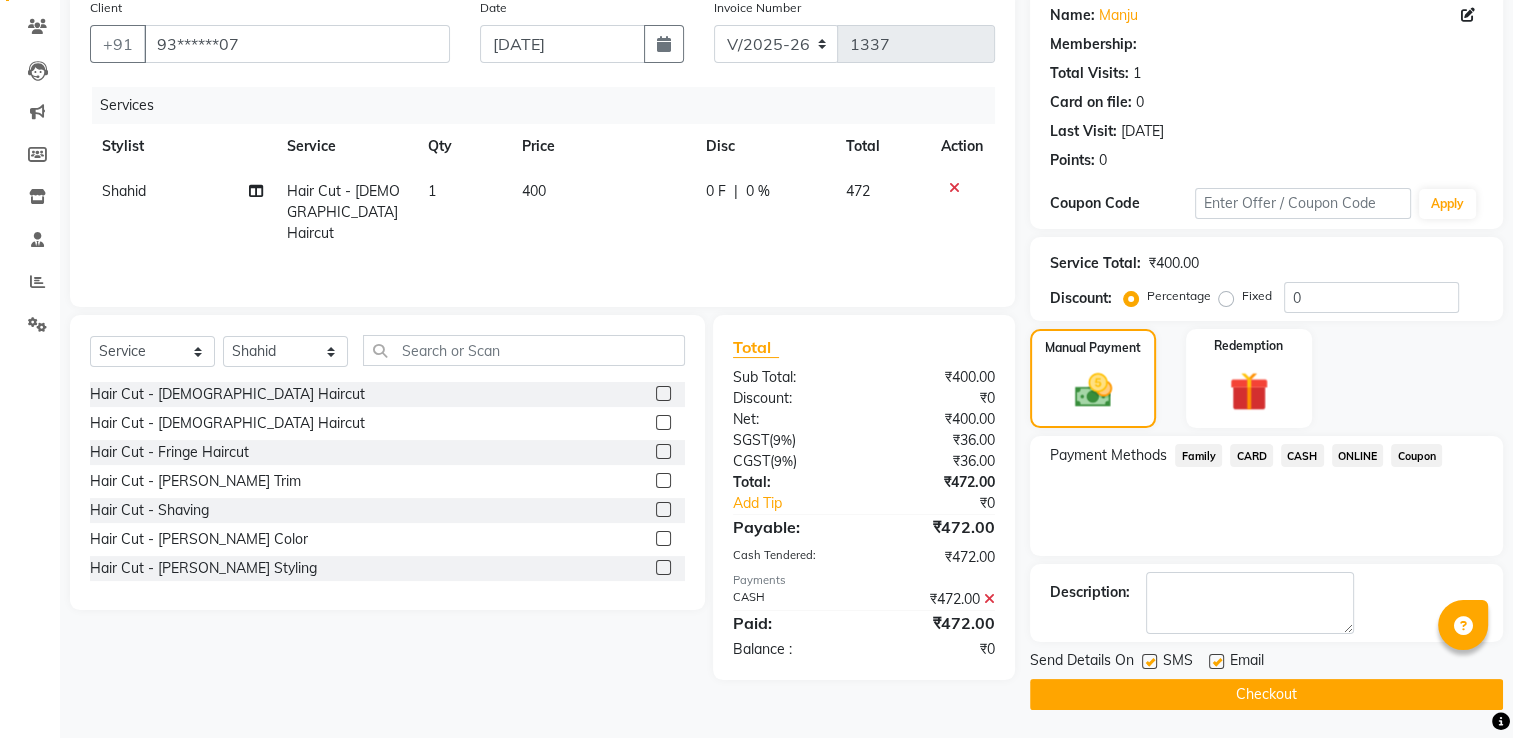 click on "Checkout" 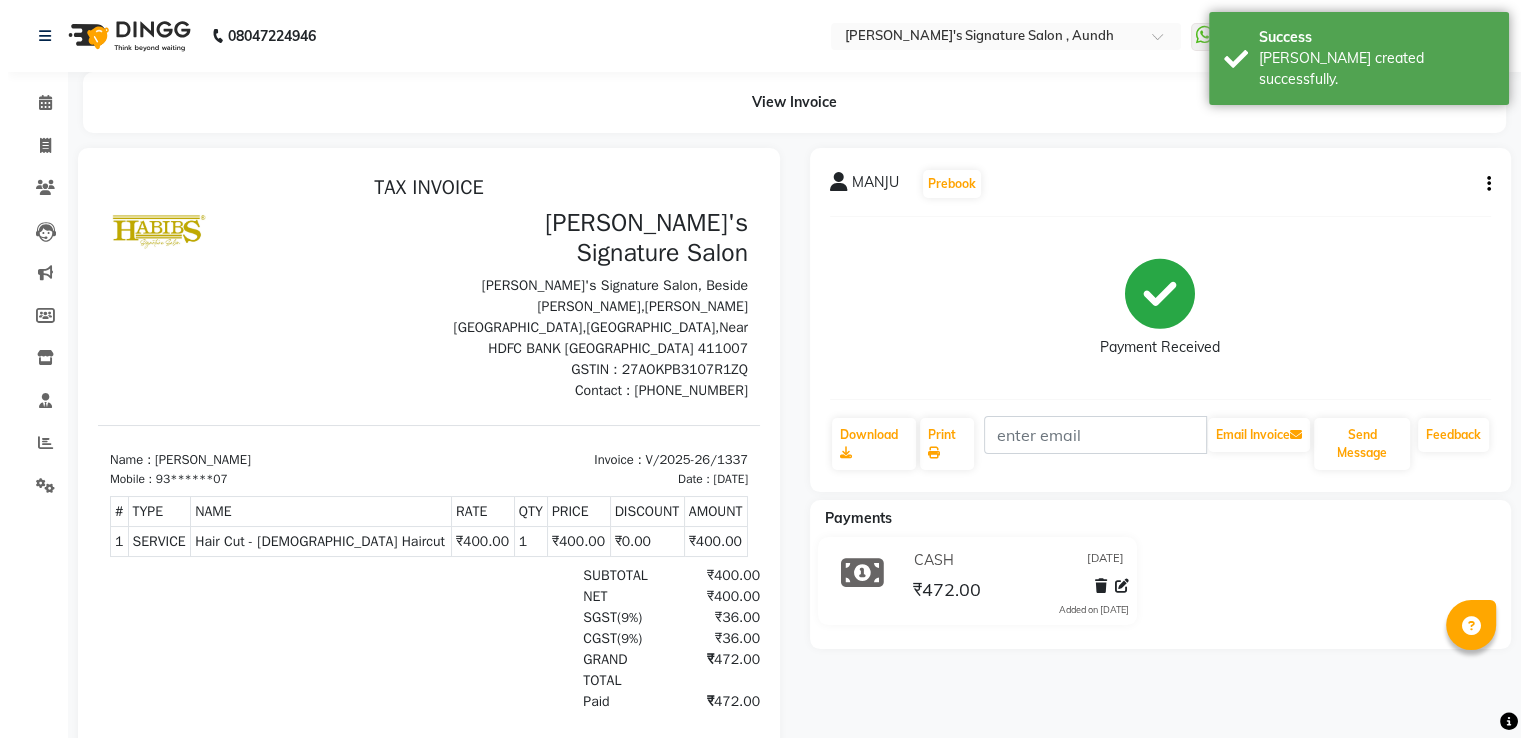scroll, scrollTop: 0, scrollLeft: 0, axis: both 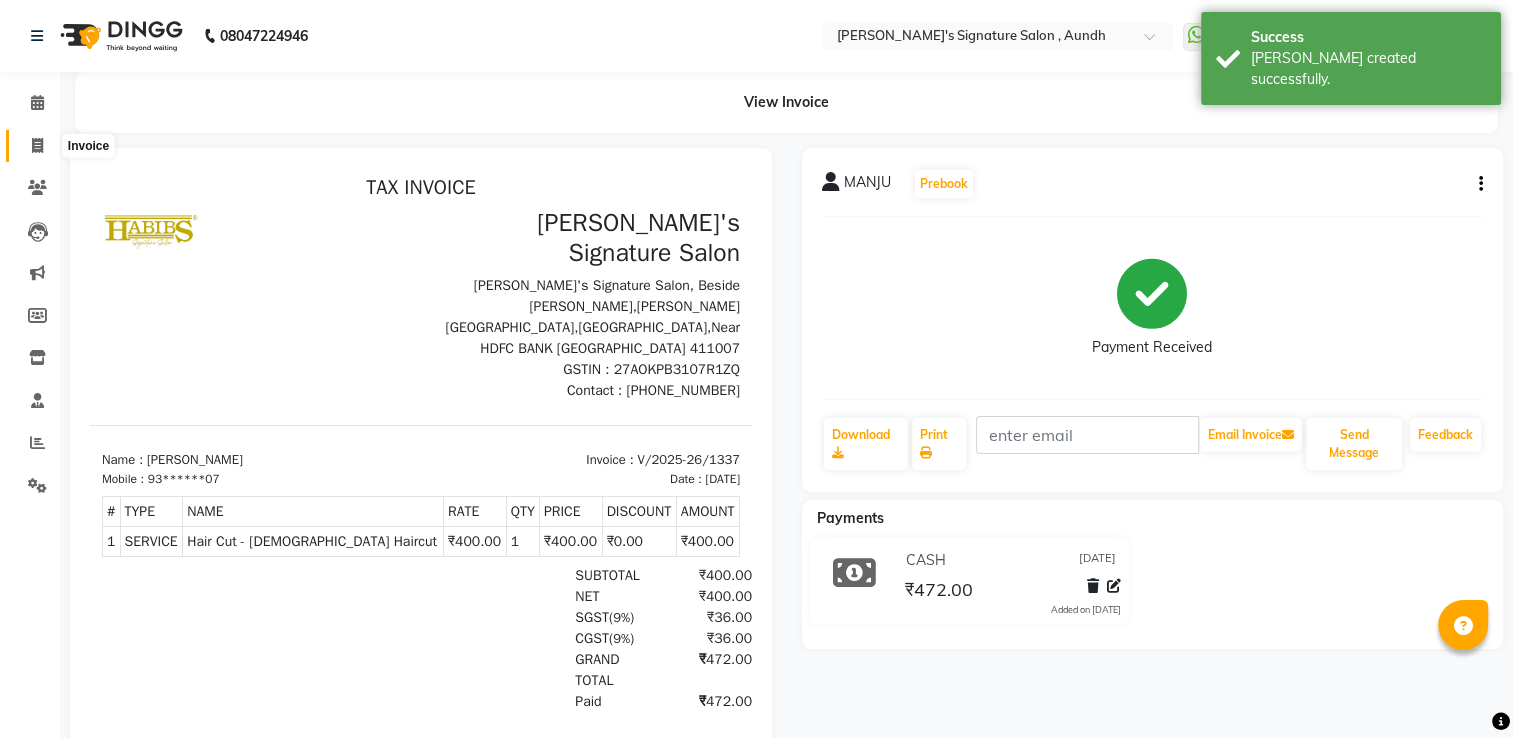 click 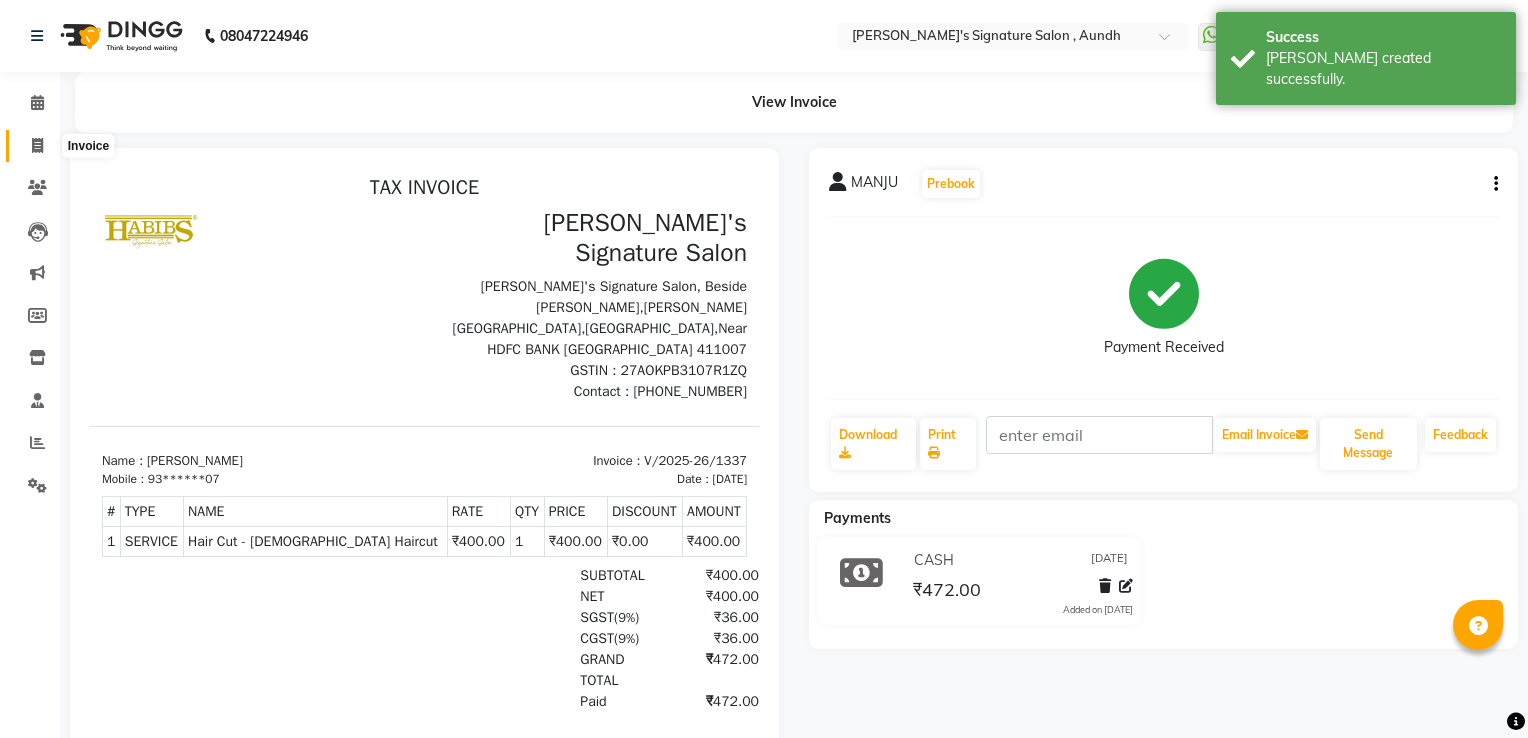 select on "service" 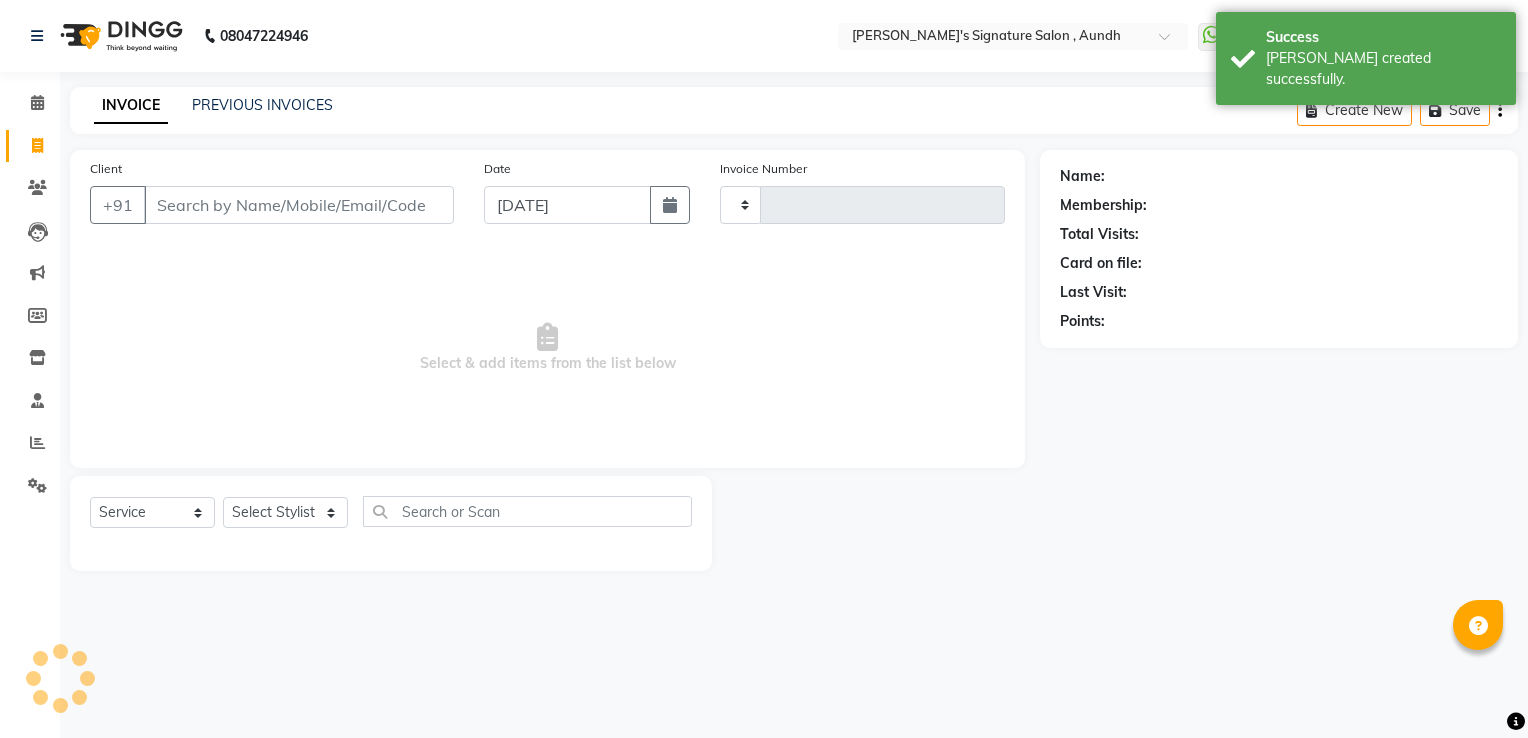type on "1338" 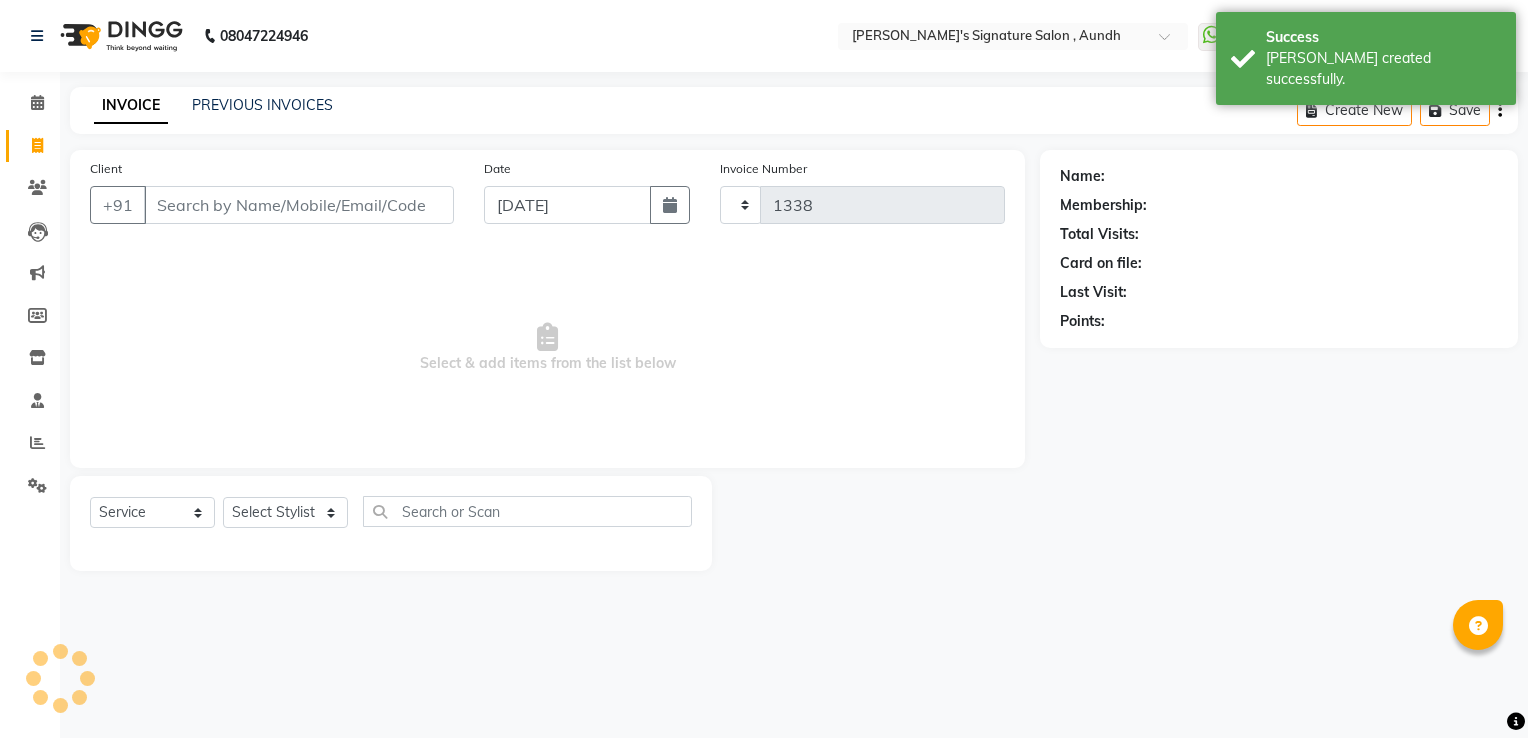 select on "6342" 